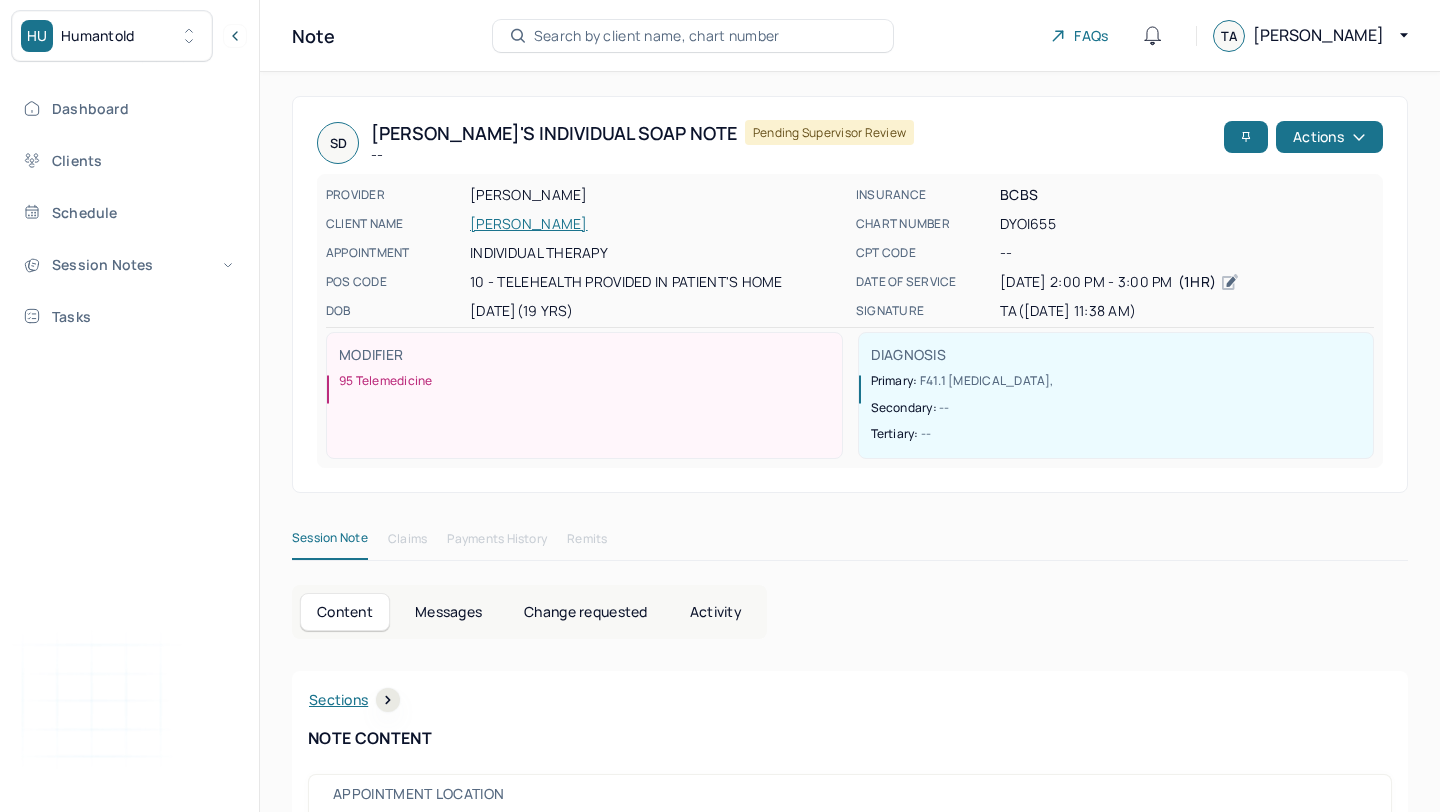 click on "Dashboard" at bounding box center (128, 108) 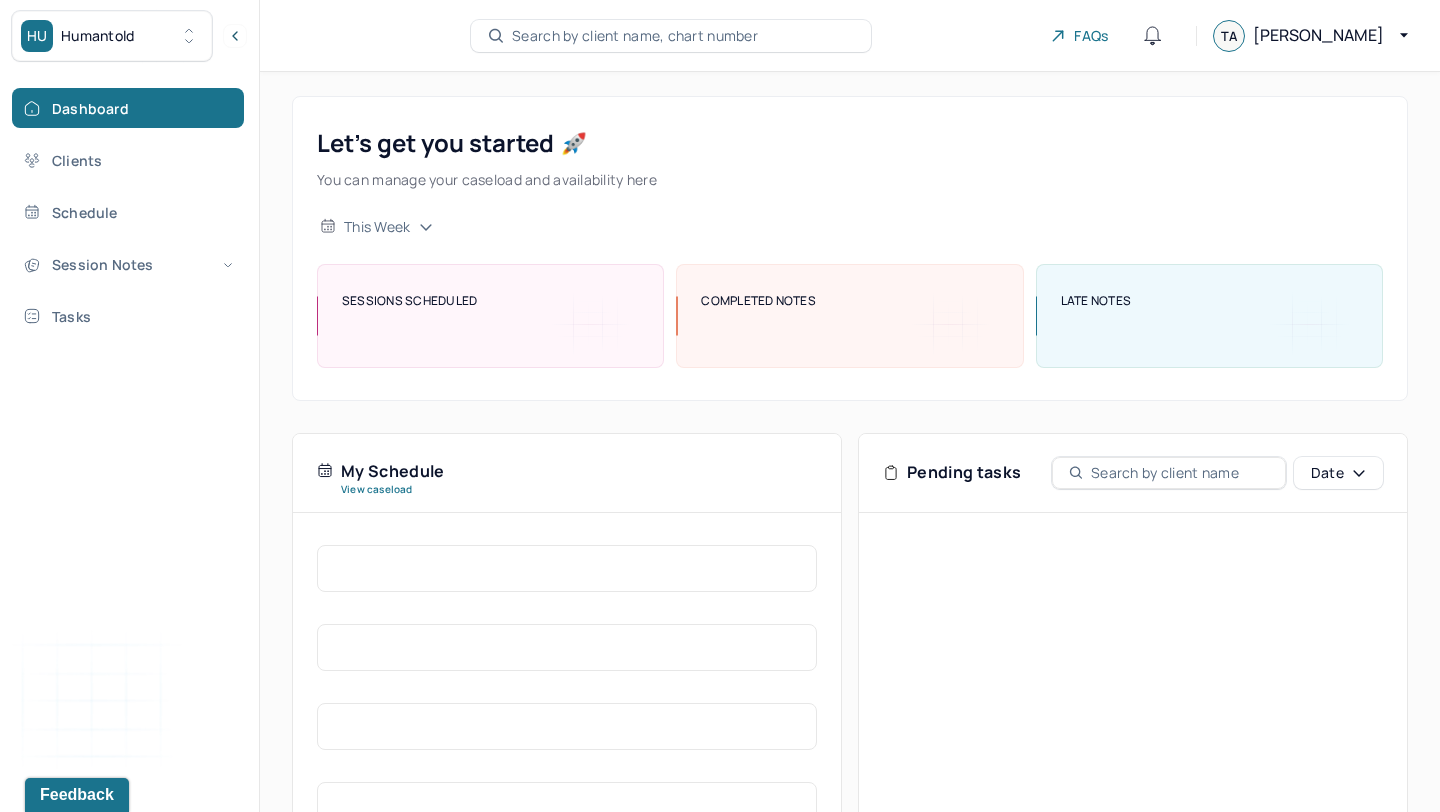 scroll, scrollTop: 0, scrollLeft: 0, axis: both 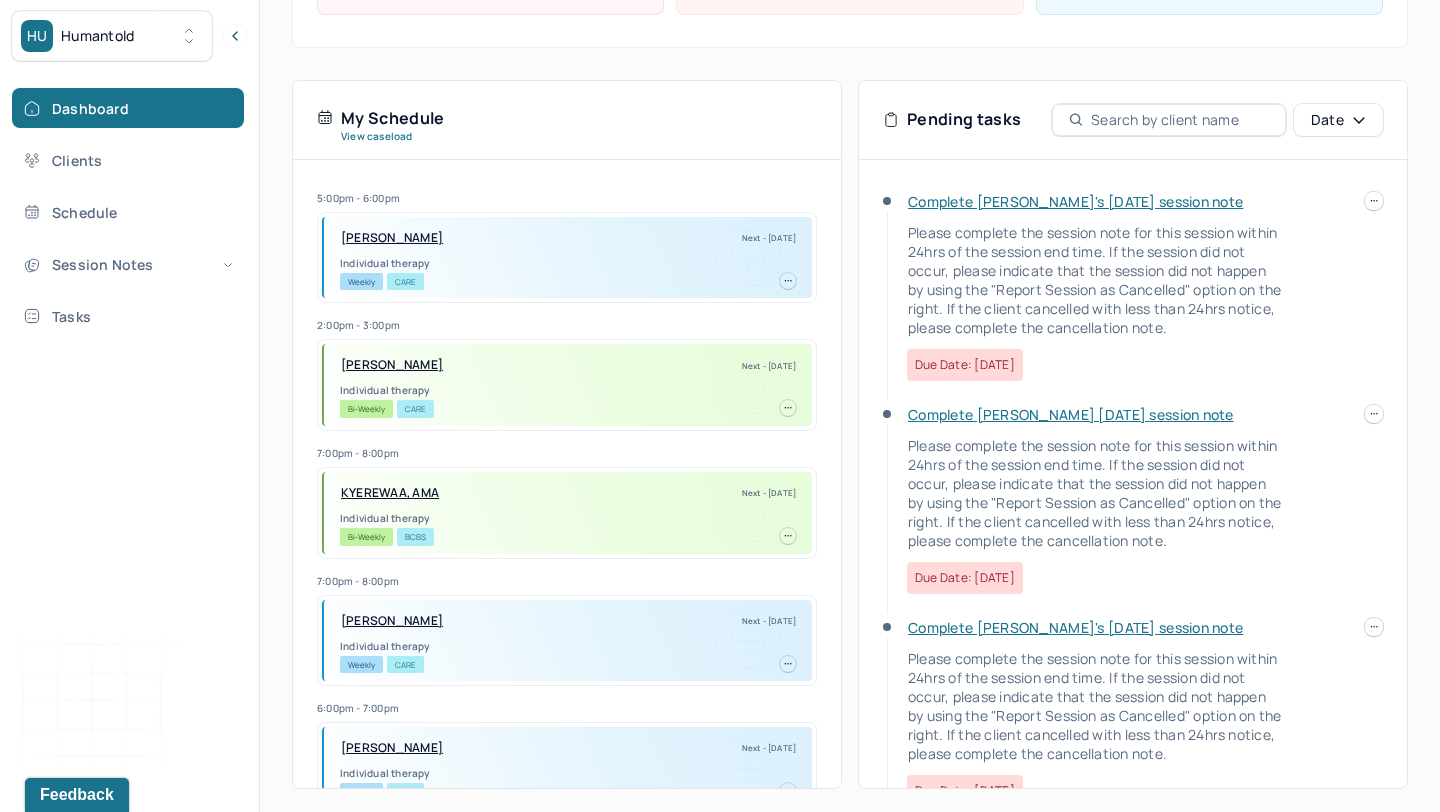 click on "HU Humantold       Dashboard Clients Schedule Session Notes Tasks TA [PERSON_NAME] provider   Logout   Search by client name, chart number     FAQs     TA Tashay Let’s get you started 🚀 You can manage your caseload and availability here   this week   SESSIONS SCHEDULED 5 COMPLETED NOTES 0 LATE NOTES 0 My Schedule View caseload 5:00pm - 6:00pm   [PERSON_NAME]   Next - [DATE] Individual therapy Weekly CARE     2:00pm - 3:00pm   [PERSON_NAME]   Next - [DATE] Individual therapy Bi-Weekly CARE     7:00pm - 8:00pm   KYEREWAA, [GEOGRAPHIC_DATA]   Next - [DATE] Individual therapy Bi-Weekly BCBS     7:00pm - 8:00pm   [PERSON_NAME]   Next - [DATE] Individual therapy Weekly CARE     6:00pm - 7:00pm   [PERSON_NAME]   Next - [DATE] Individual therapy Weekly CARE     11:00am - 12:00pm   [PERSON_NAME][GEOGRAPHIC_DATA]   Next - [DATE] Individual therapy Weekly CARE     5:00pm - 6:00pm   [PERSON_NAME]   Next - [DATE] Individual therapy Monthly CARE     12:00pm - 1:00pm   [PERSON_NAME]" at bounding box center (720, 230) 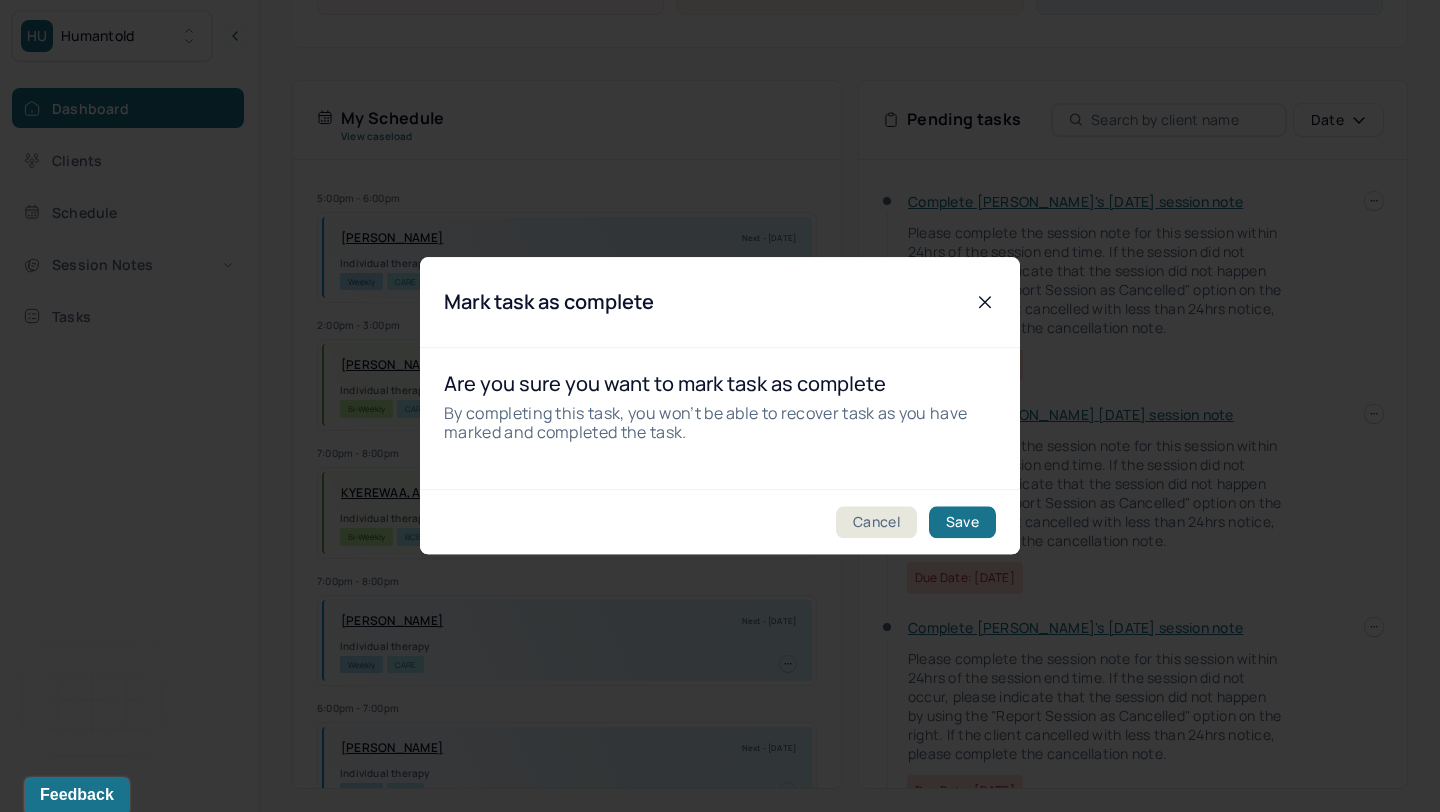 click 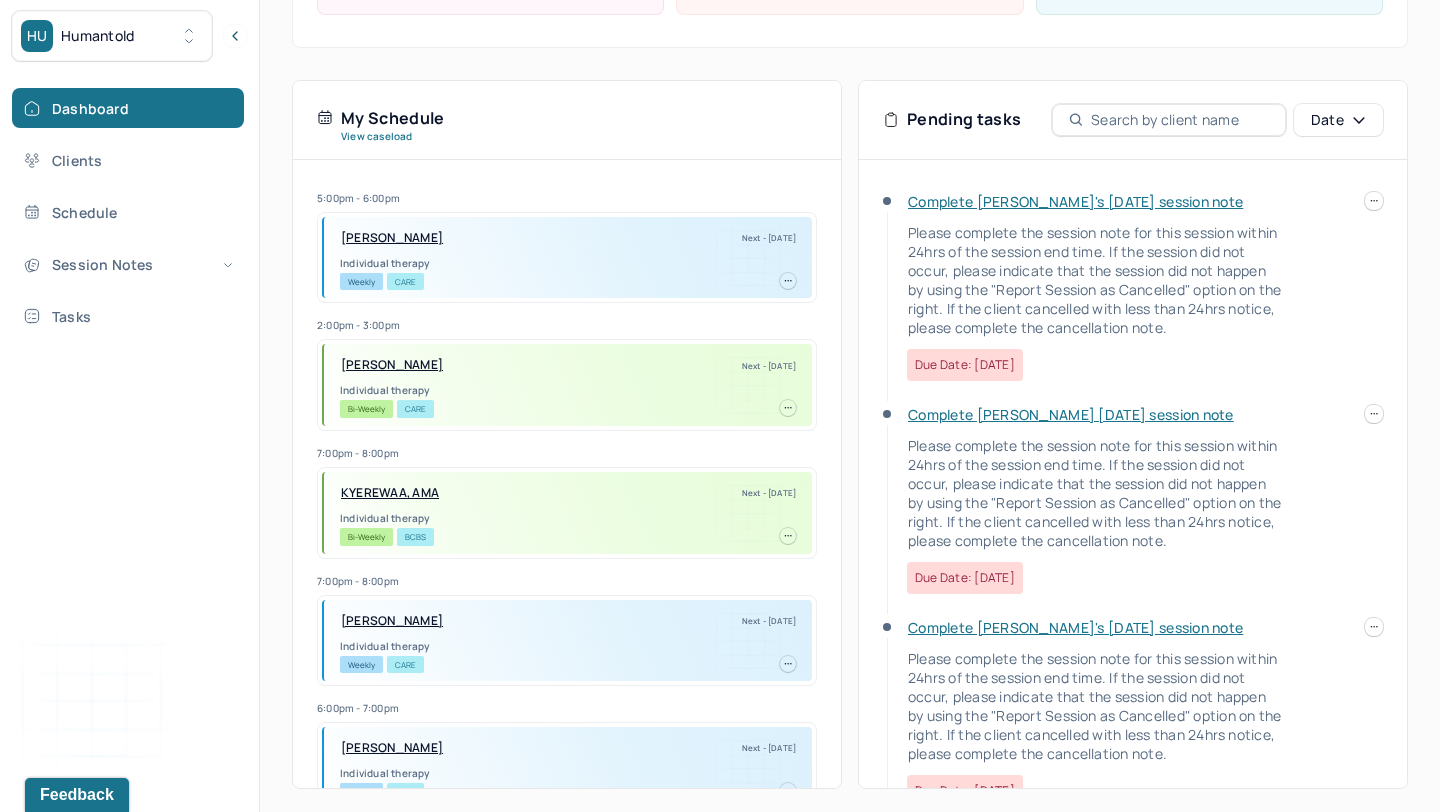 click on "Complete [PERSON_NAME]'s [DATE] session note Please complete the session note for this session within 24hrs of the session end time. If the session did not occur, please indicate that the session did not happen by using the "Report Session as Cancelled" option on the right. If the client cancelled with less than 24hrs notice, please complete the cancellation note. Due date: [DATE]" at bounding box center (1133, 298) 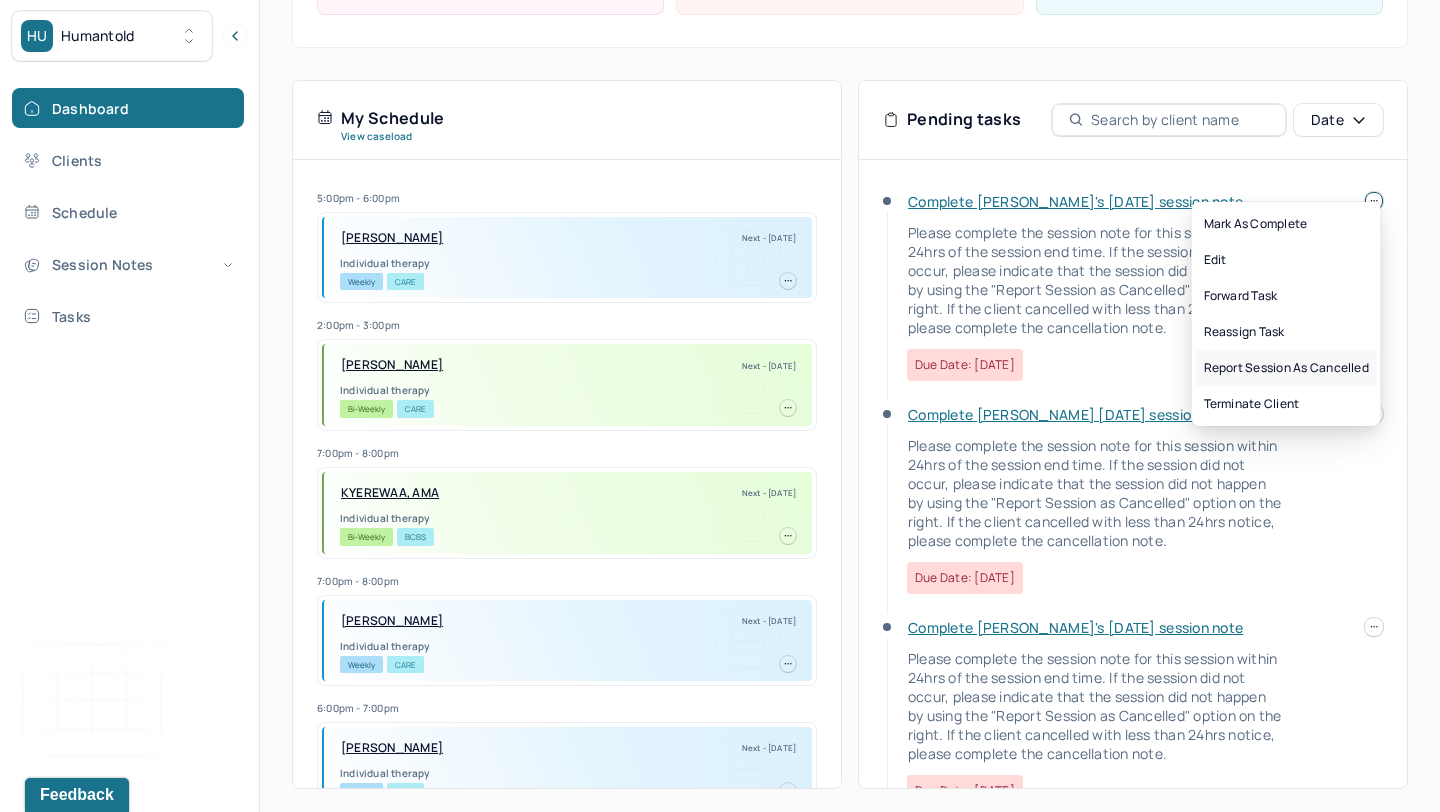 click on "Report session as cancelled" at bounding box center (1286, 368) 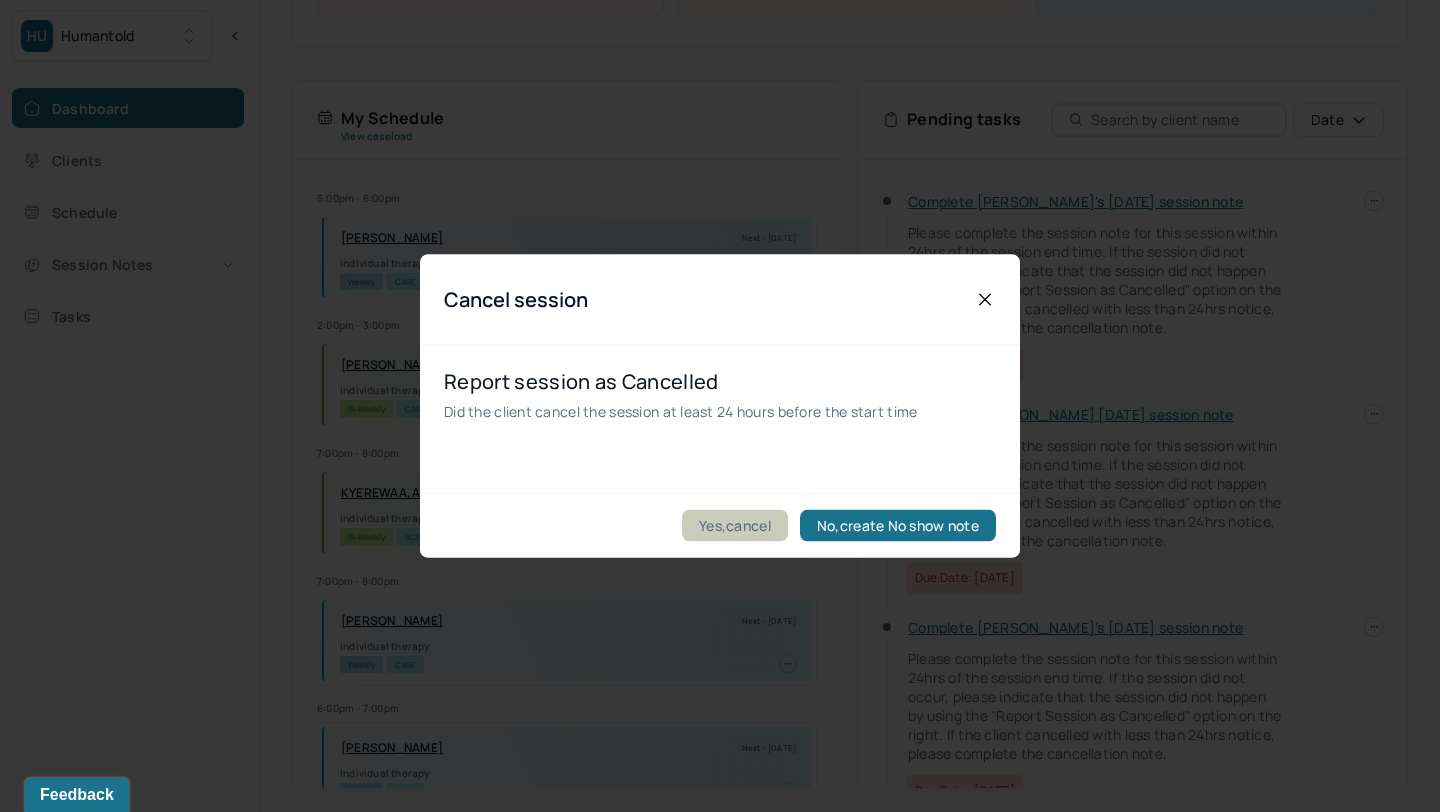 click on "Yes,cancel" at bounding box center [735, 526] 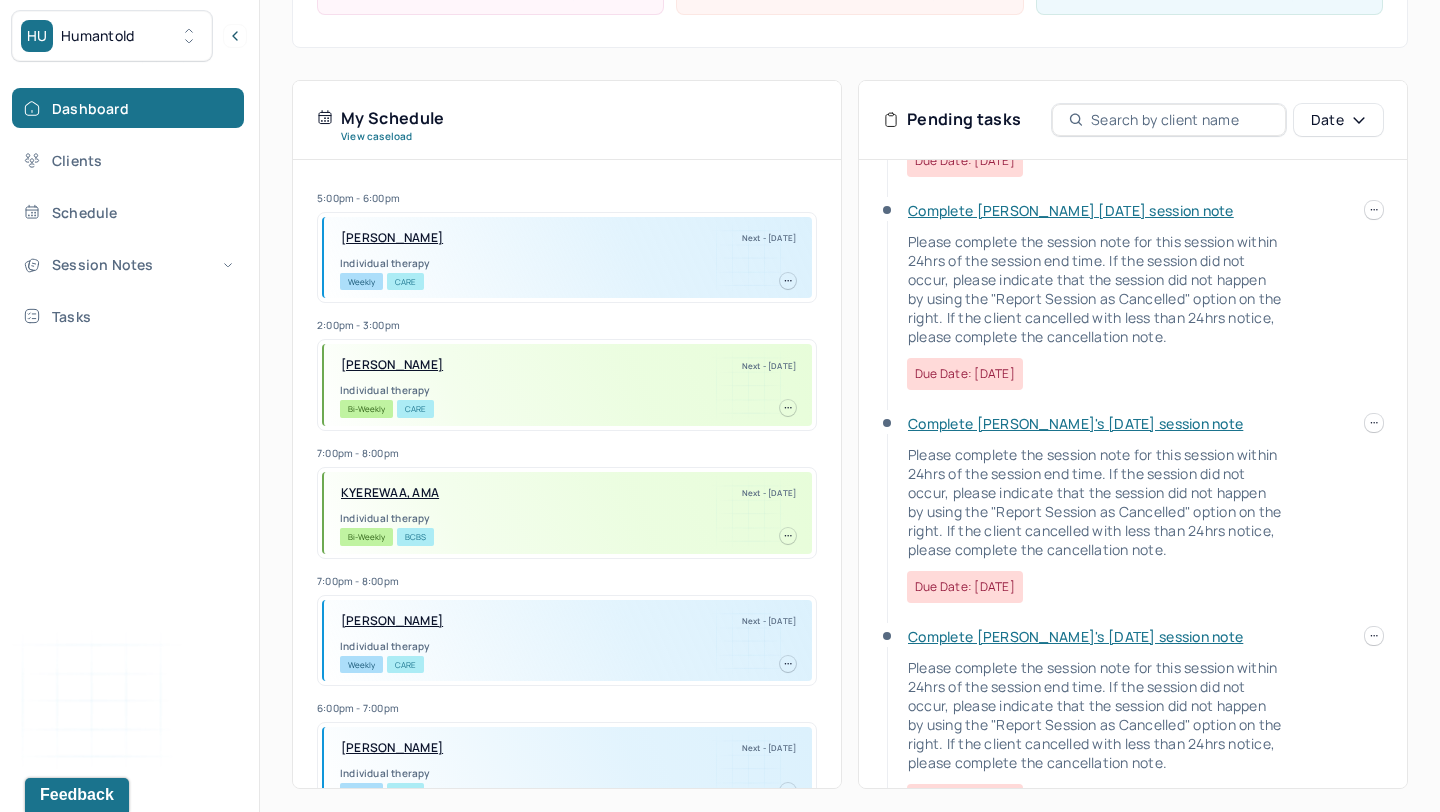 scroll, scrollTop: 469, scrollLeft: 0, axis: vertical 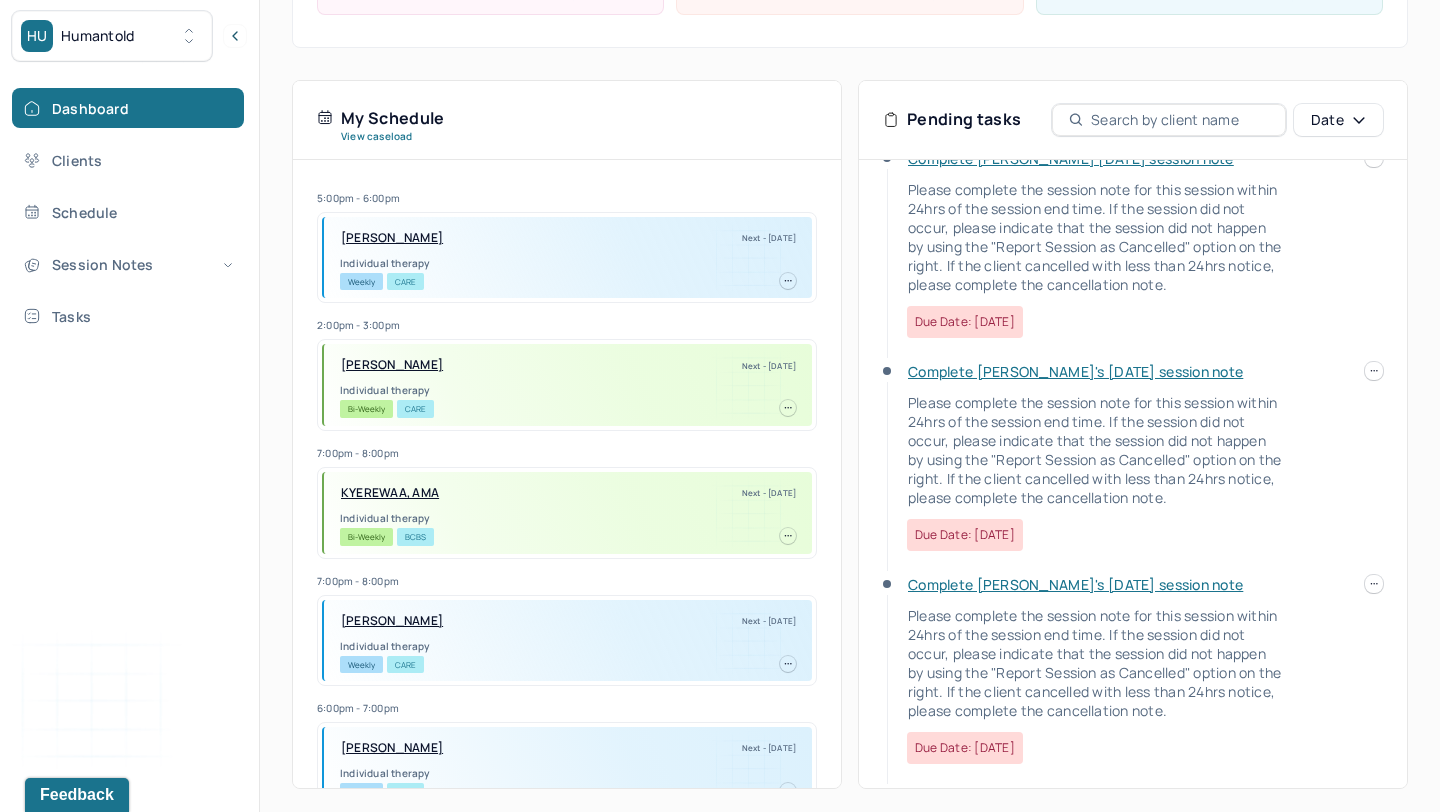click on "Complete [PERSON_NAME]'s [DATE] session note Please complete the session note for this session within 24hrs of the session end time. If the session did not occur, please indicate that the session did not happen by using the "Report Session as Cancelled" option on the right. If the client cancelled with less than 24hrs notice, please complete the cancellation note. Due date: [DATE]" at bounding box center (1133, 468) 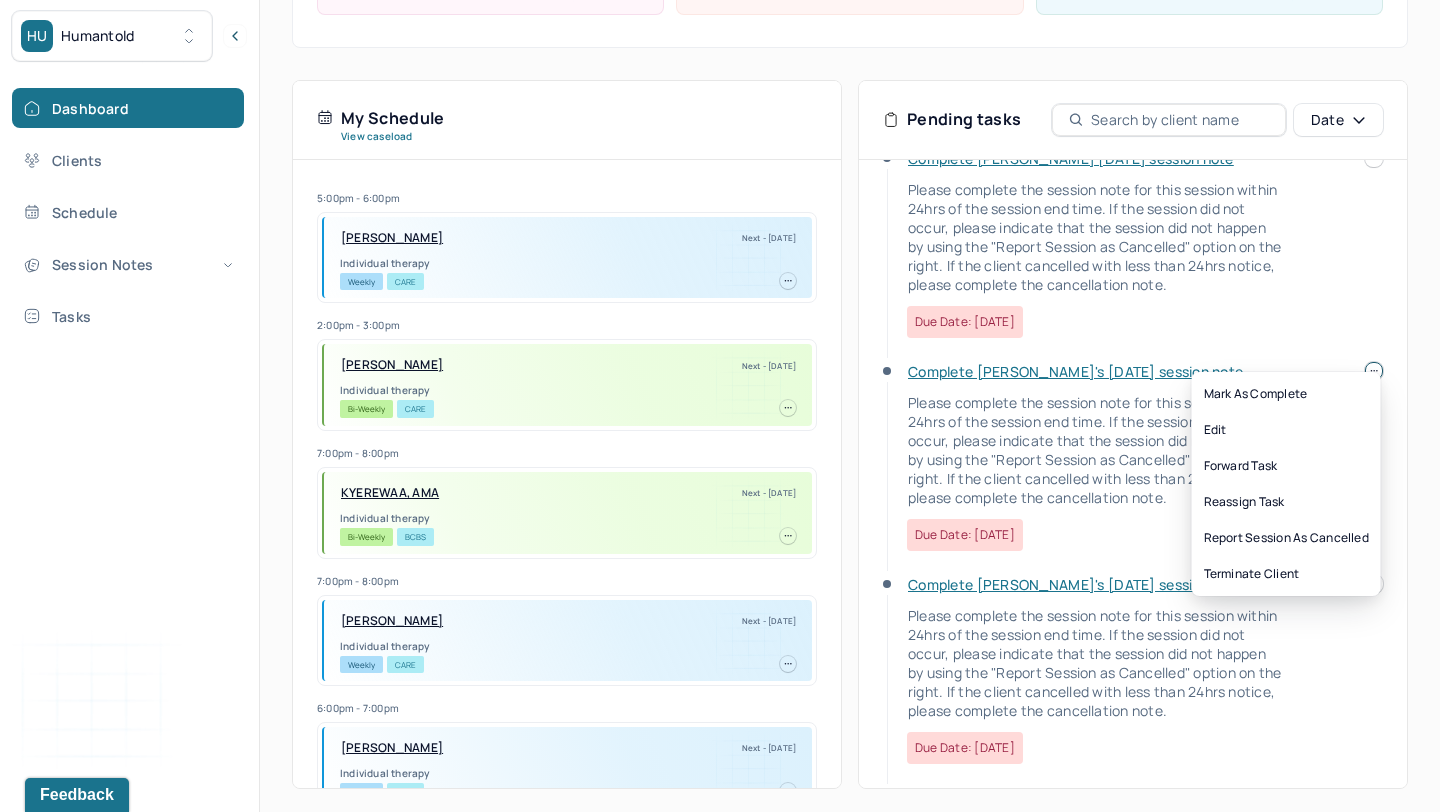 click at bounding box center (1374, 371) 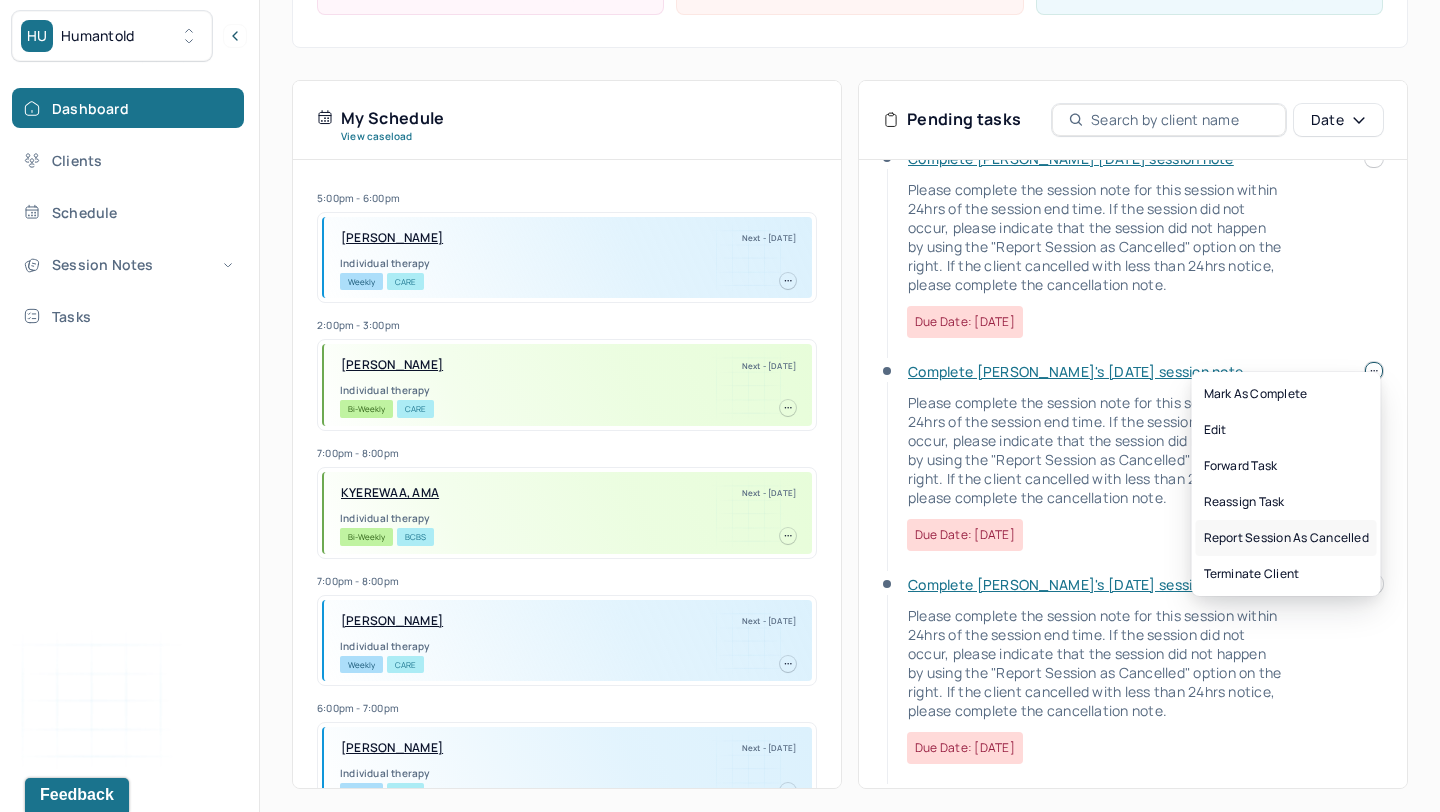 click on "Report session as cancelled" at bounding box center [1286, 538] 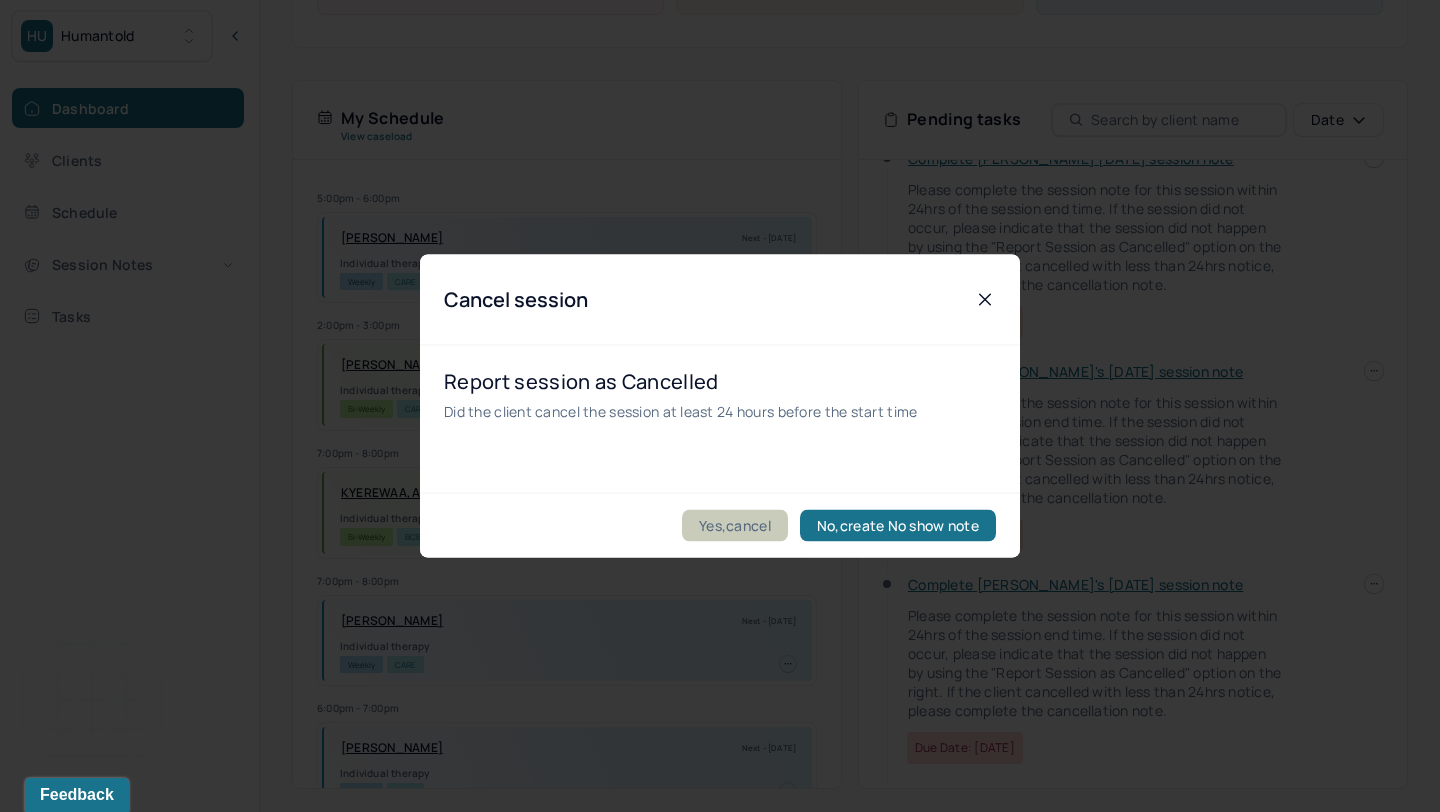 click on "Yes,cancel" at bounding box center [735, 526] 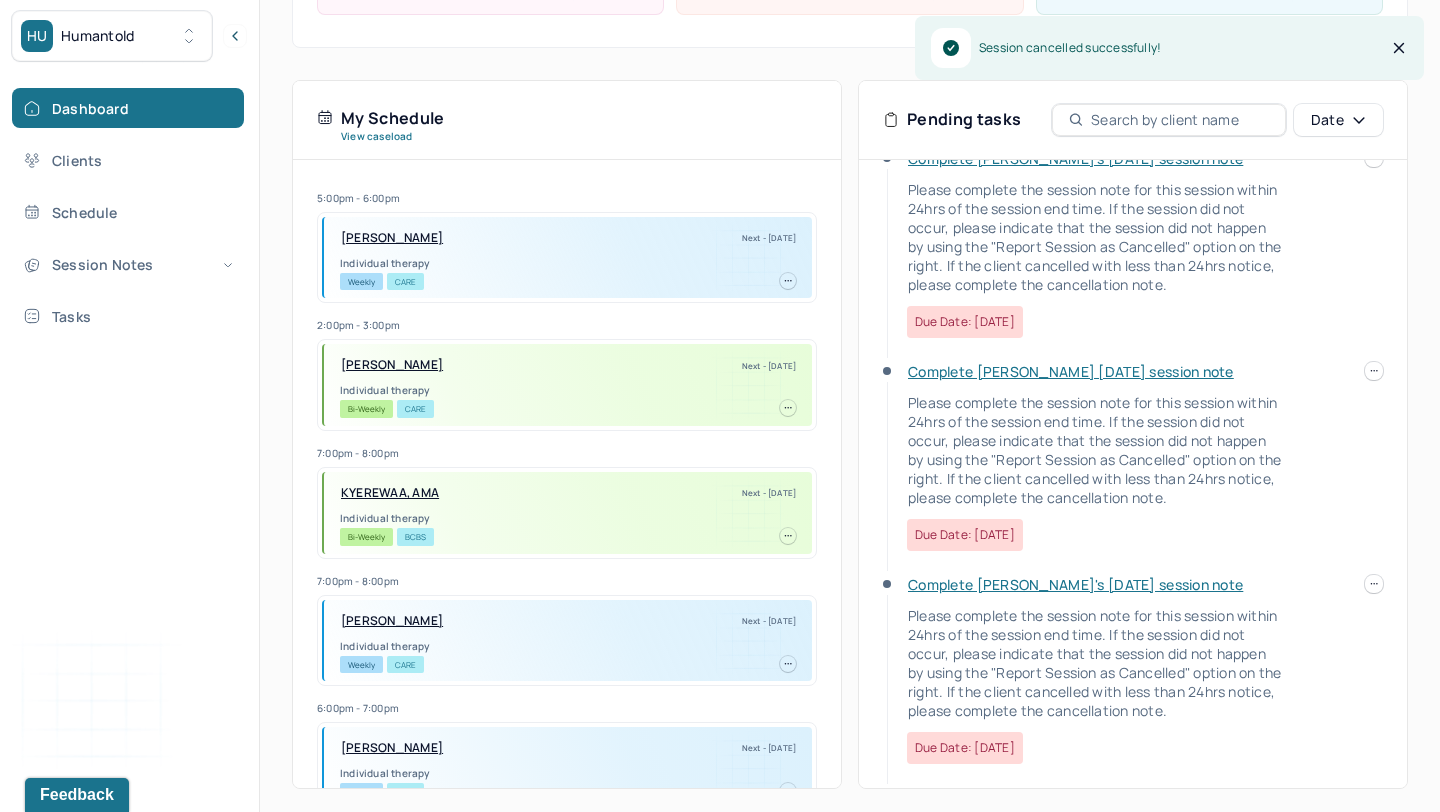 scroll, scrollTop: 256, scrollLeft: 0, axis: vertical 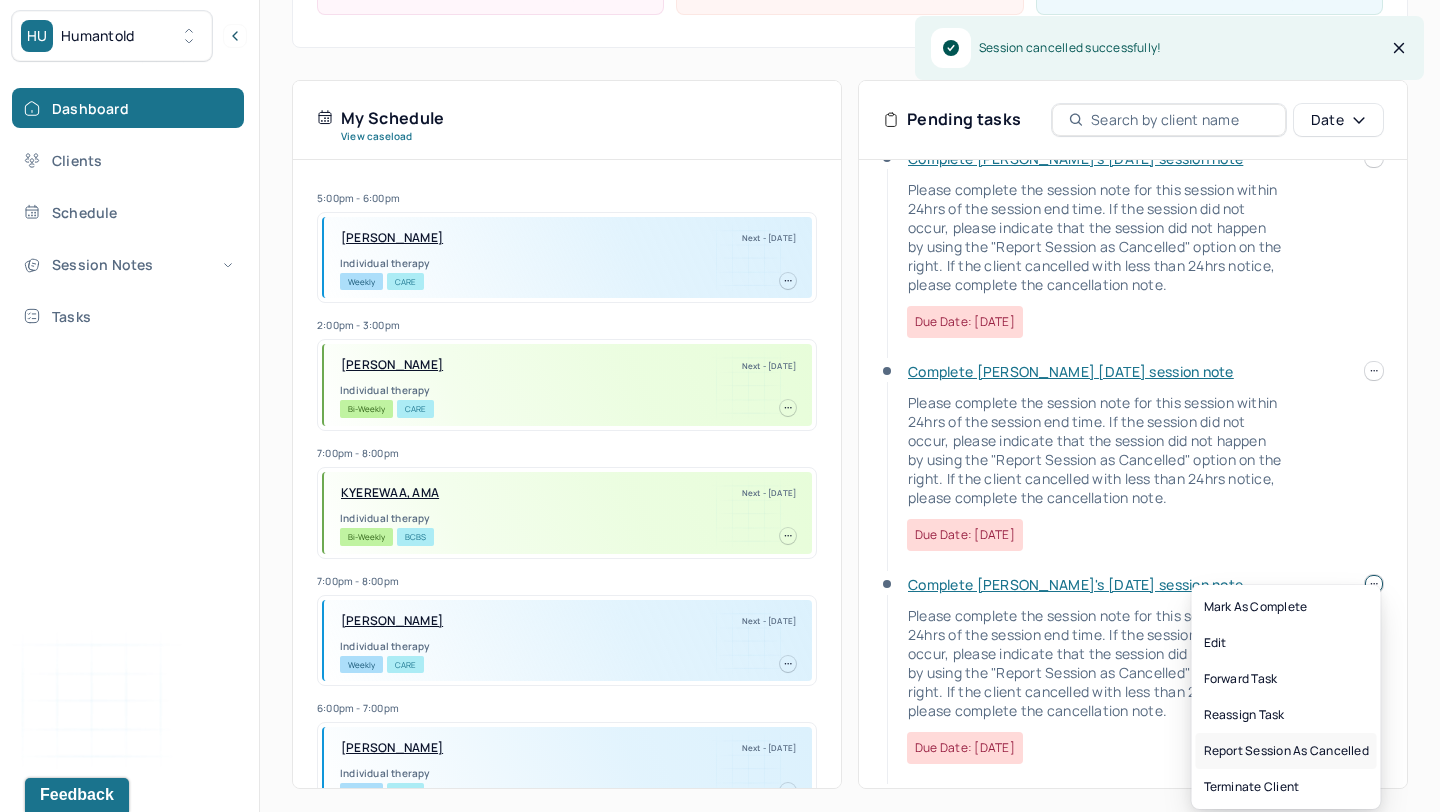 click on "Report session as cancelled" at bounding box center [1286, 751] 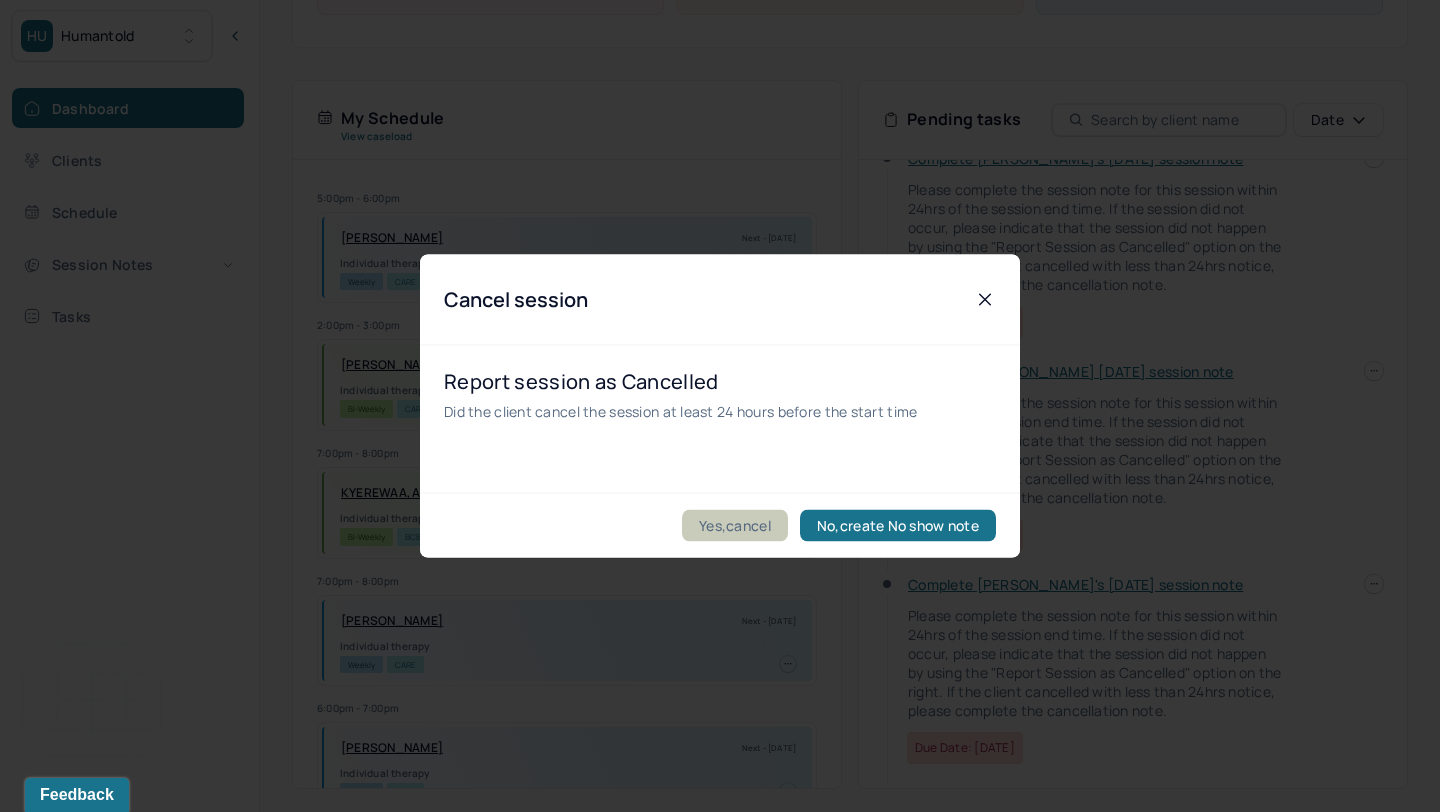 click on "Yes,cancel" at bounding box center (735, 526) 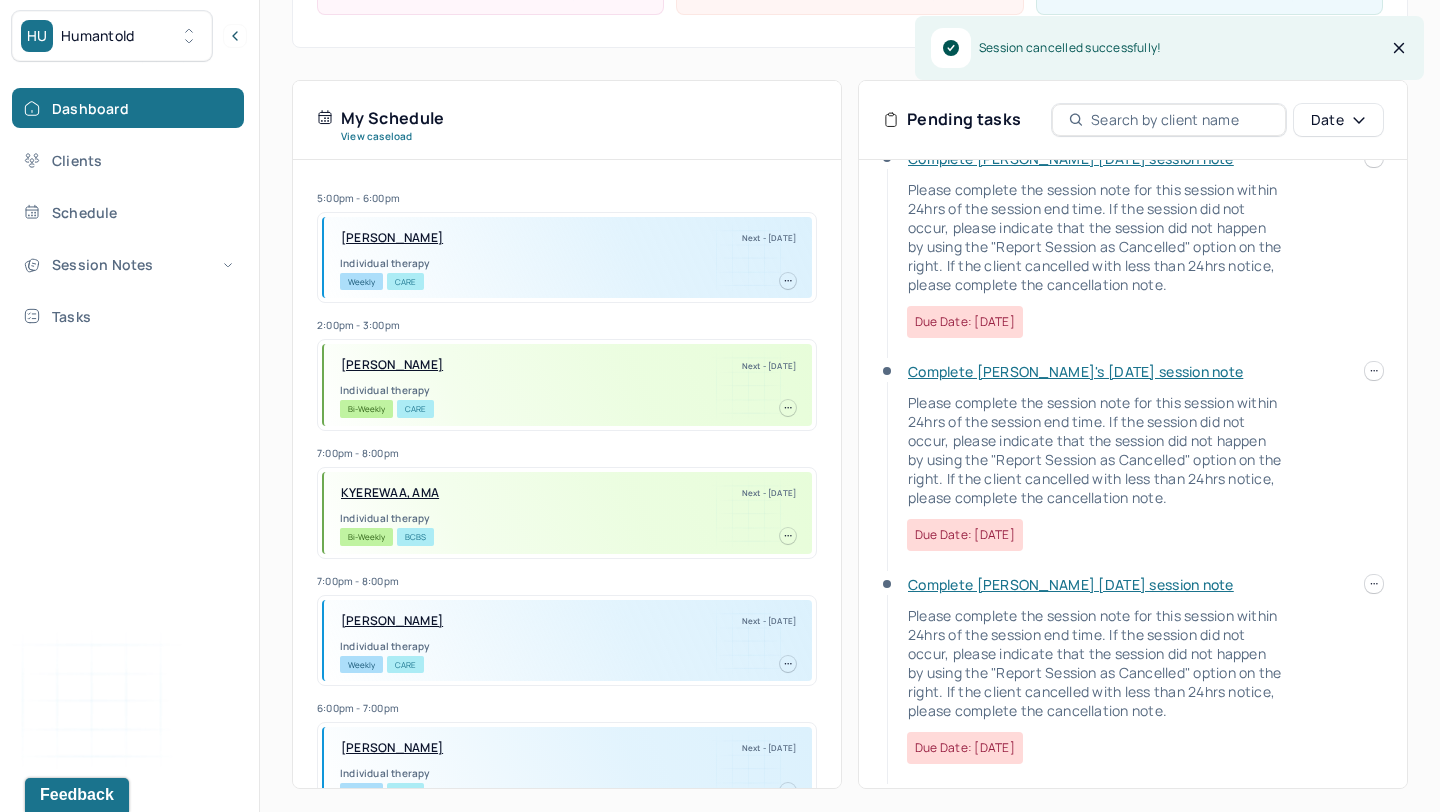 scroll, scrollTop: 43, scrollLeft: 0, axis: vertical 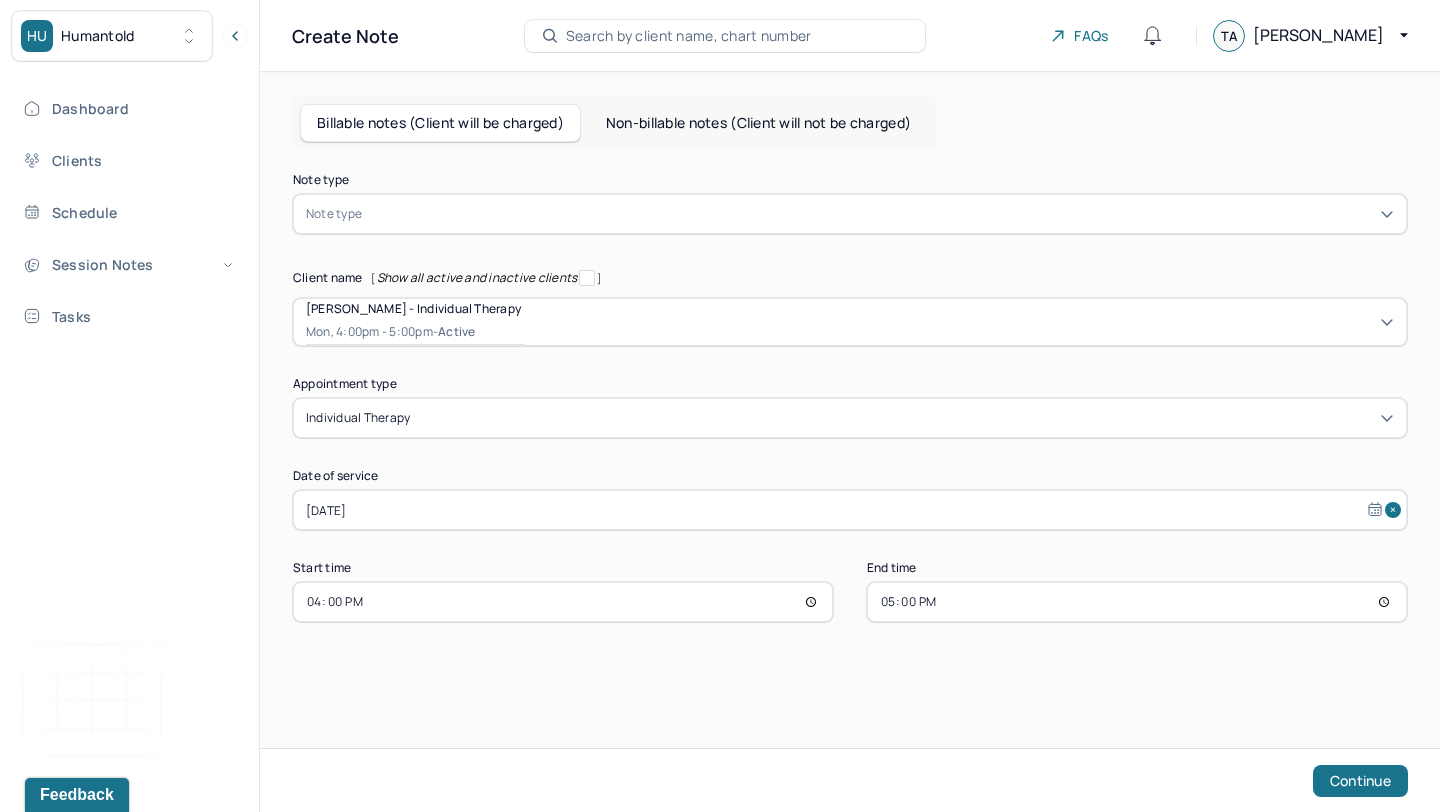 click at bounding box center (880, 214) 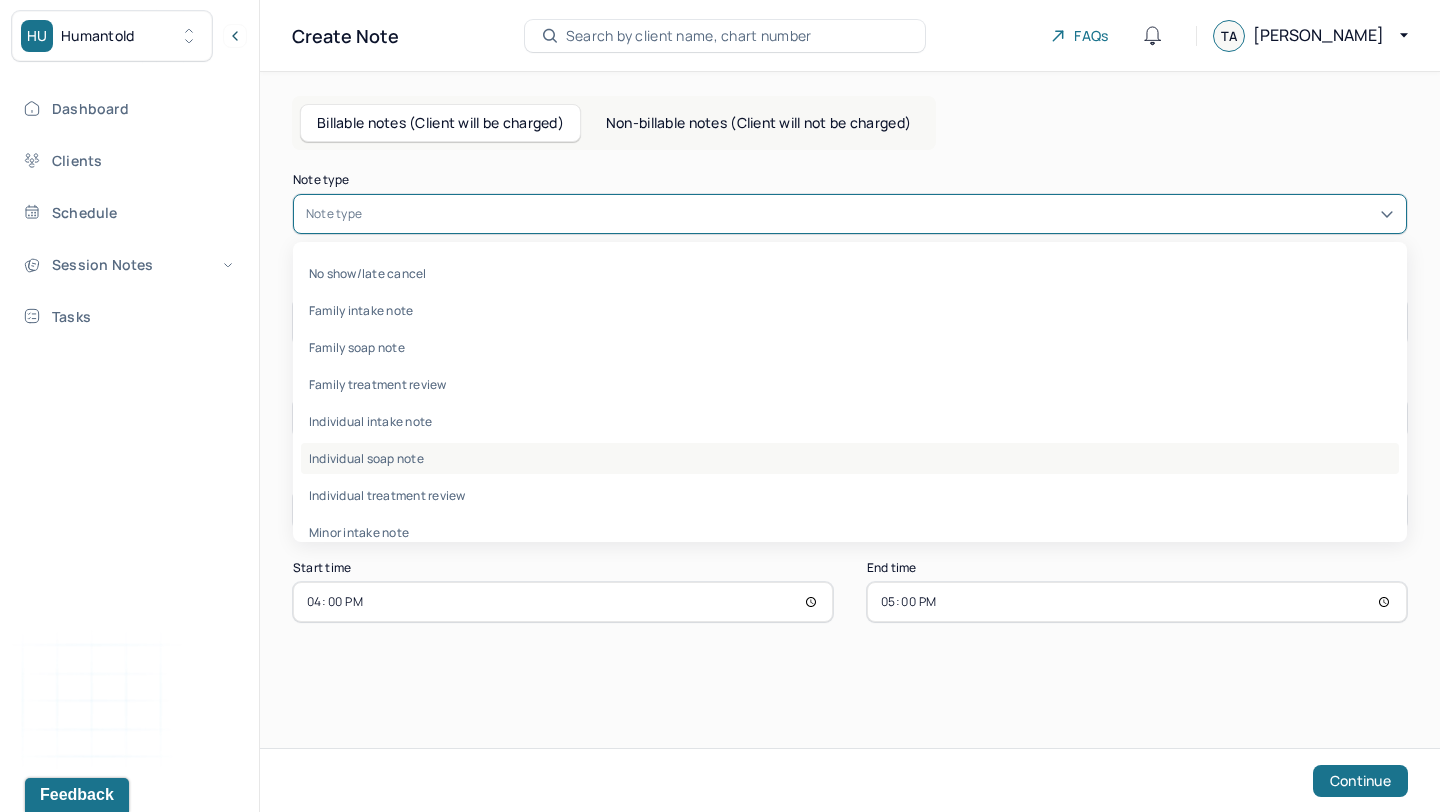 click on "Individual soap note" at bounding box center (850, 458) 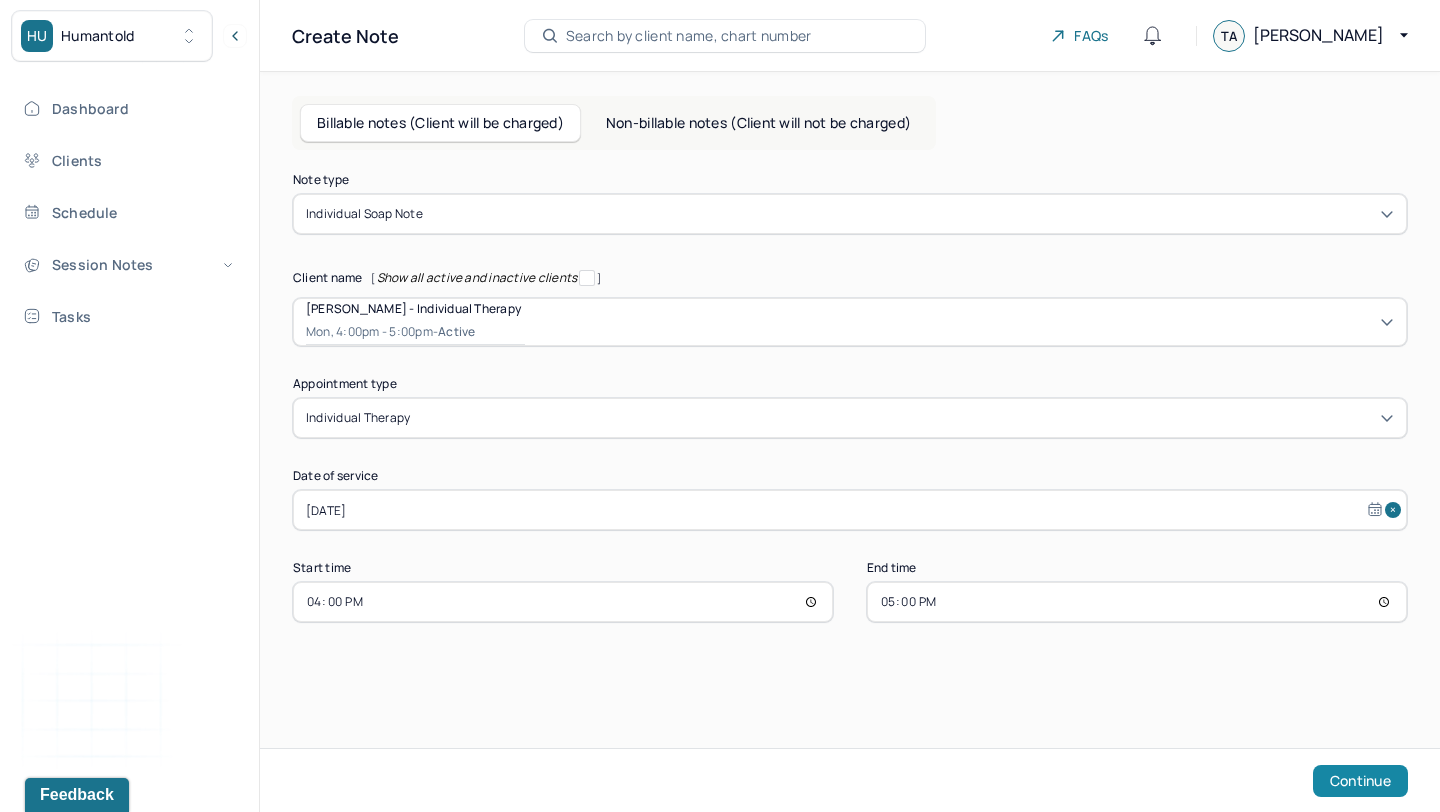 click on "Continue" at bounding box center (1360, 781) 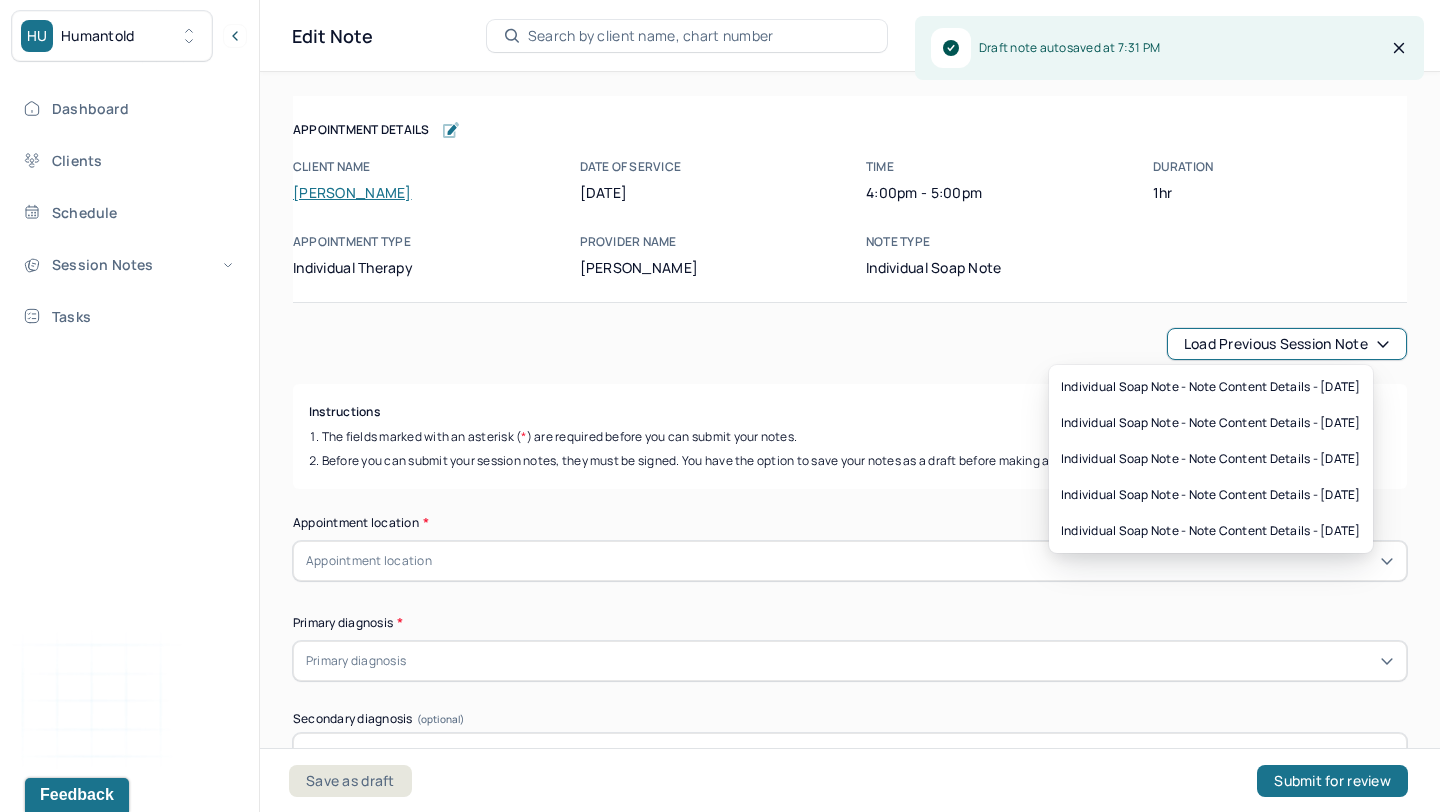 click on "Load previous session note" at bounding box center [1287, 344] 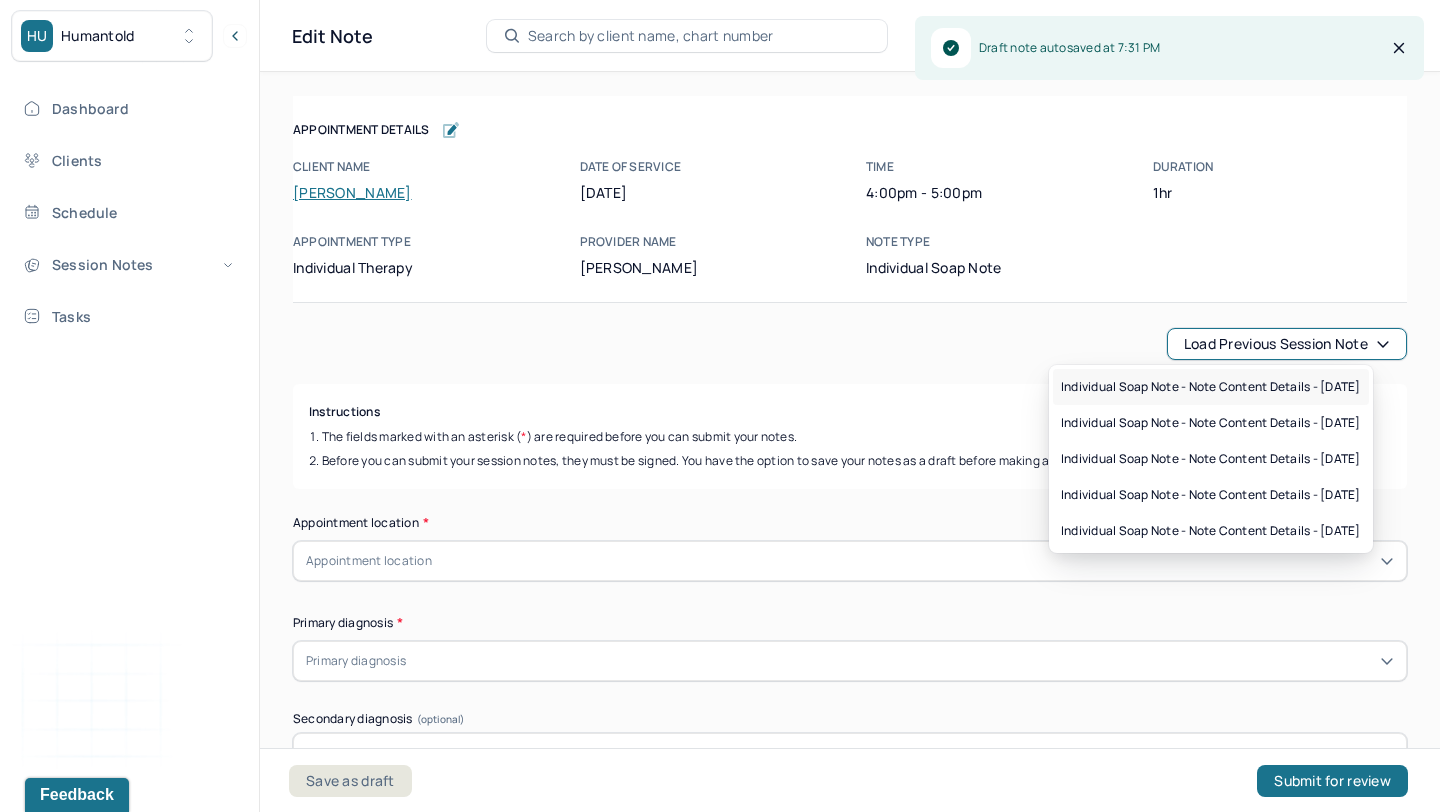 click on "Individual soap note   - Note content Details -   [DATE]" at bounding box center (1211, 387) 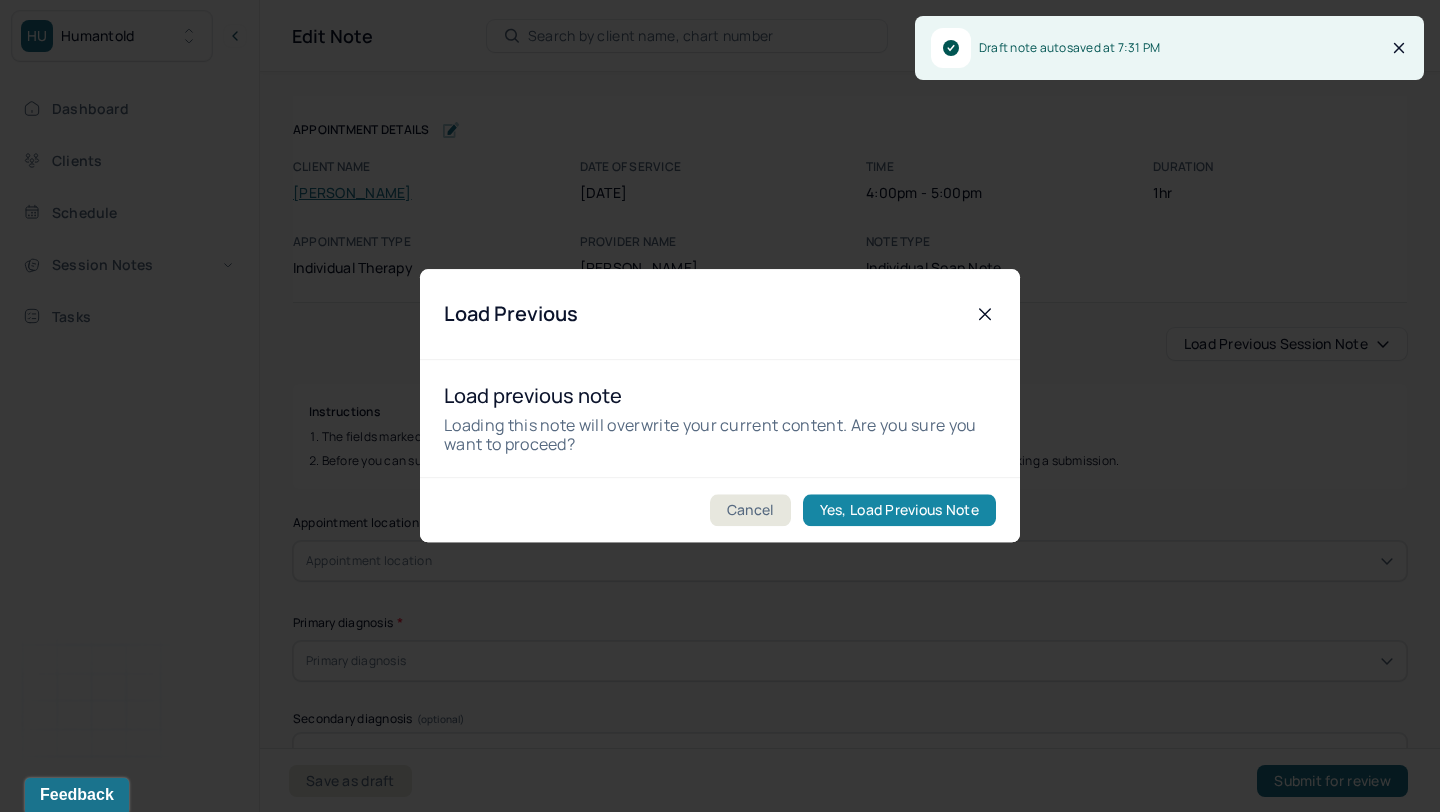 click on "Yes, Load Previous Note" at bounding box center (899, 511) 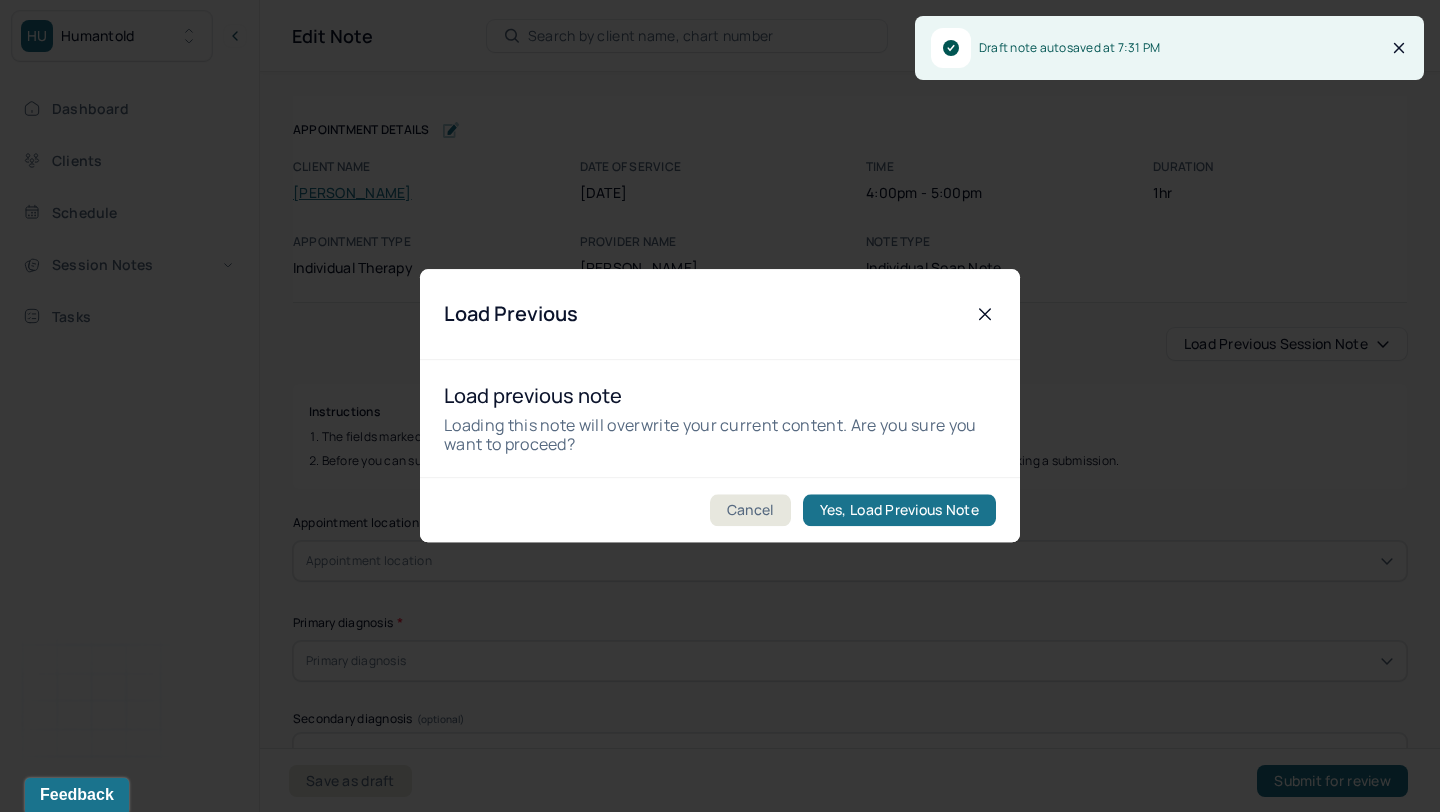 type on "sadness, triggers, frustation" 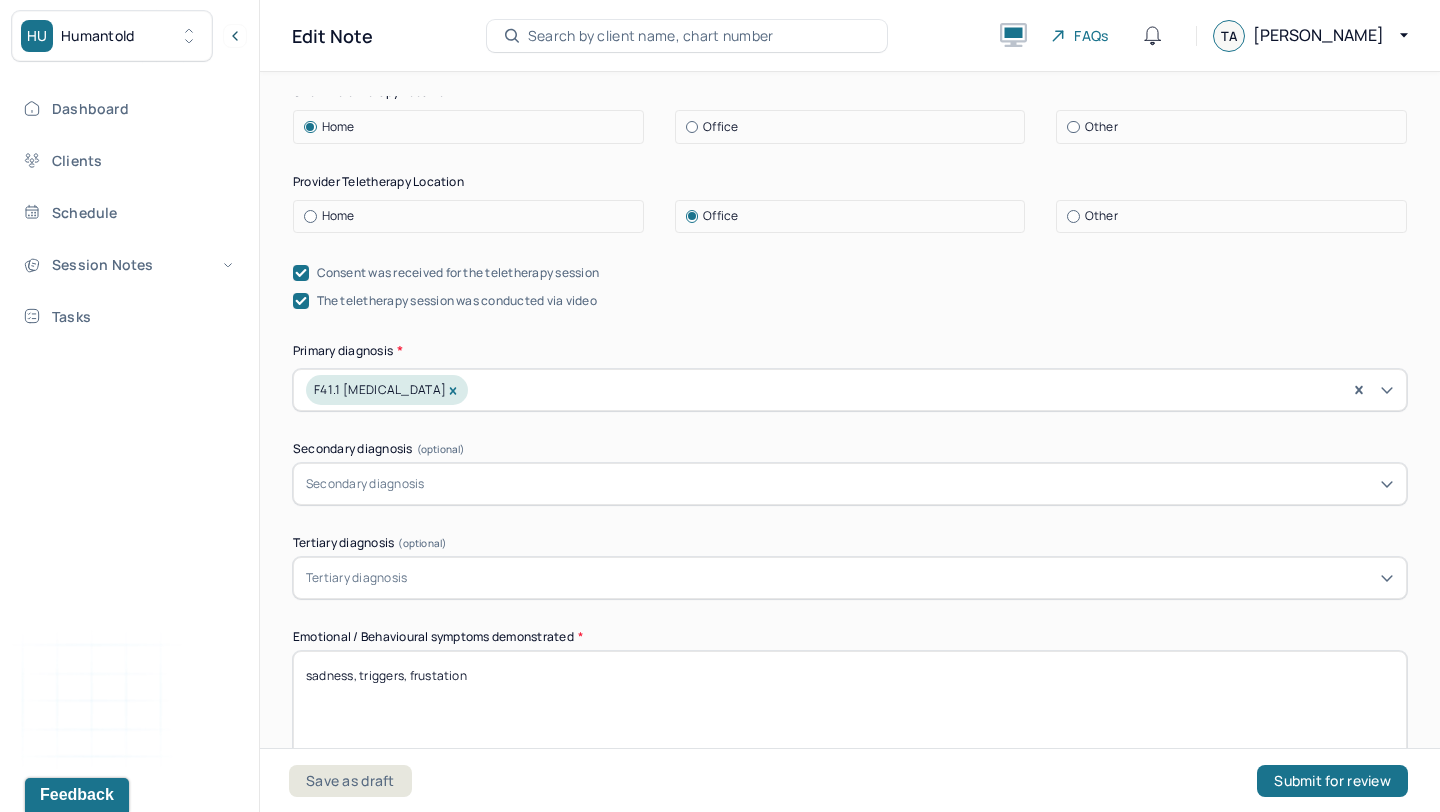 scroll, scrollTop: 727, scrollLeft: 0, axis: vertical 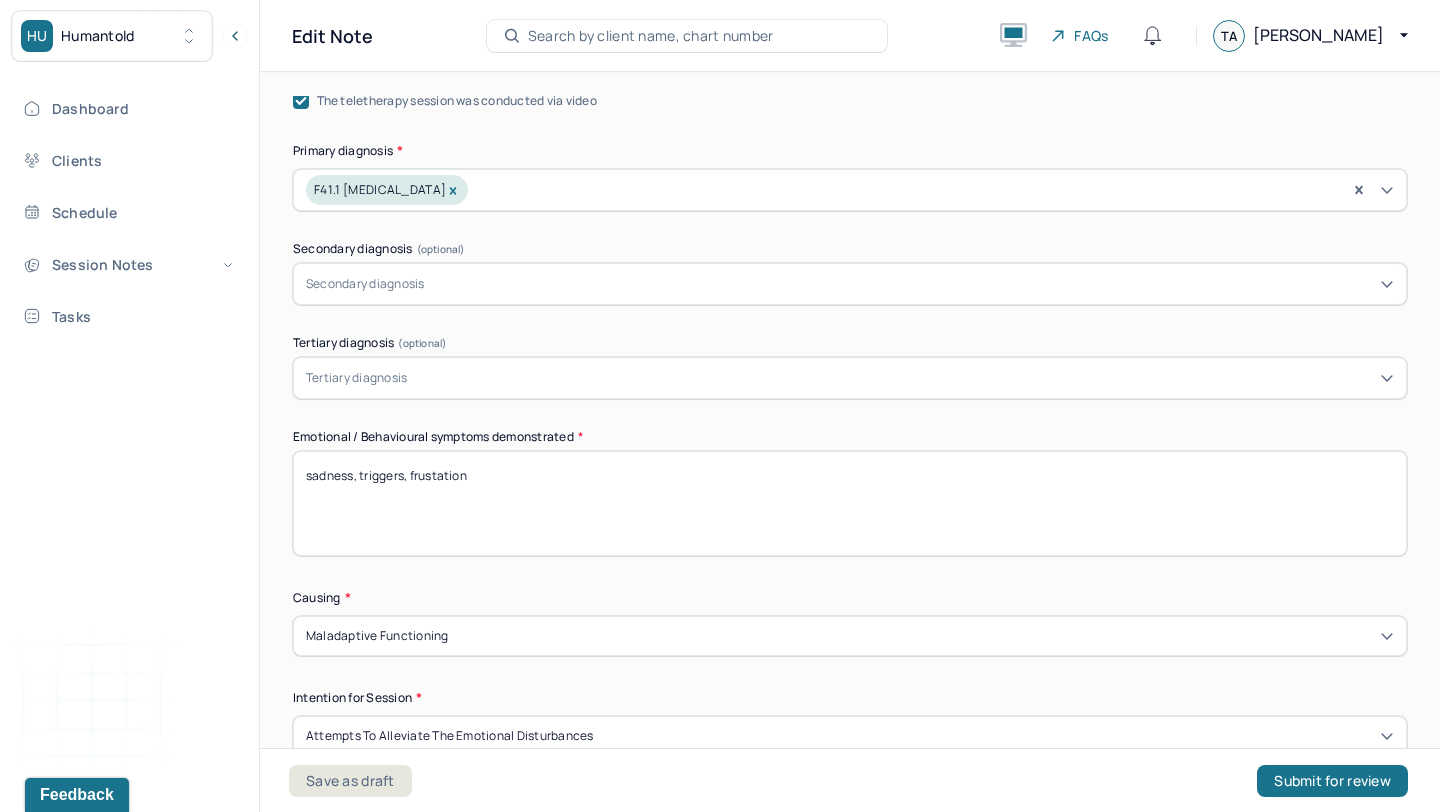 click on "sadness, triggers, frustation" at bounding box center (850, 503) 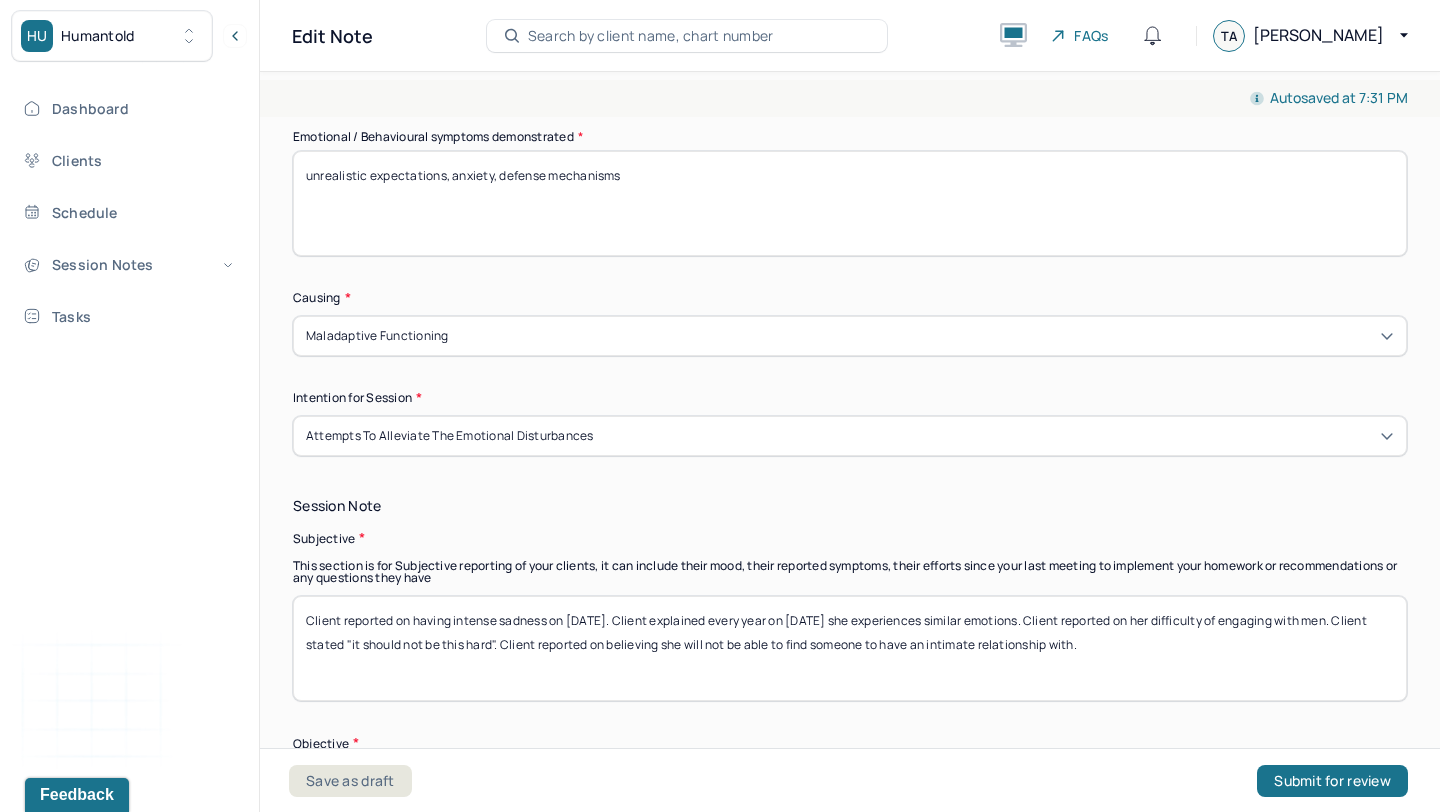 scroll, scrollTop: 1041, scrollLeft: 0, axis: vertical 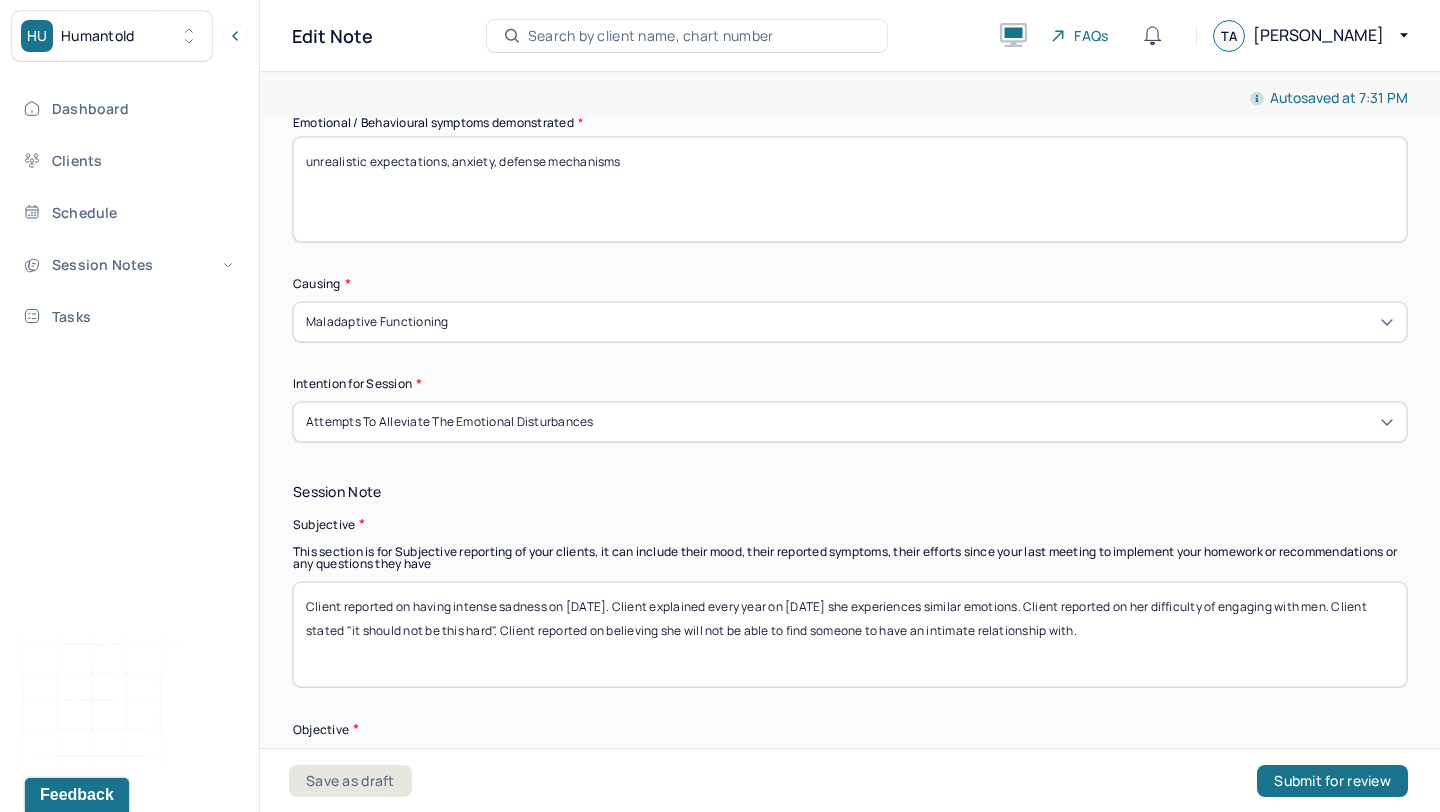 type on "unrealistic expectations, anxiety, defense mechanisms" 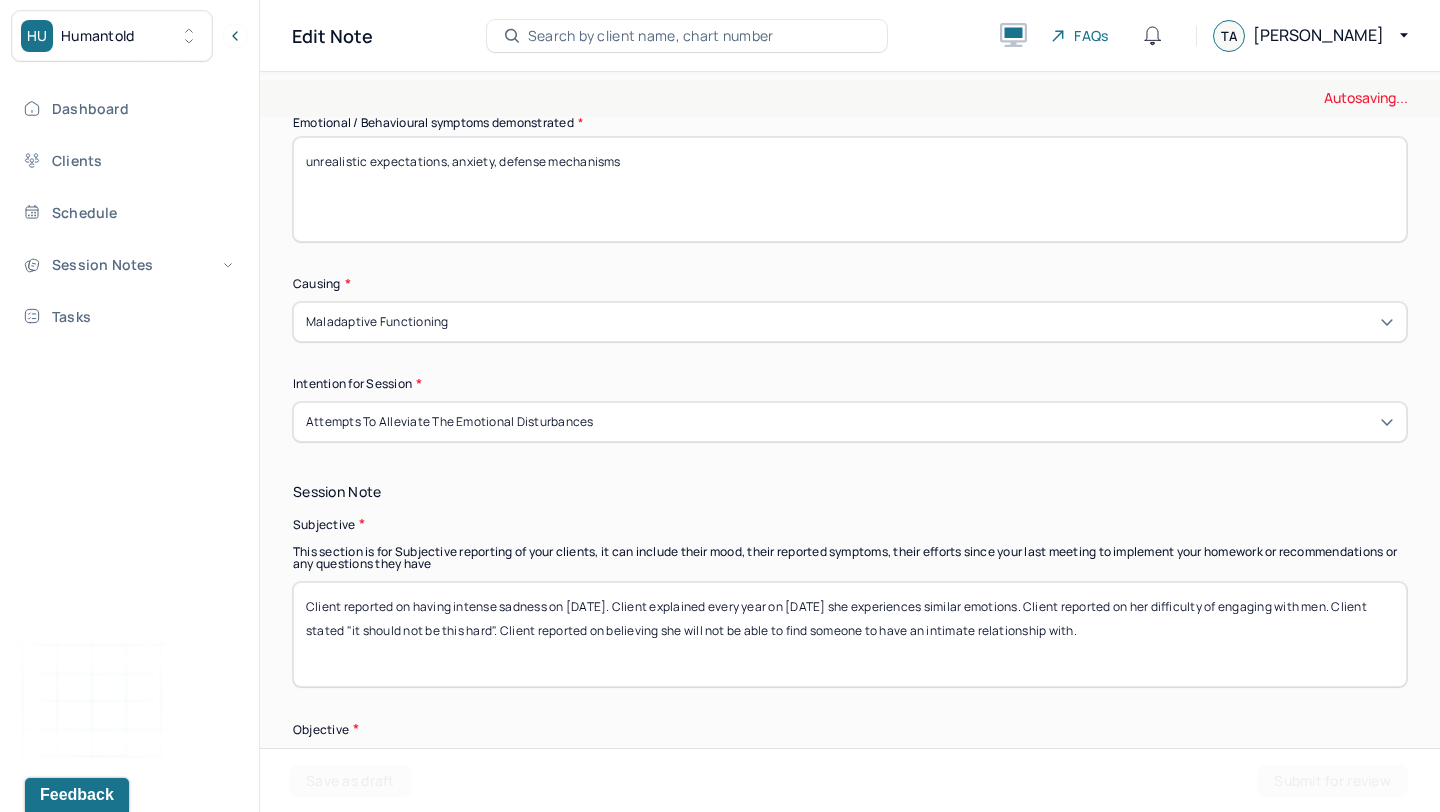 click on "Client reported on having intense sadness on [DATE]. Client explained every year on [DATE] she experiences similar emotions. Client reported on her difficulty of engaging with men. Client stated "it should not be this hard". Client reported on believing she will not be able to find someone to have an intimate relationship with." at bounding box center [850, 634] 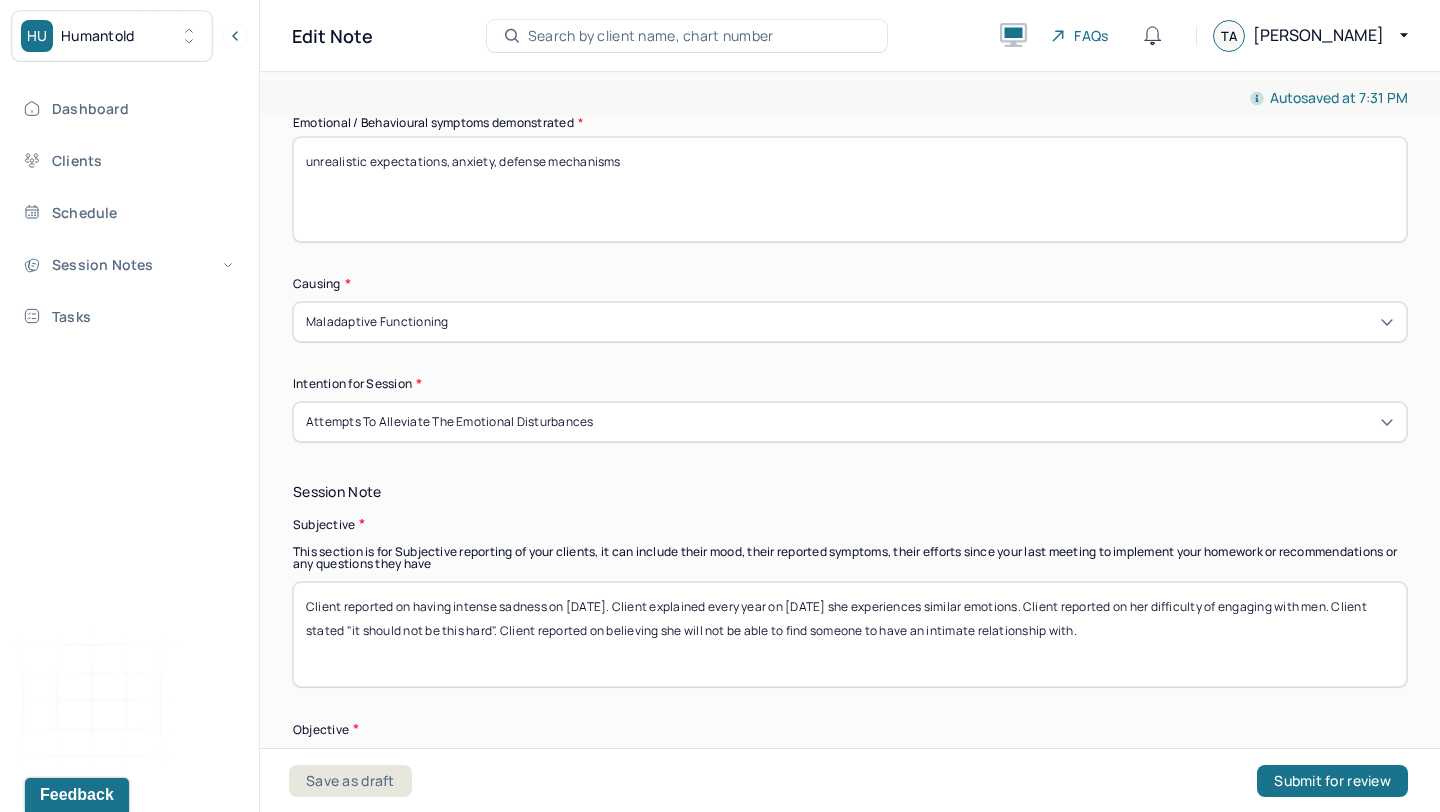 click on "Client reported on having intense sadness on [DATE]. Client explained every year on [DATE] she experiences similar emotions. Client reported on her difficulty of engaging with men. Client stated "it should not be this hard". Client reported on believing she will not be able to find someone to have an intimate relationship with." at bounding box center (850, 634) 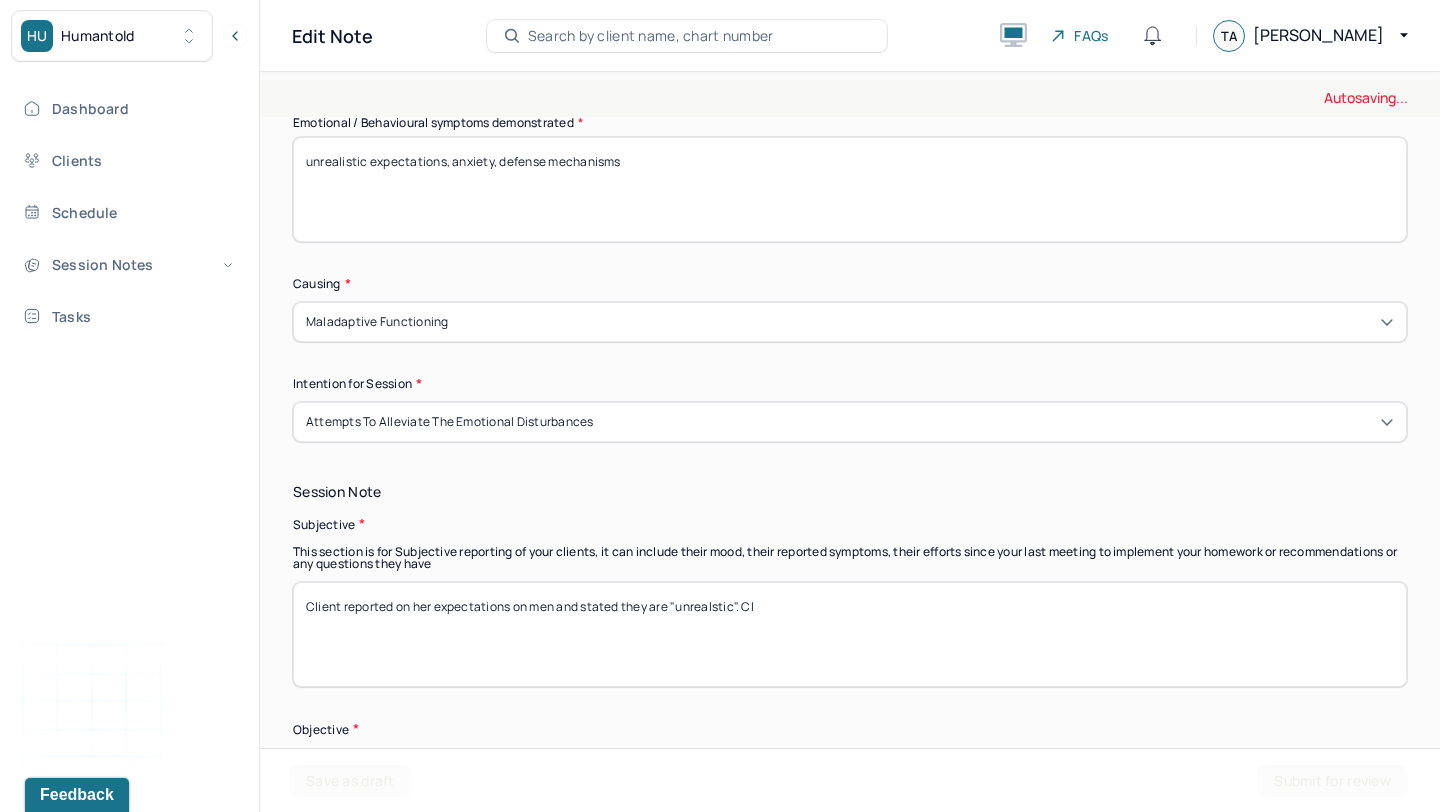 click on "Client reported on having intense sadness on [DATE]. Client explained every year on [DATE] she experiences similar emotions. Client reported on her difficulty of engaging with men. Client stated "it should not be this hard". Client reported on believing she will not be able to find someone to have an intimate relationship with." at bounding box center [850, 634] 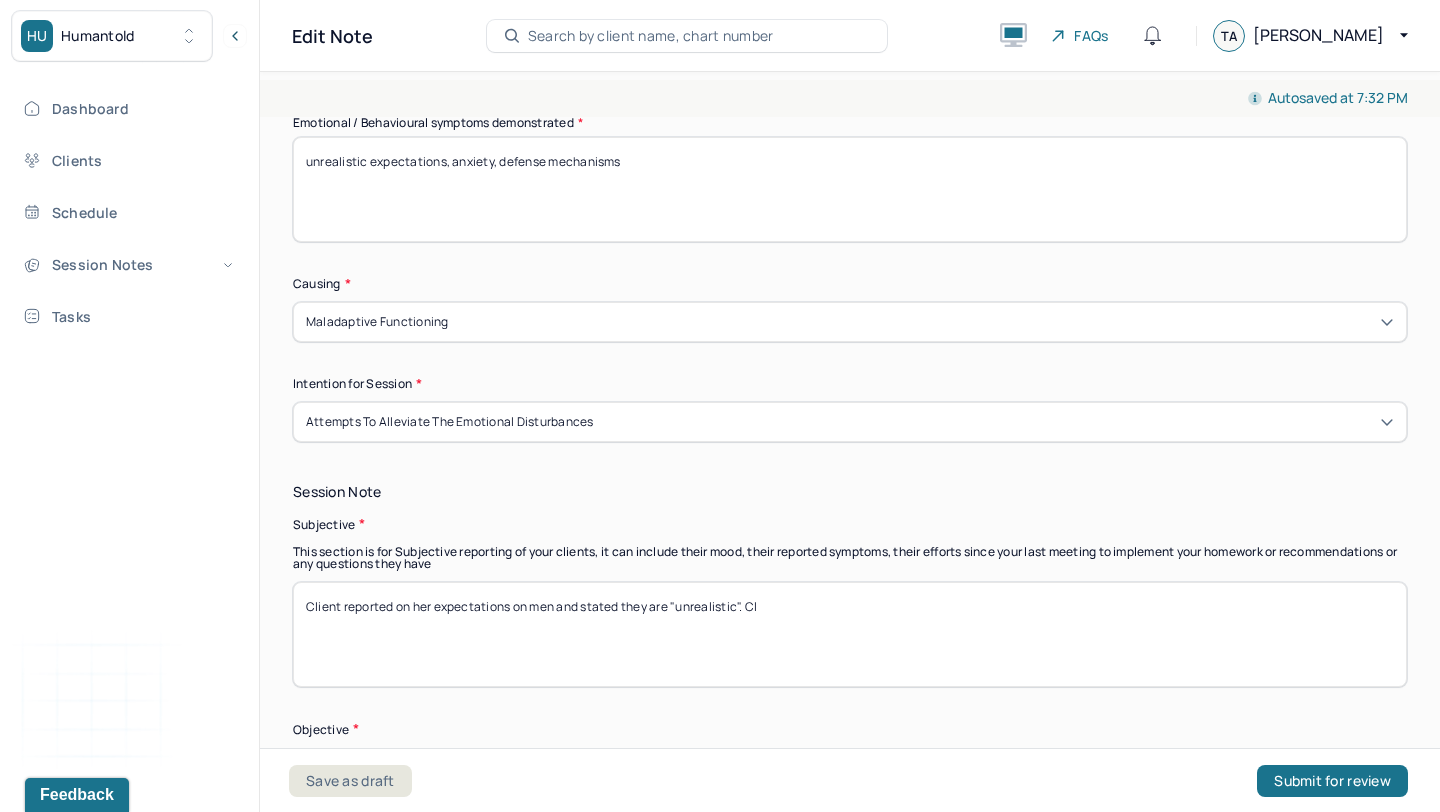 click on "Client reported on her expectations on men and stated they are "unrealstic". Cl" at bounding box center (850, 634) 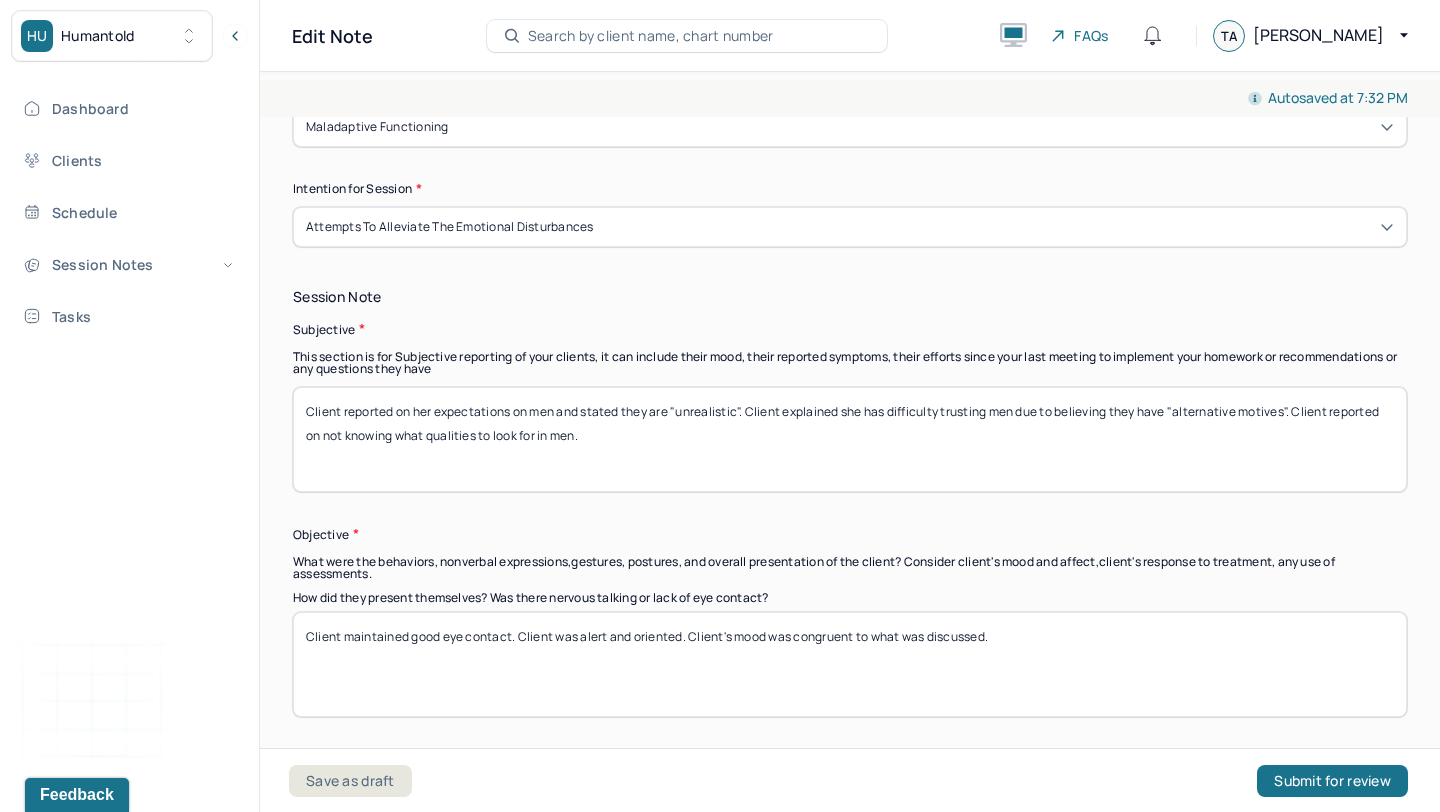 scroll, scrollTop: 1295, scrollLeft: 0, axis: vertical 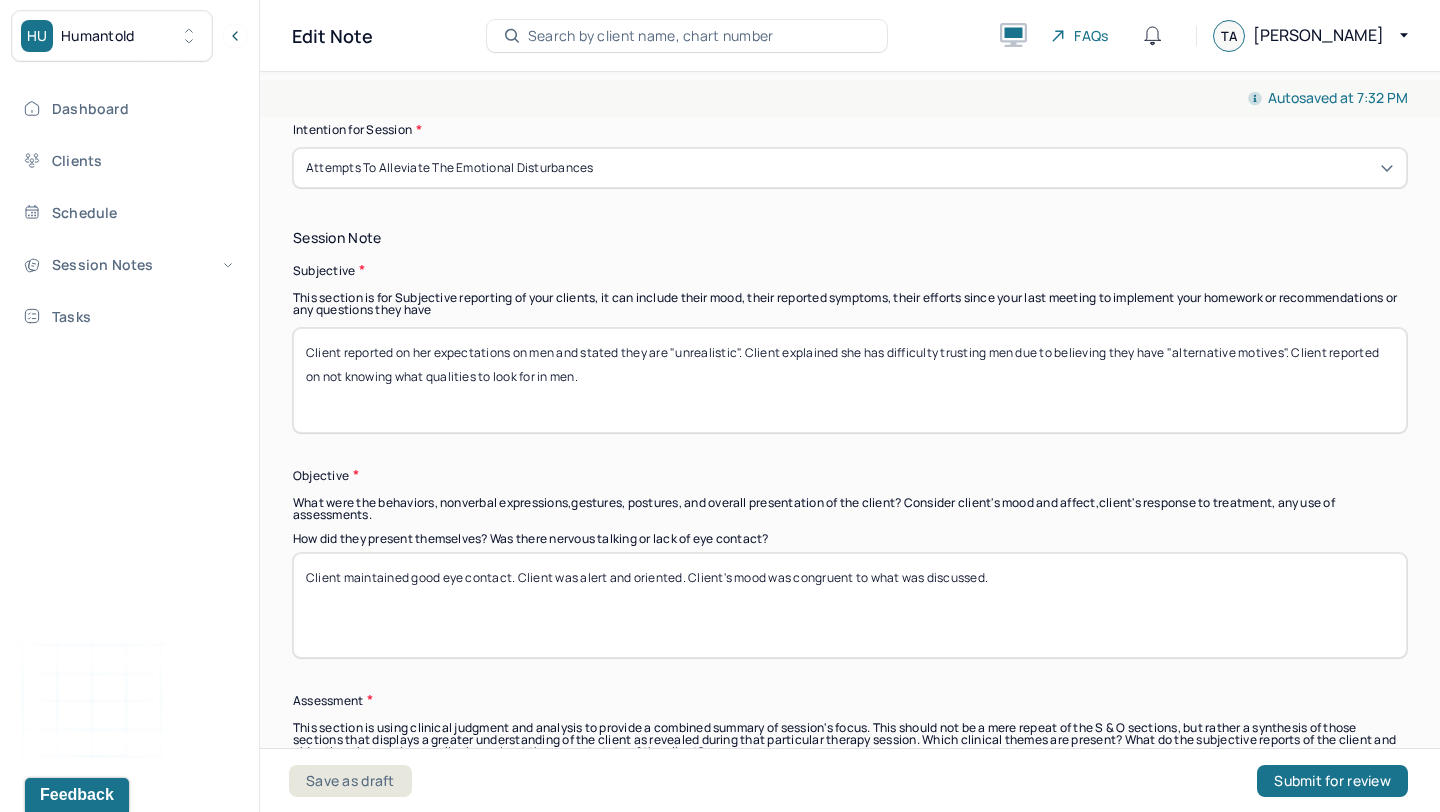 type on "Client reported on her expectations on men and stated they are "unrealistic". Client explained she has difficulty trusting men due to believing they have "alternative motives". Client reported on not knowing what qualities to look for in men." 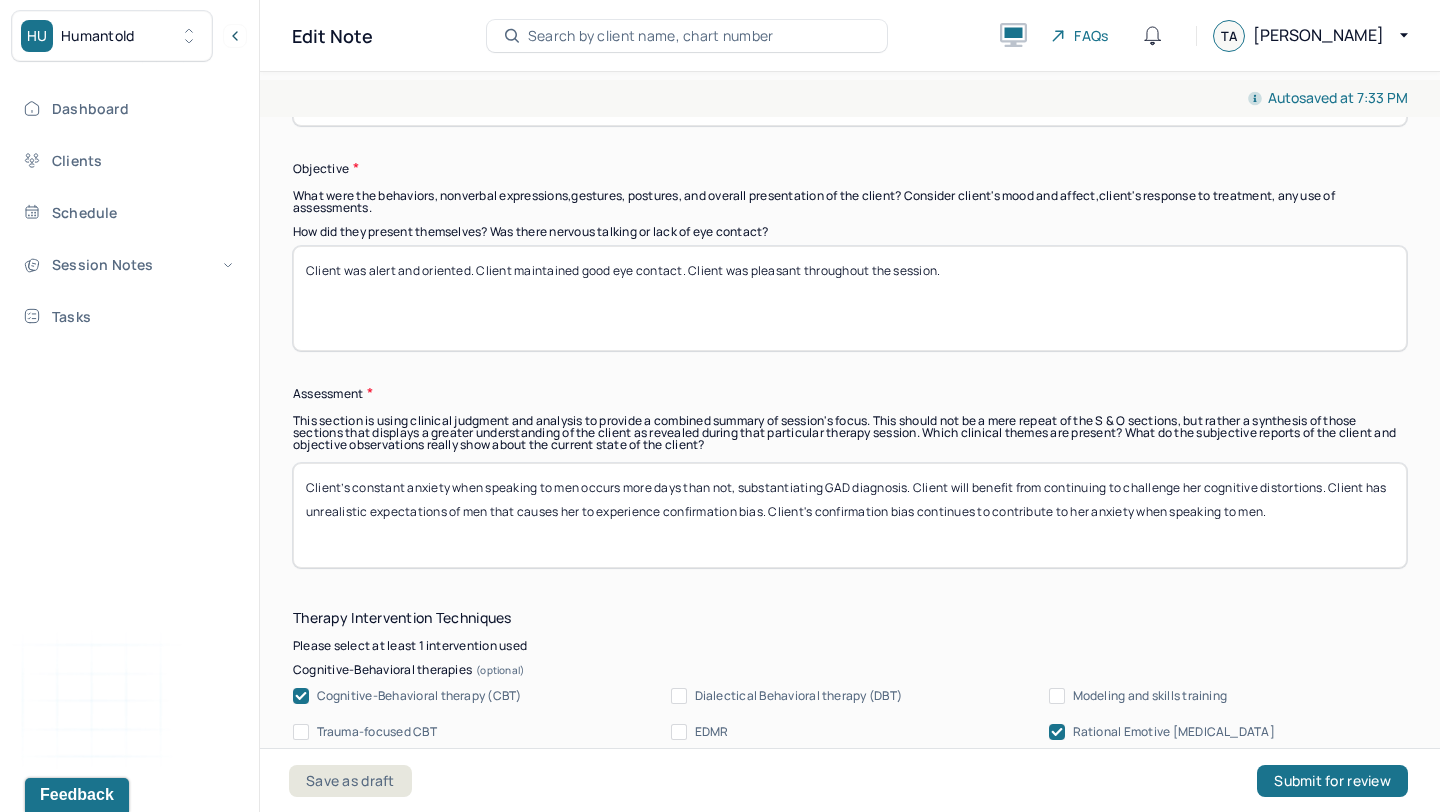 scroll, scrollTop: 1634, scrollLeft: 0, axis: vertical 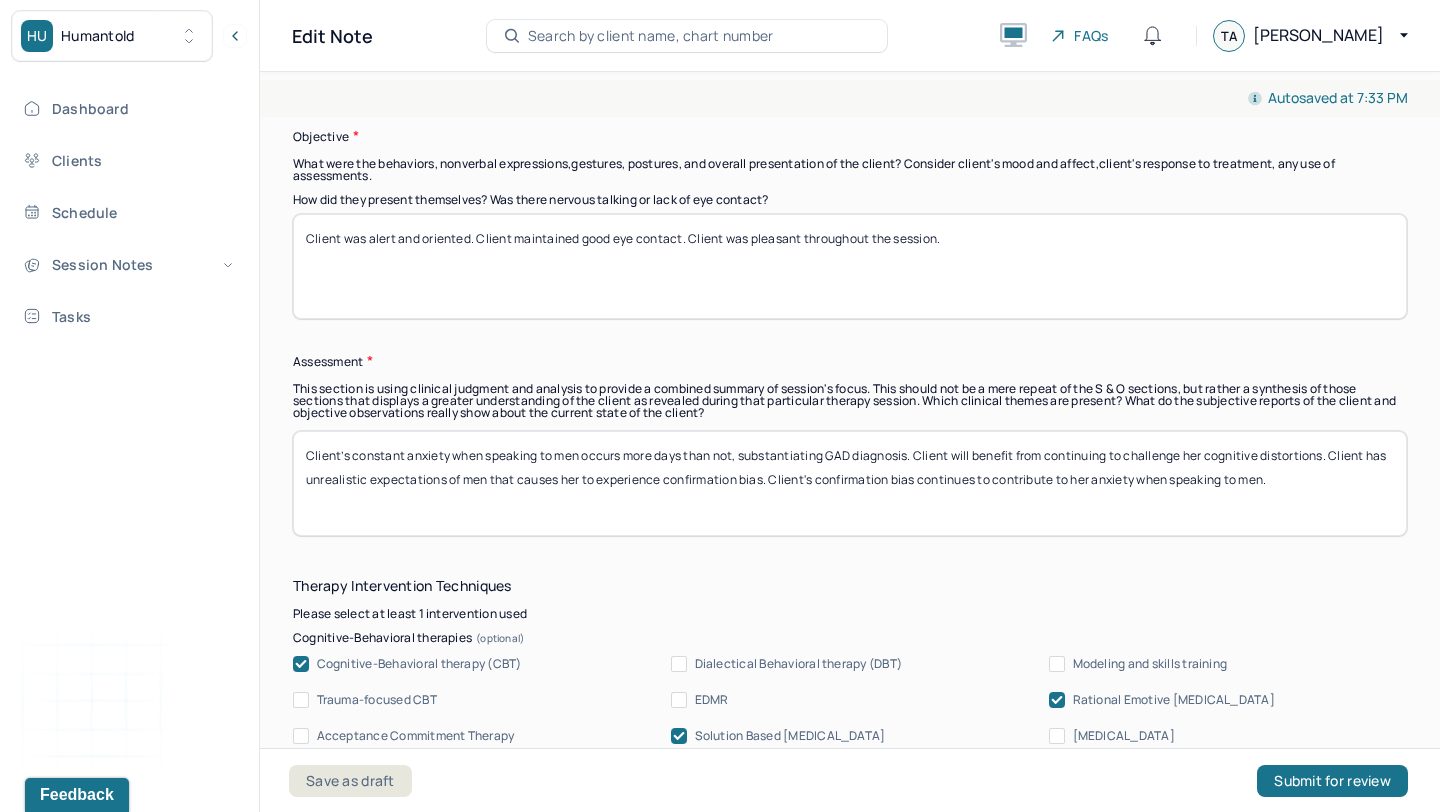 type on "Client was alert and oriented. Client maintained good eye contact. Client was pleasant throughout the session." 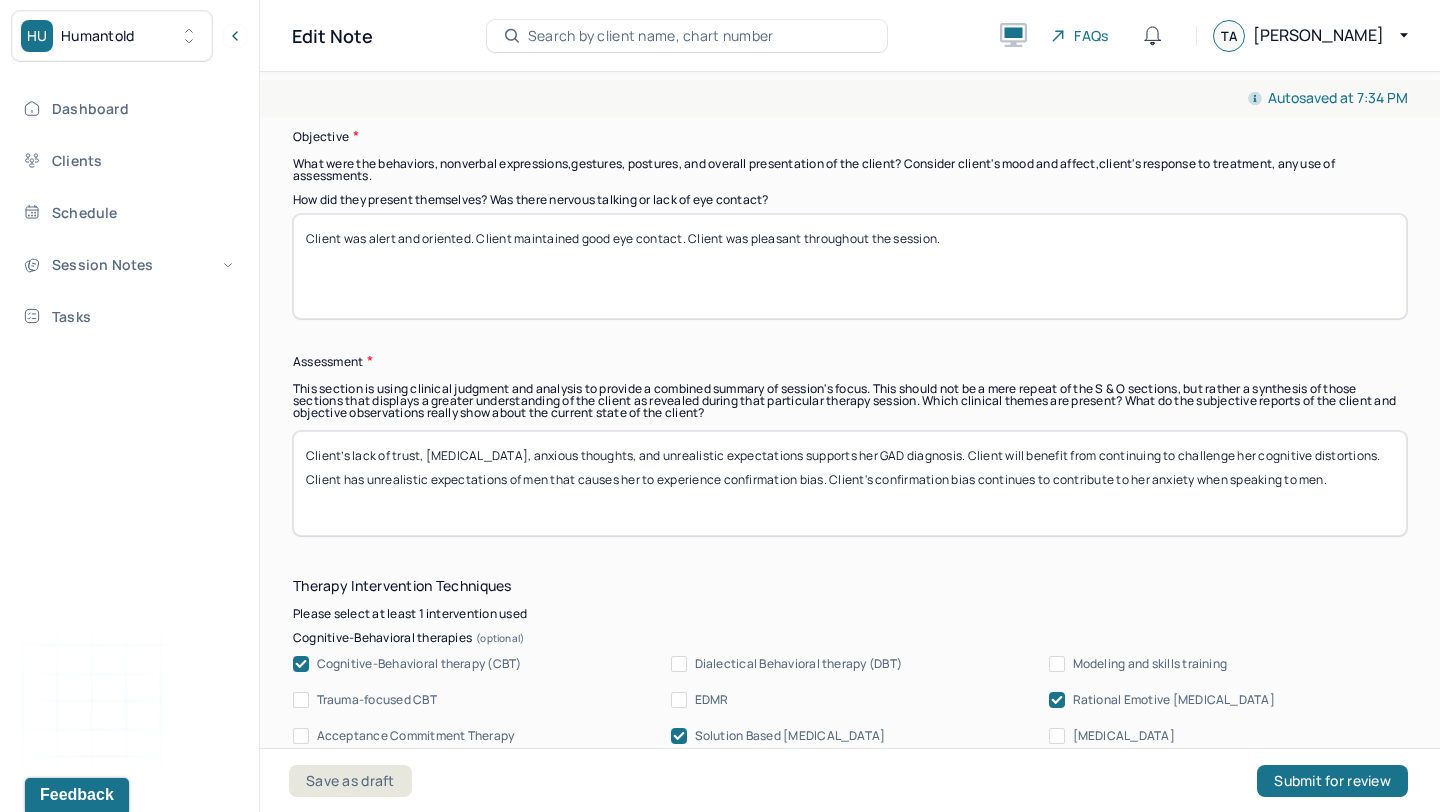drag, startPoint x: 966, startPoint y: 453, endPoint x: 1038, endPoint y: 522, distance: 99.724625 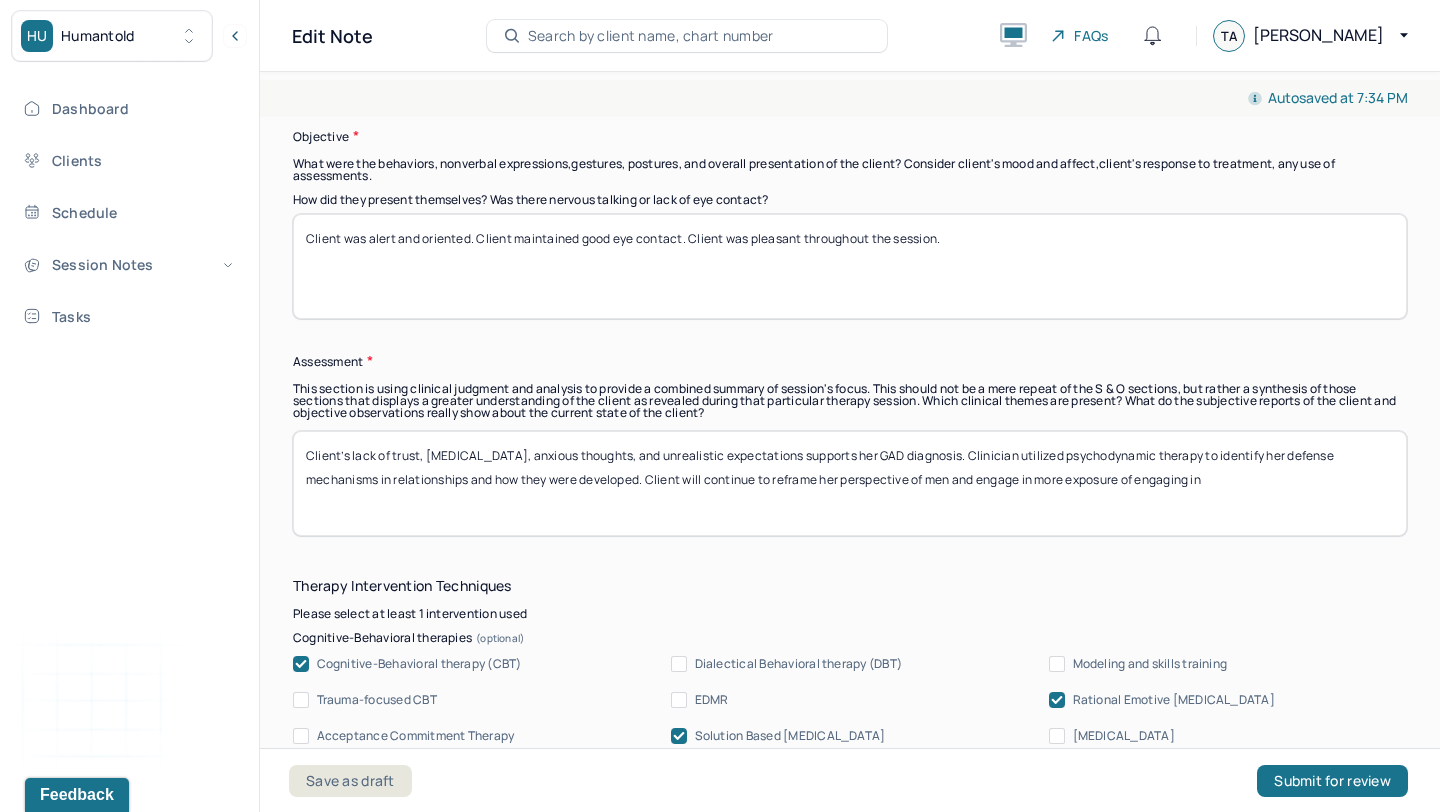 click on "Client’s lack of trust, [MEDICAL_DATA], anxious thoughts, and unrealistic expectations supports her GAD diagnosis. Client will benefit from continuing to challenge her cognitive distortions. Client has unrealistic expectations of men that causes her to experience confirmation bias. Client's confirmation bias continues to contribute to her anxiety when speaking to men." at bounding box center [850, 483] 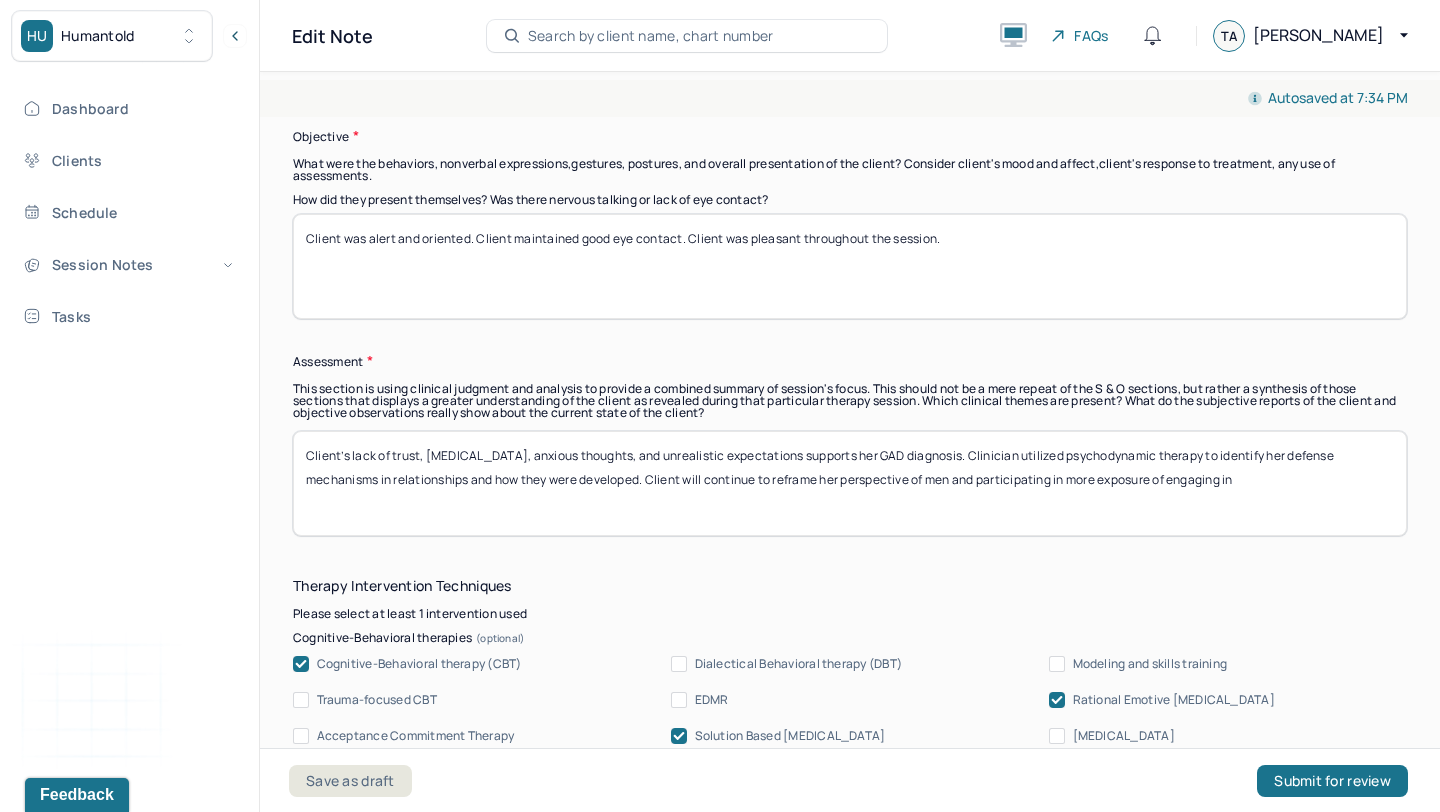 click on "Client’s lack of trust, [MEDICAL_DATA], anxious thoughts, and unrealistic expectations supports her GAD diagnosis. Clinician utilized psychodynamic therapy to identify her defense mechanisms in relationships and how they were developed. Client will continue to reframe her perspective of men and engage in more exposure of engaging in" at bounding box center [850, 483] 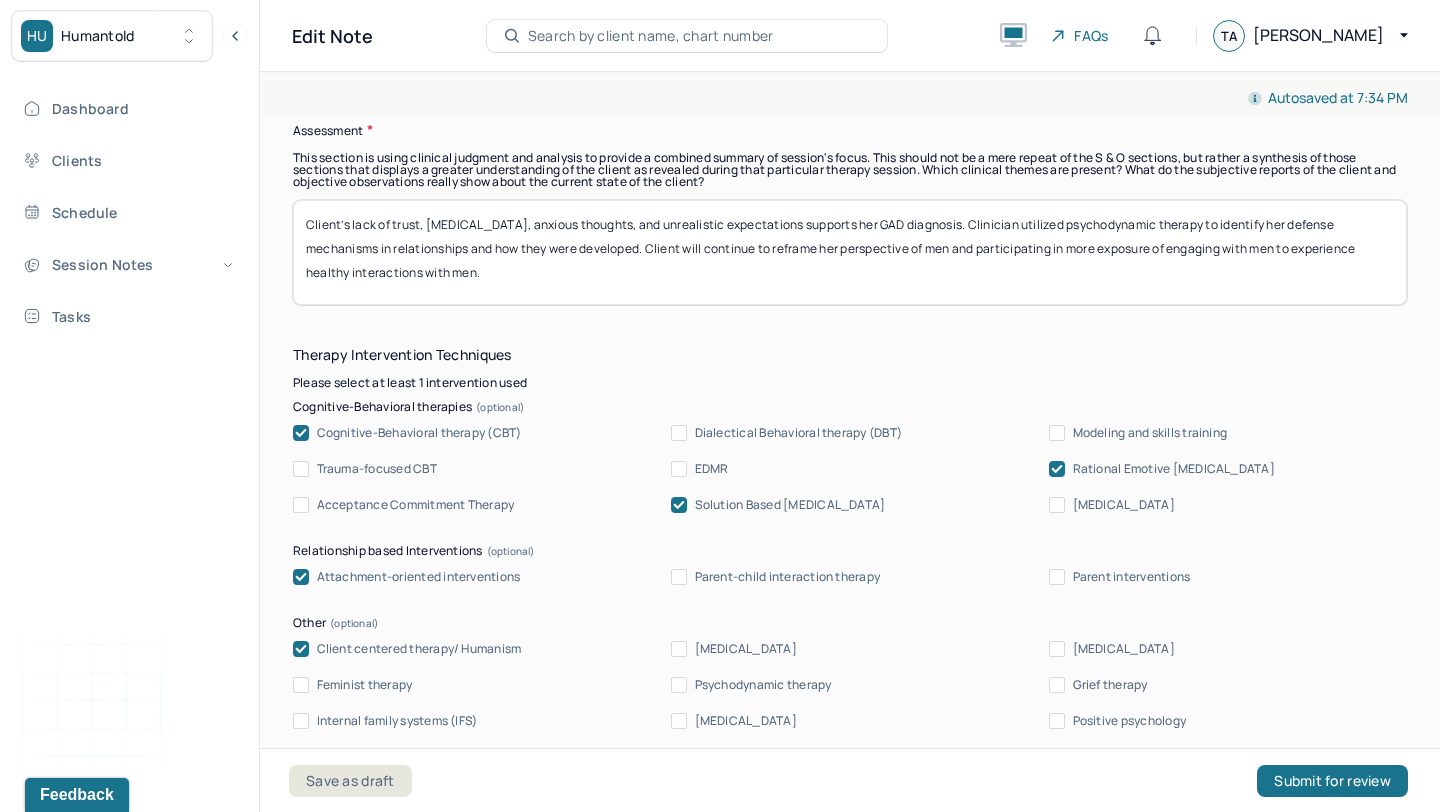 scroll, scrollTop: 1884, scrollLeft: 0, axis: vertical 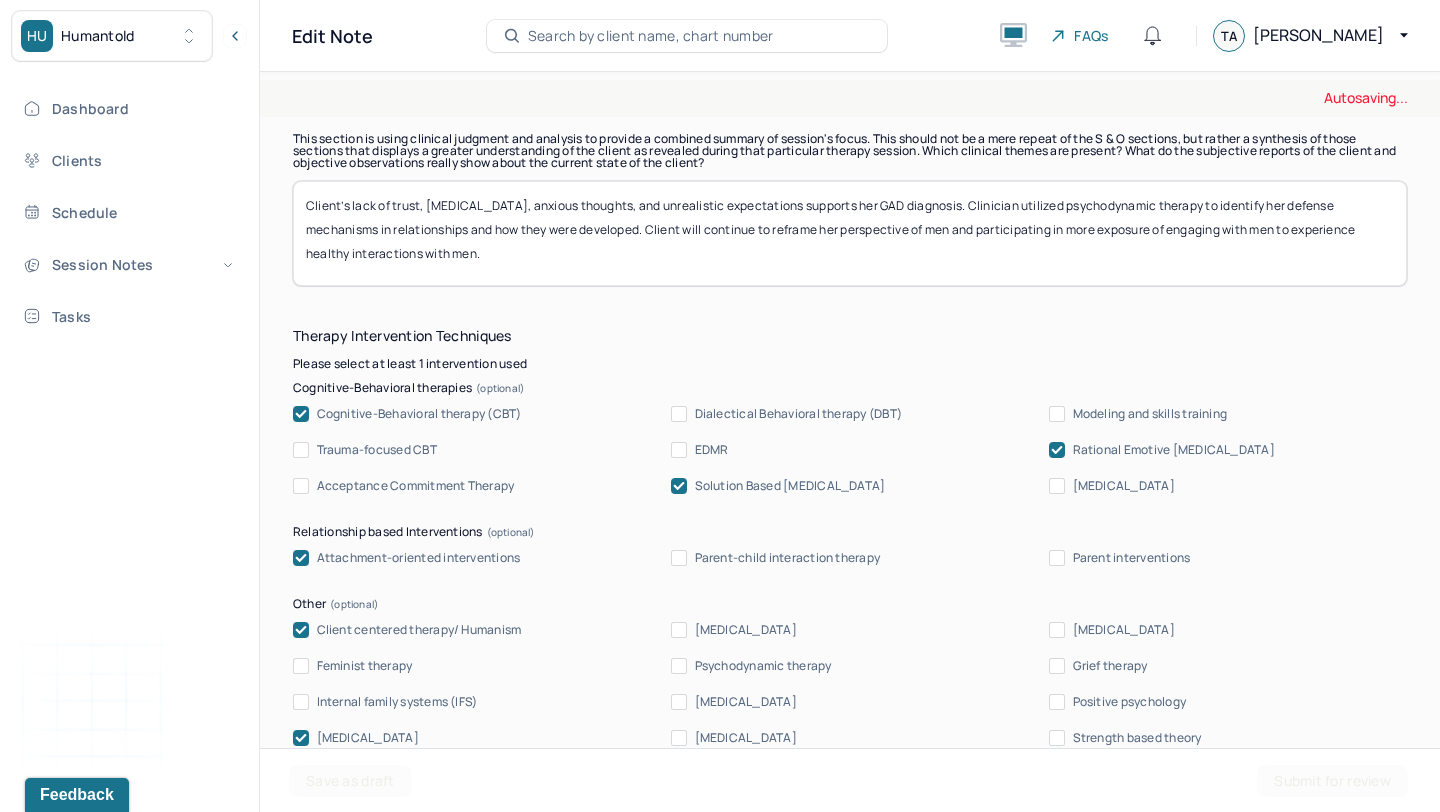type on "Client’s lack of trust, [MEDICAL_DATA], anxious thoughts, and unrealistic expectations supports her GAD diagnosis. Clinician utilized psychodynamic therapy to identify her defense mechanisms in relationships and how they were developed. Client will continue to reframe her perspective of men and participating in more exposure of engaging with men to experience healthy interactions with men." 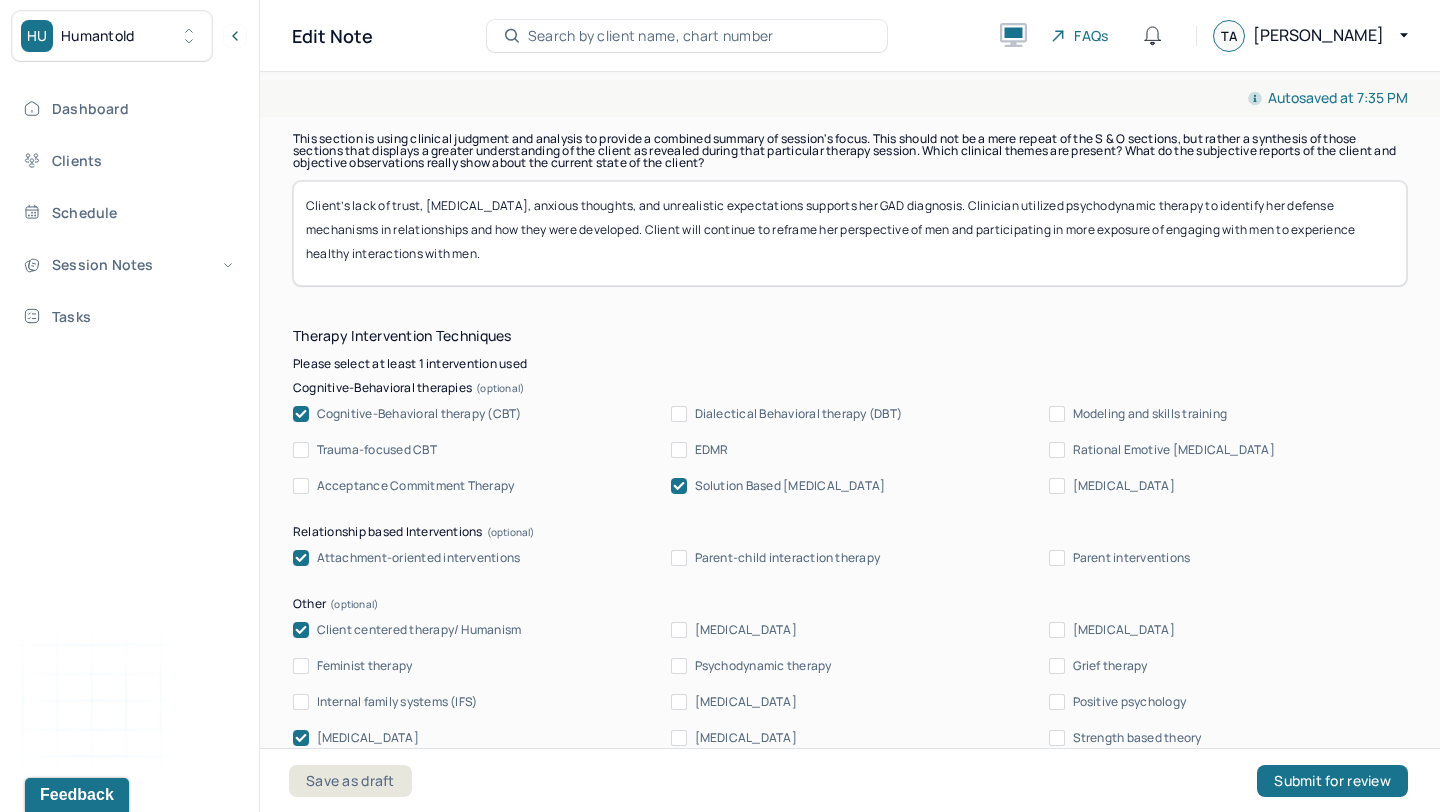 click on "Solution Based [MEDICAL_DATA]" at bounding box center [790, 486] 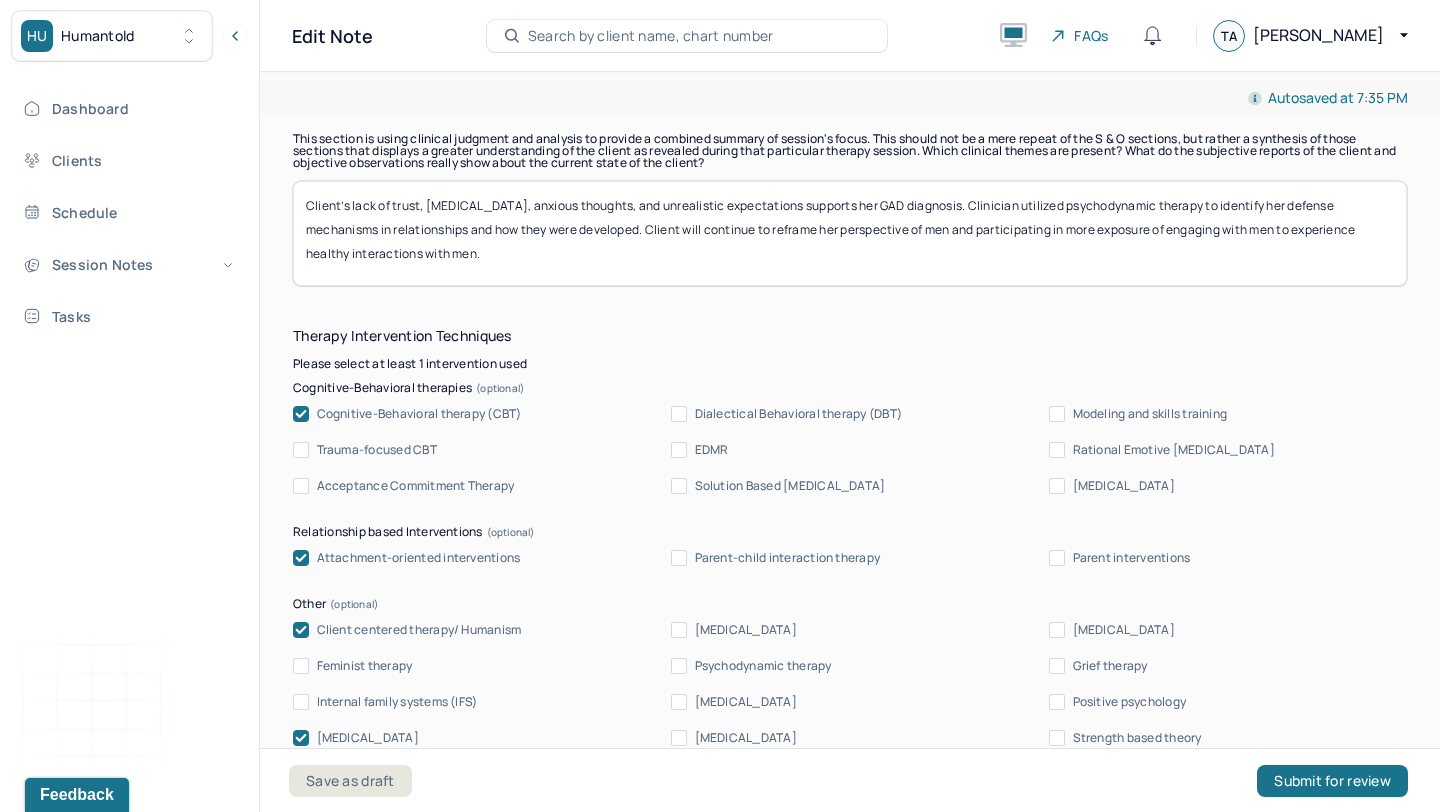 click on "Rational Emotive [MEDICAL_DATA]" at bounding box center [1174, 450] 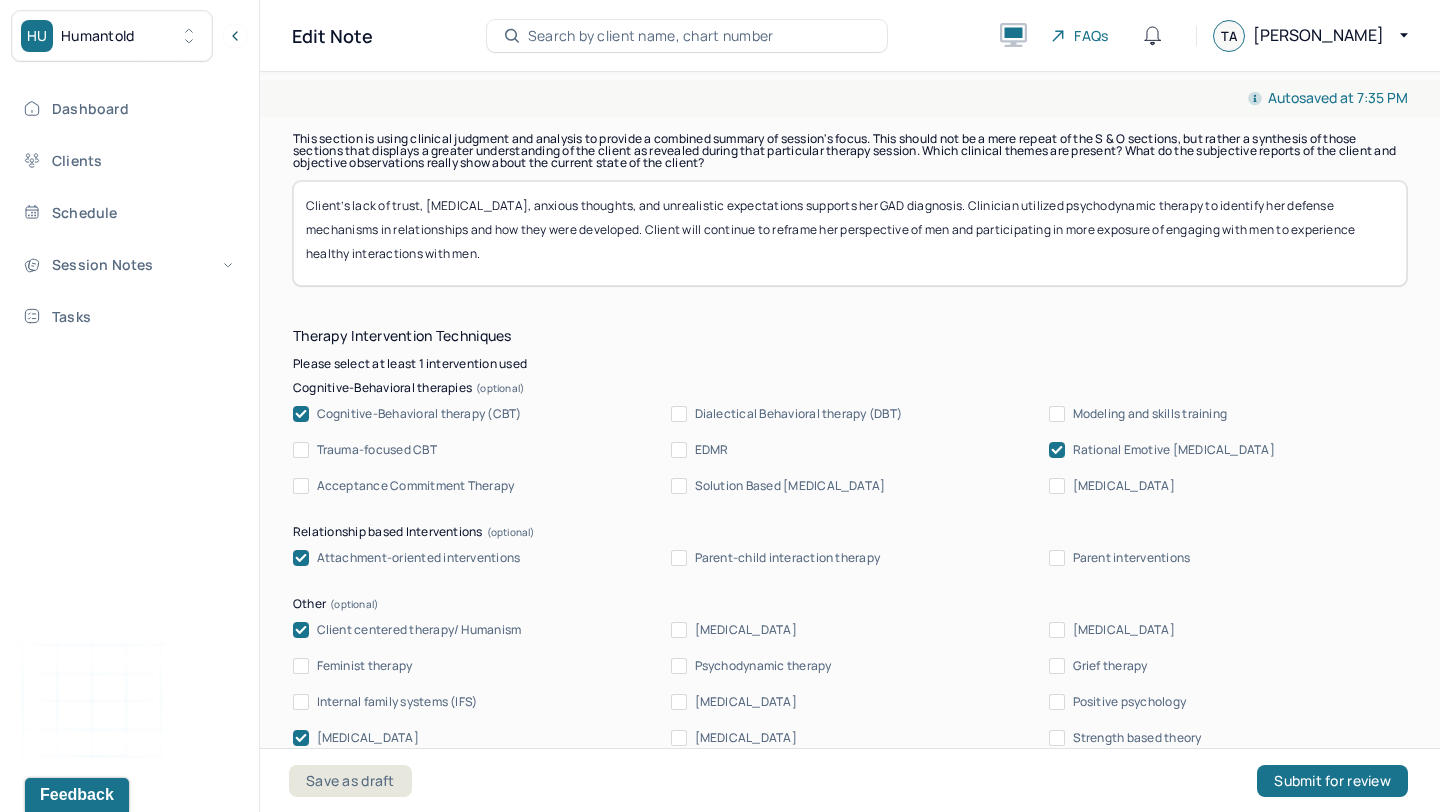 click on "Attachment-oriented interventions" at bounding box center [419, 558] 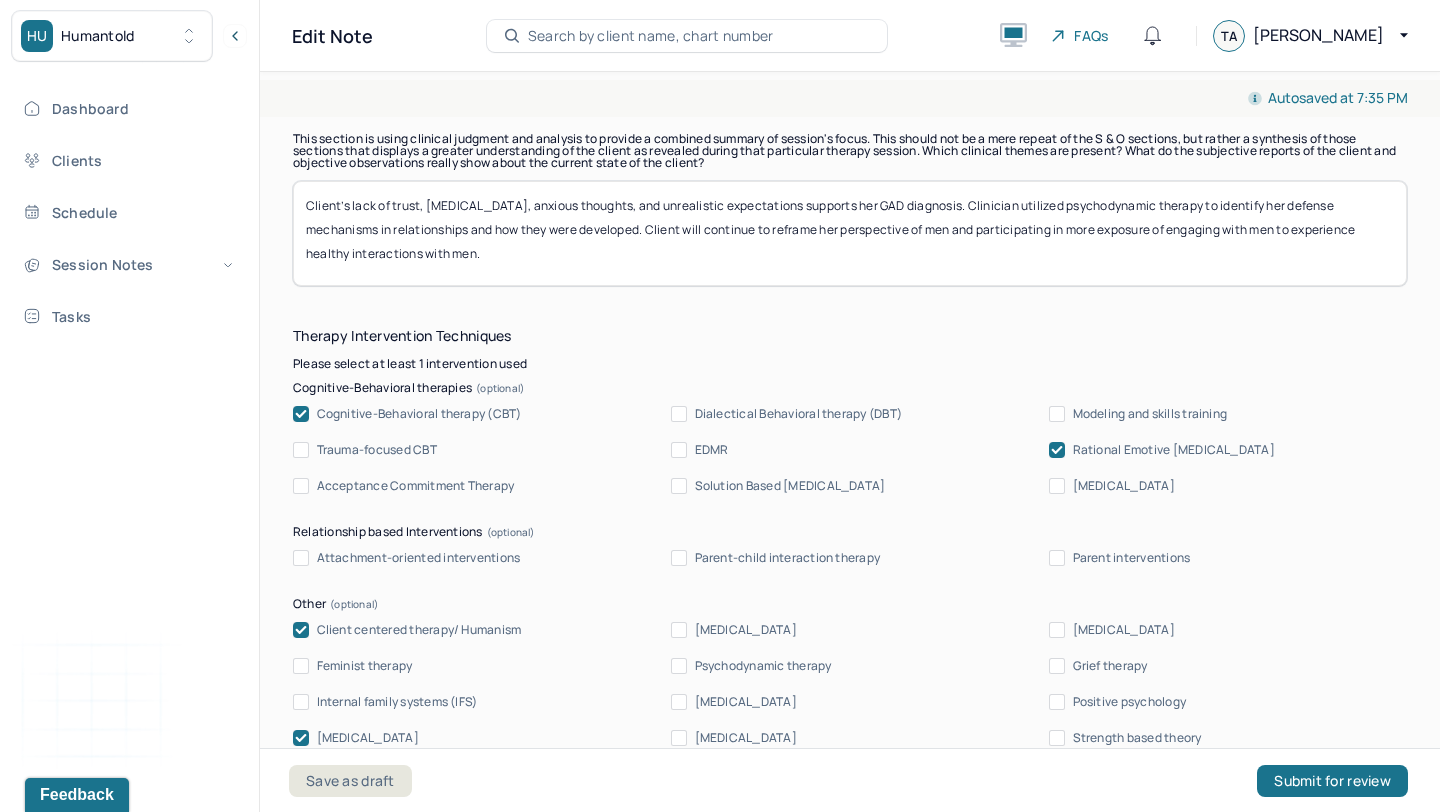 click on "Client centered therapy/ Humanism" at bounding box center (419, 630) 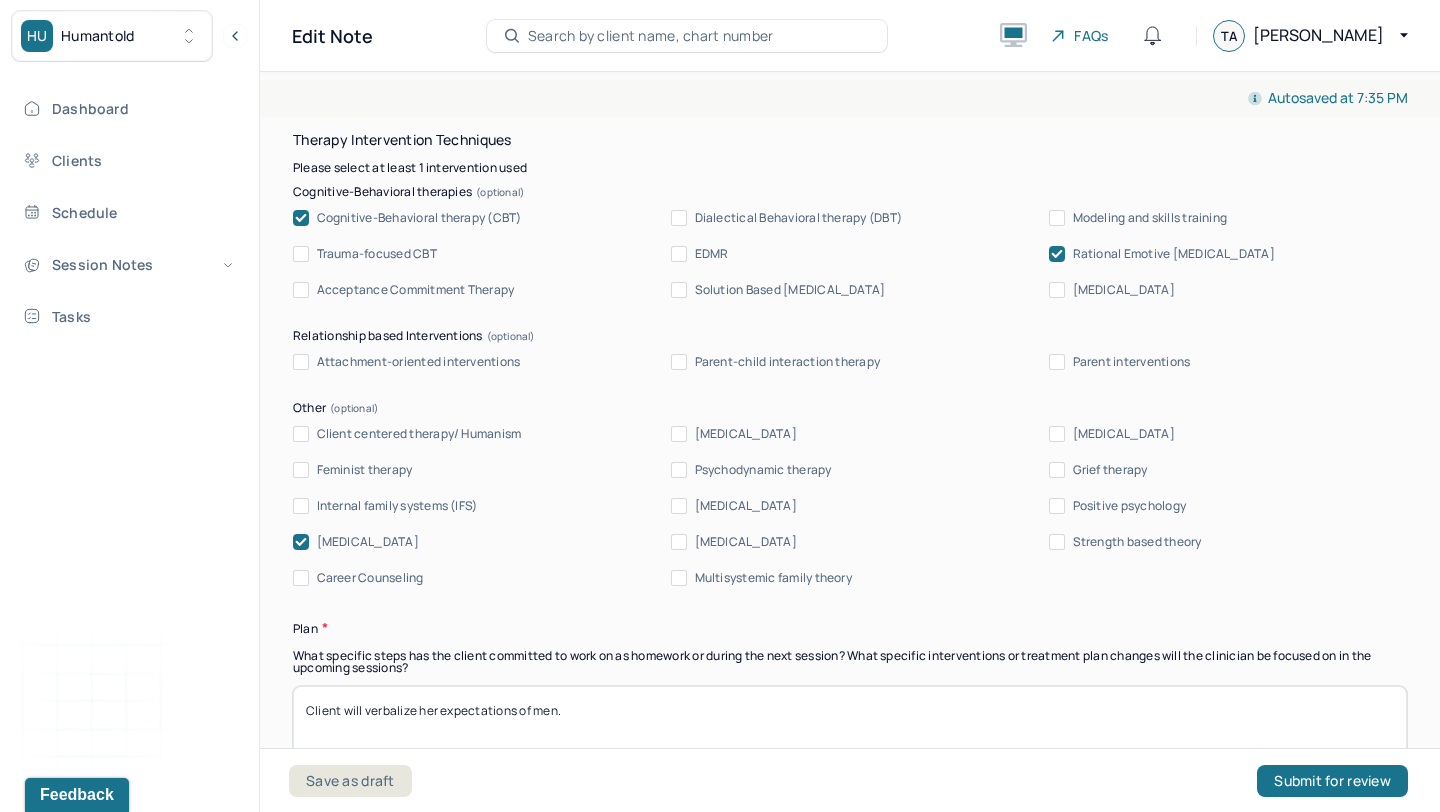scroll, scrollTop: 2089, scrollLeft: 0, axis: vertical 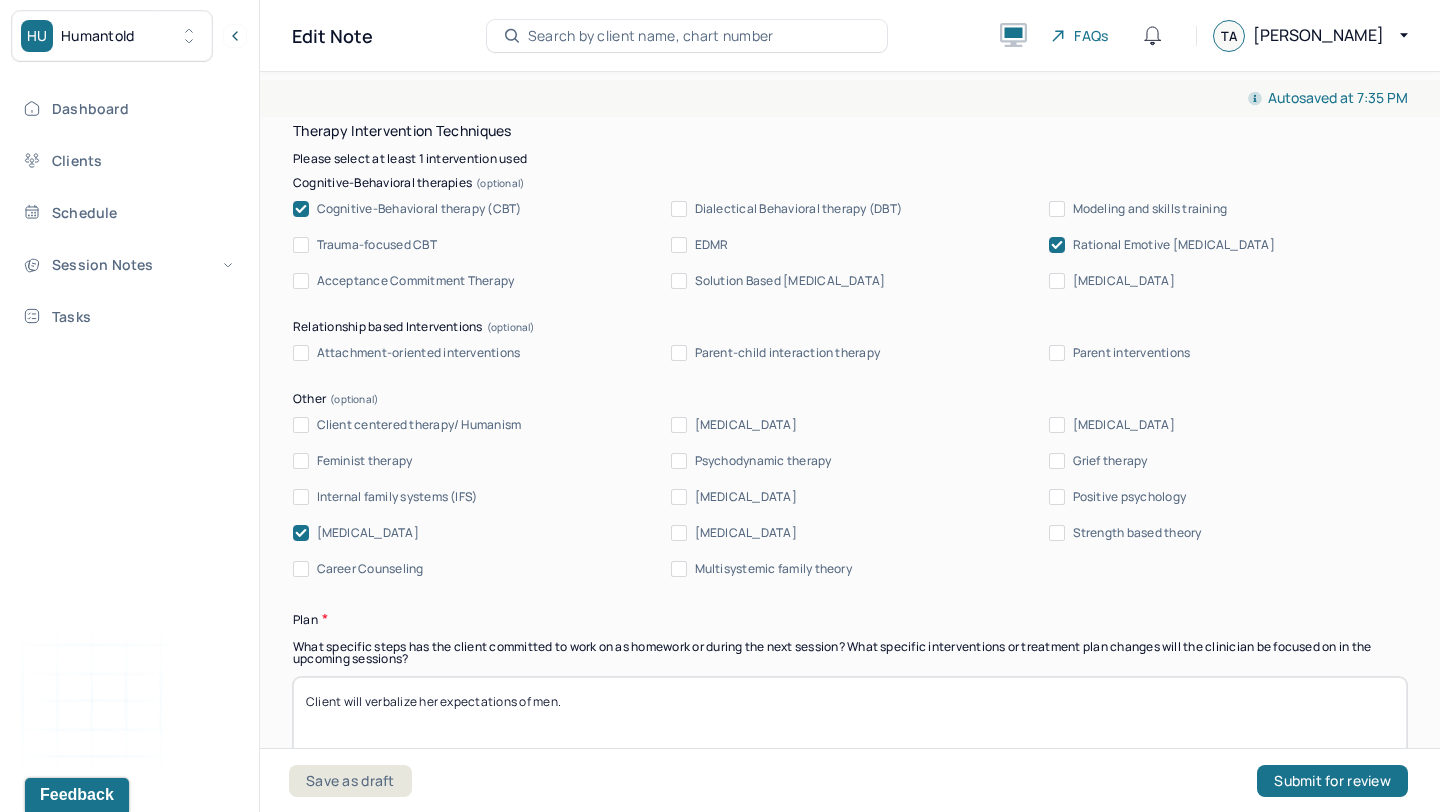 click on "Psychodynamic therapy" at bounding box center (763, 461) 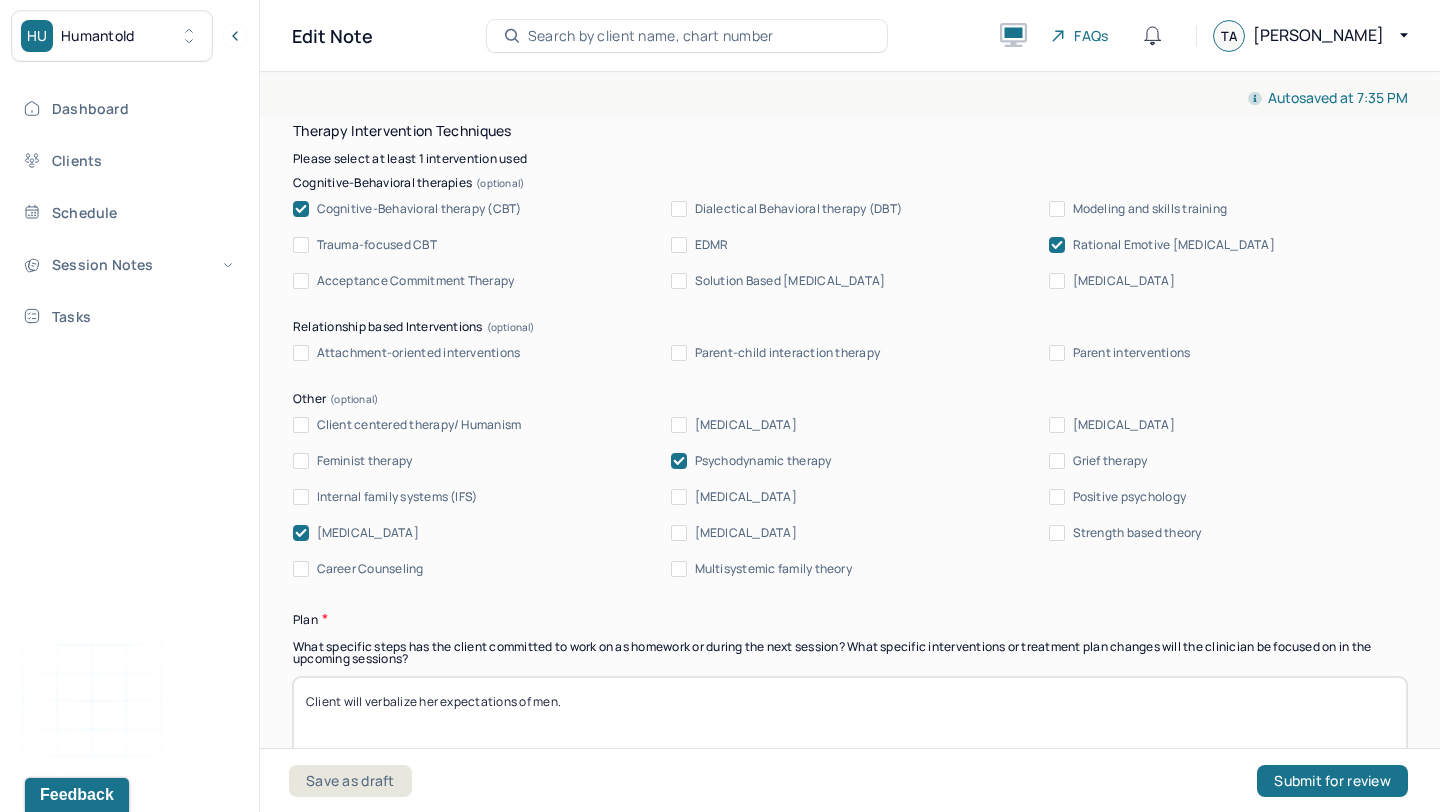 click on "Career Counseling" at bounding box center (370, 569) 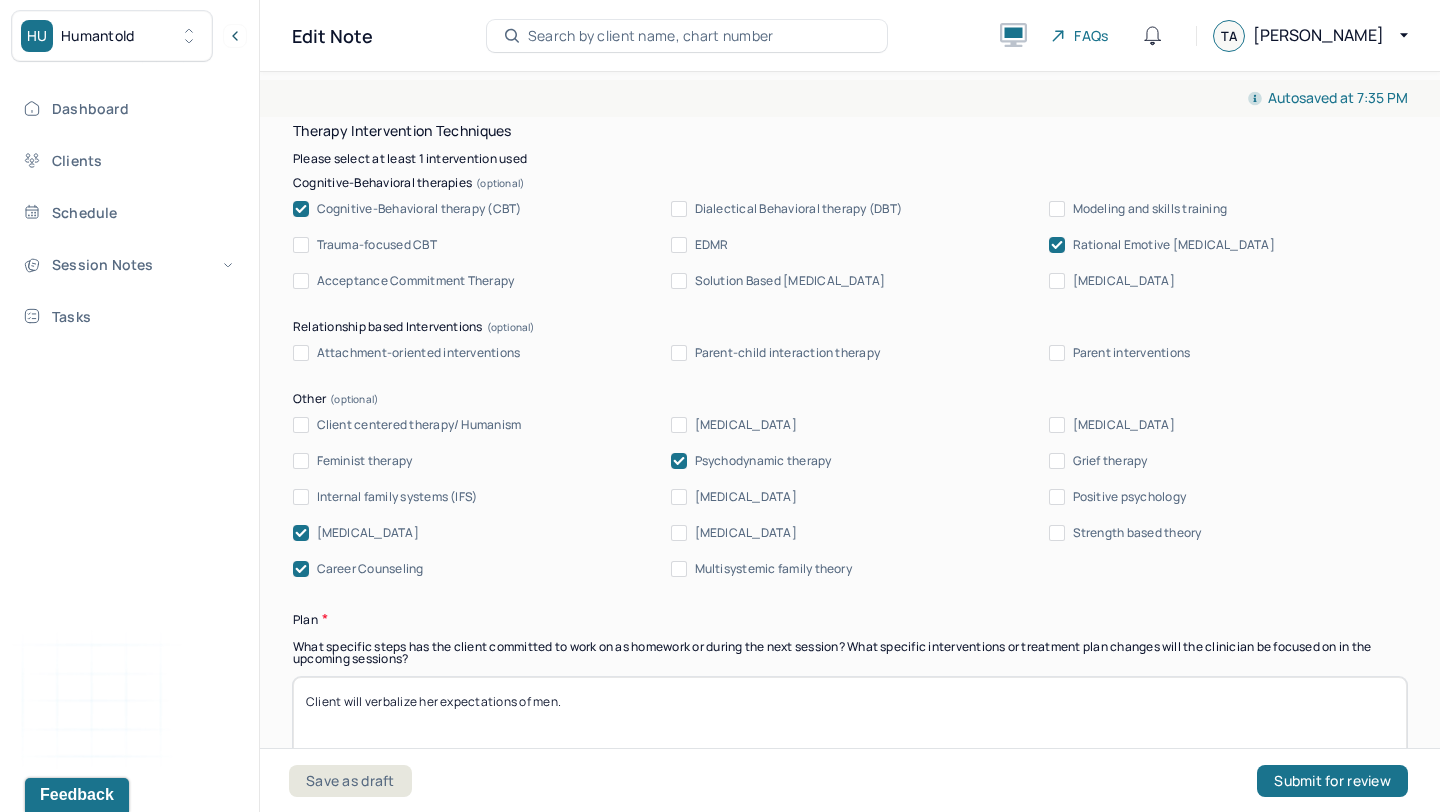 click on "Client centered therapy/ Humanism [MEDICAL_DATA] [MEDICAL_DATA] Feminist therapy Psychodynamic therapy Grief therapy Internal family systems (IFS) [MEDICAL_DATA] Positive psychology [MEDICAL_DATA] [MEDICAL_DATA] Strength based theory Career Counseling Multisystemic family theory" at bounding box center (850, 497) 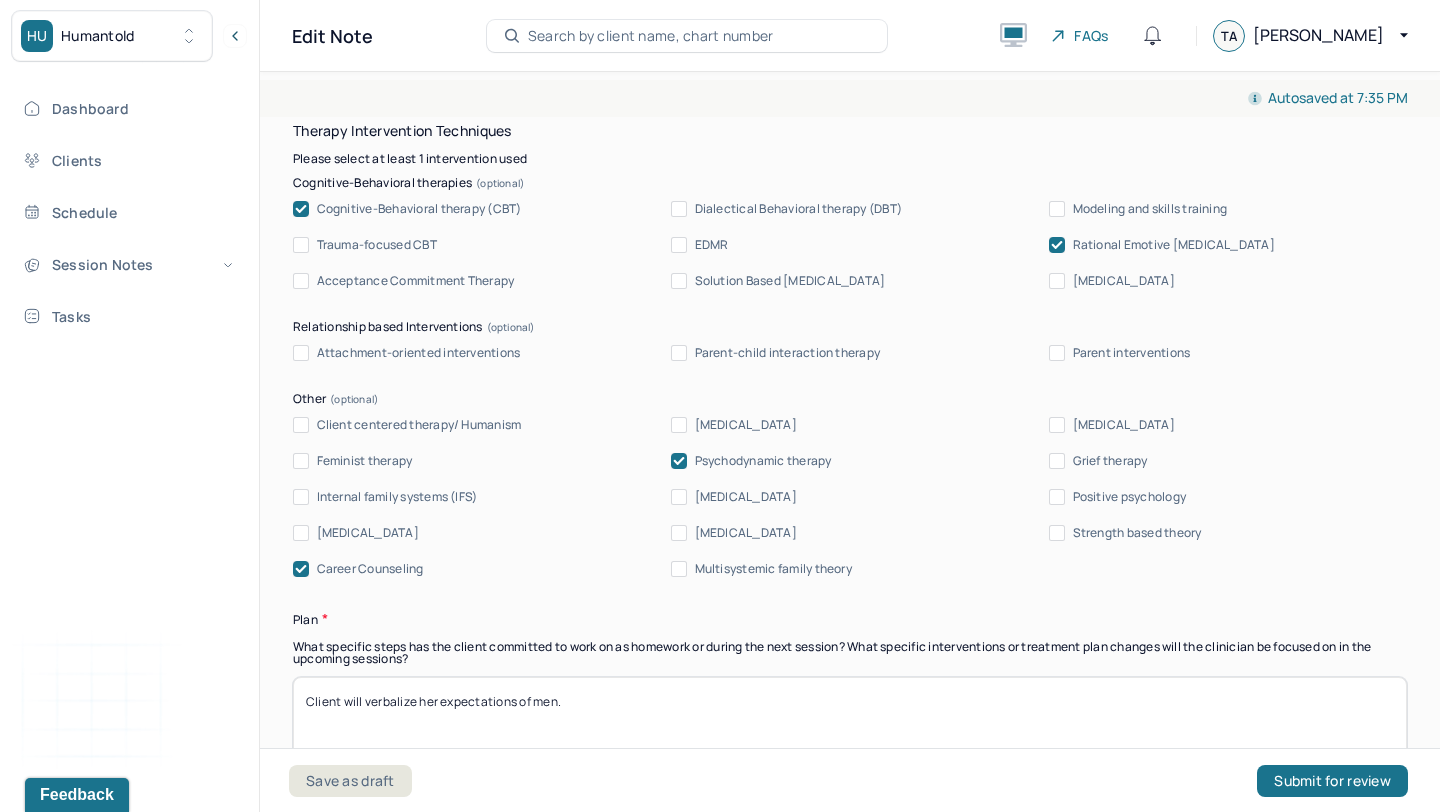 click on "Client centered therapy/ Humanism [MEDICAL_DATA] [MEDICAL_DATA] Feminist therapy Psychodynamic therapy Grief therapy Internal family systems (IFS) [MEDICAL_DATA] Positive psychology [MEDICAL_DATA] [MEDICAL_DATA] Strength based theory Career Counseling Multisystemic family theory" at bounding box center [850, 497] 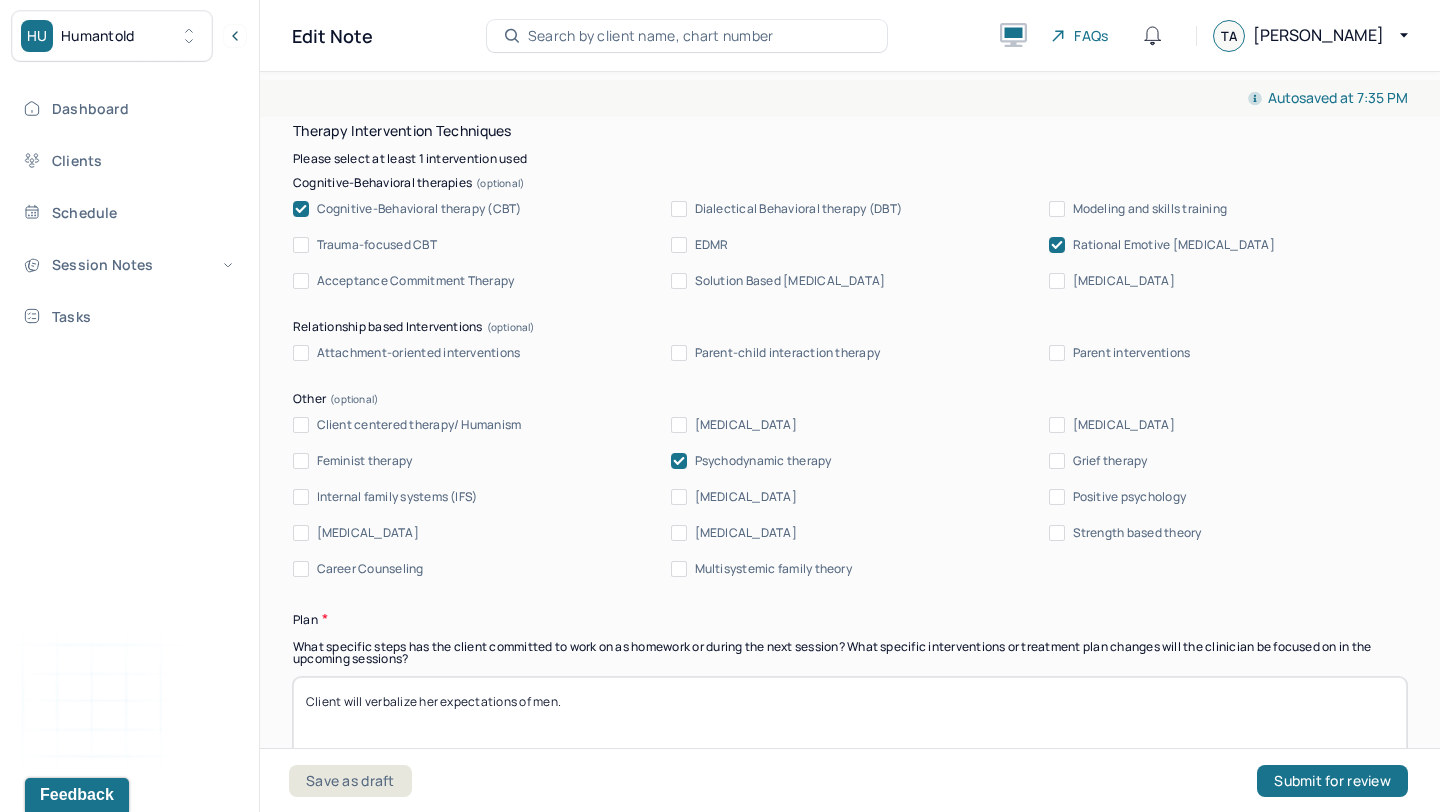 click on "Client will verbalize her expectations of men." at bounding box center (850, 729) 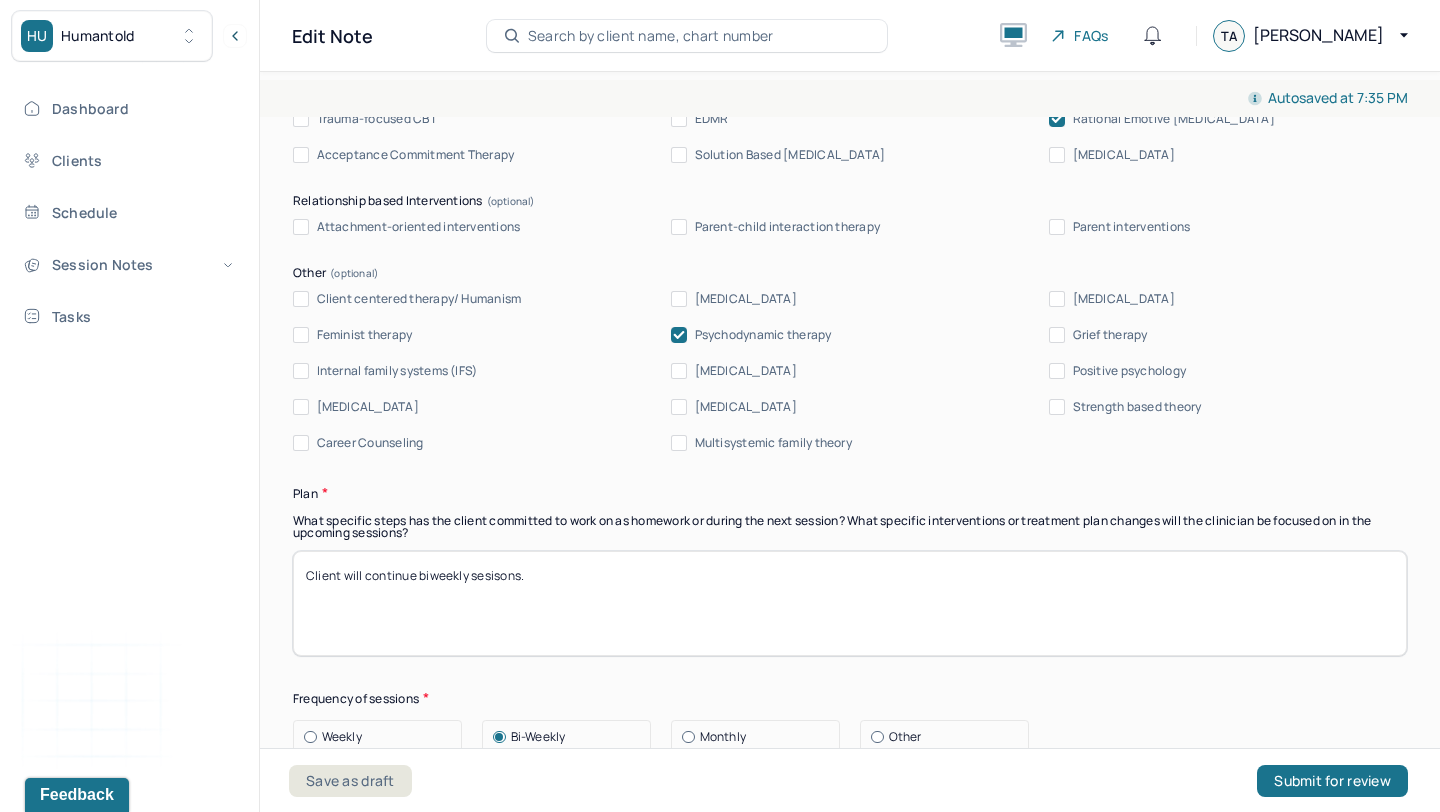 scroll, scrollTop: 2235, scrollLeft: 0, axis: vertical 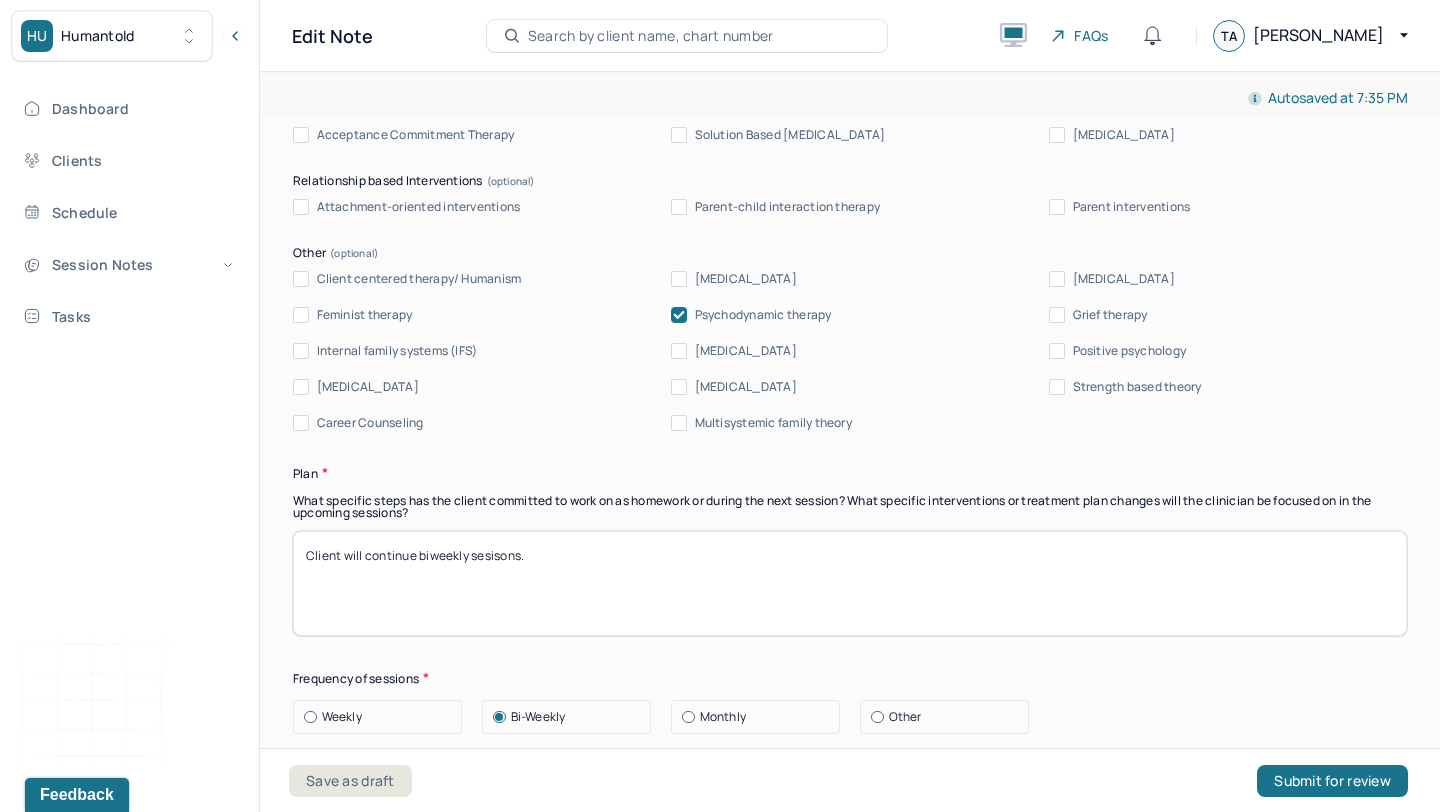 click on "Client will verbalize her expectations of men." at bounding box center [850, 583] 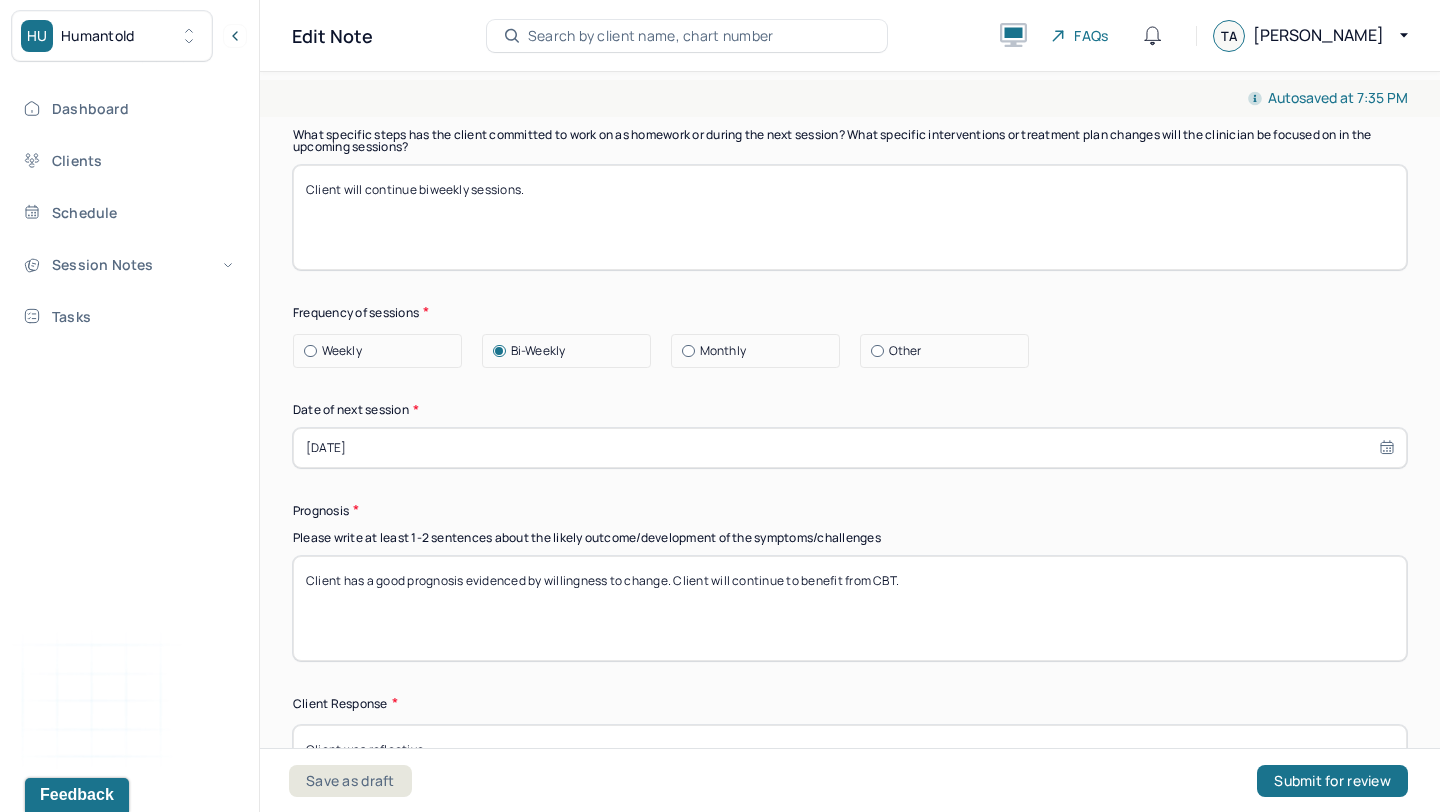 scroll, scrollTop: 2622, scrollLeft: 0, axis: vertical 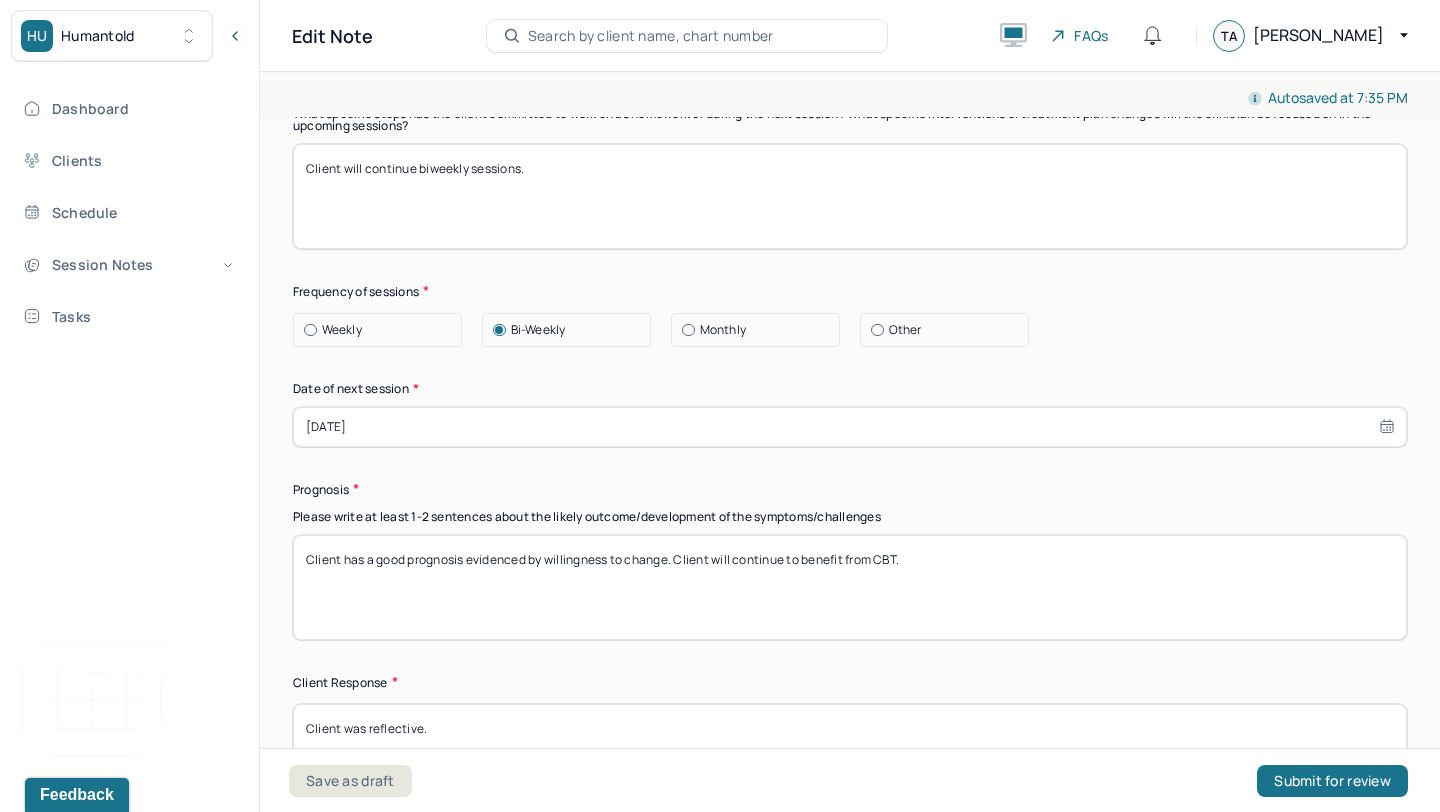 type on "Client will continue biweekly sessions." 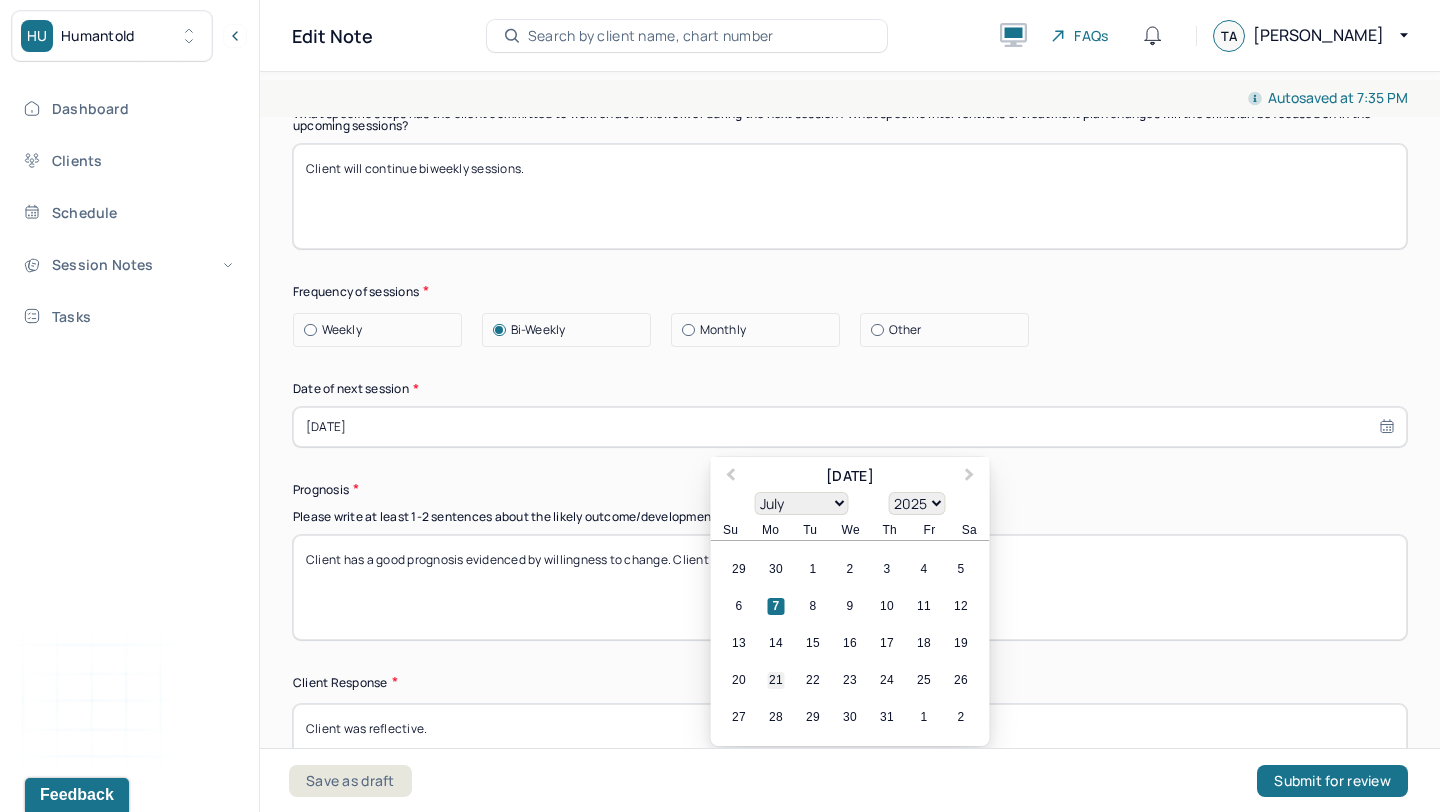 click on "21" at bounding box center (776, 680) 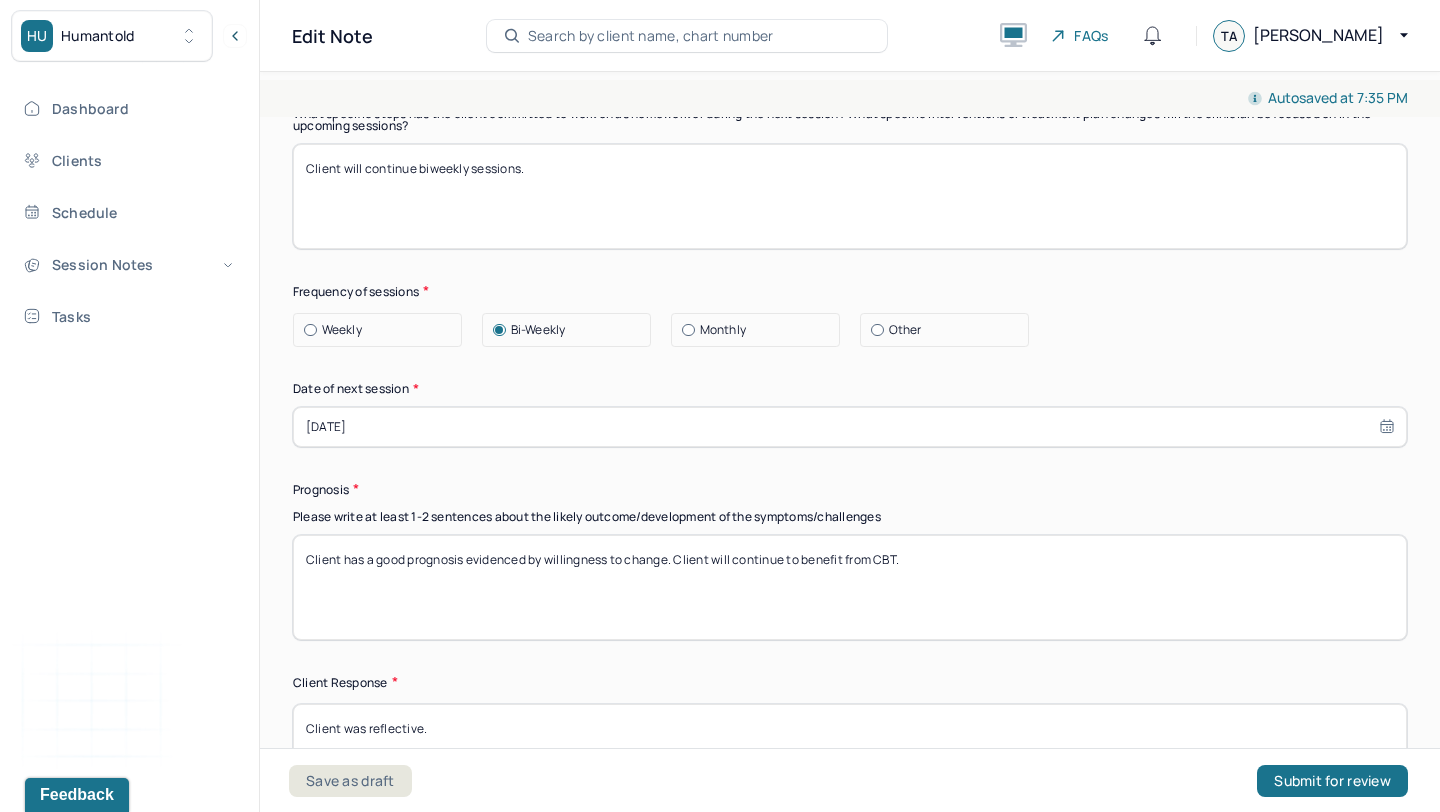 drag, startPoint x: 946, startPoint y: 557, endPoint x: 549, endPoint y: 550, distance: 397.0617 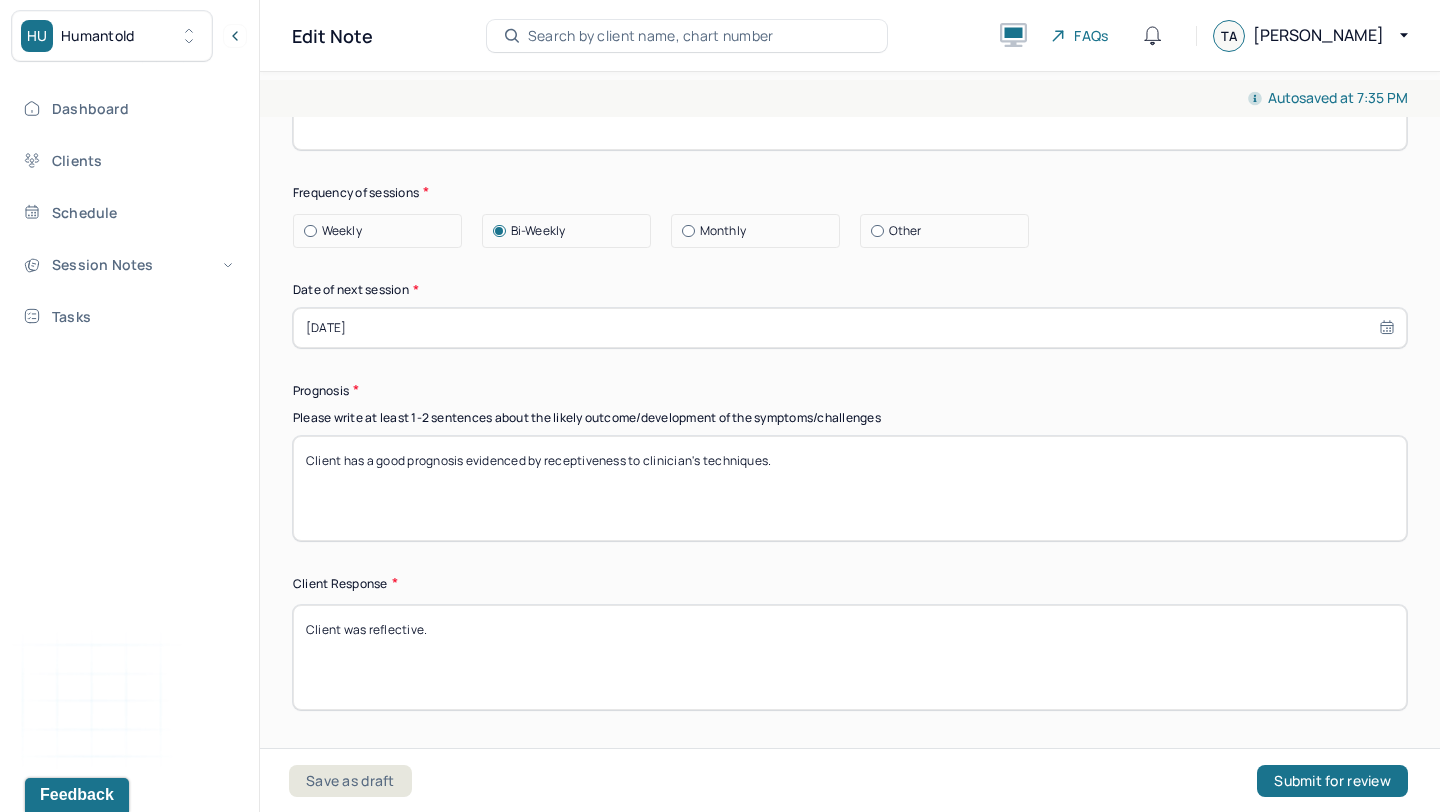 scroll, scrollTop: 2905, scrollLeft: 0, axis: vertical 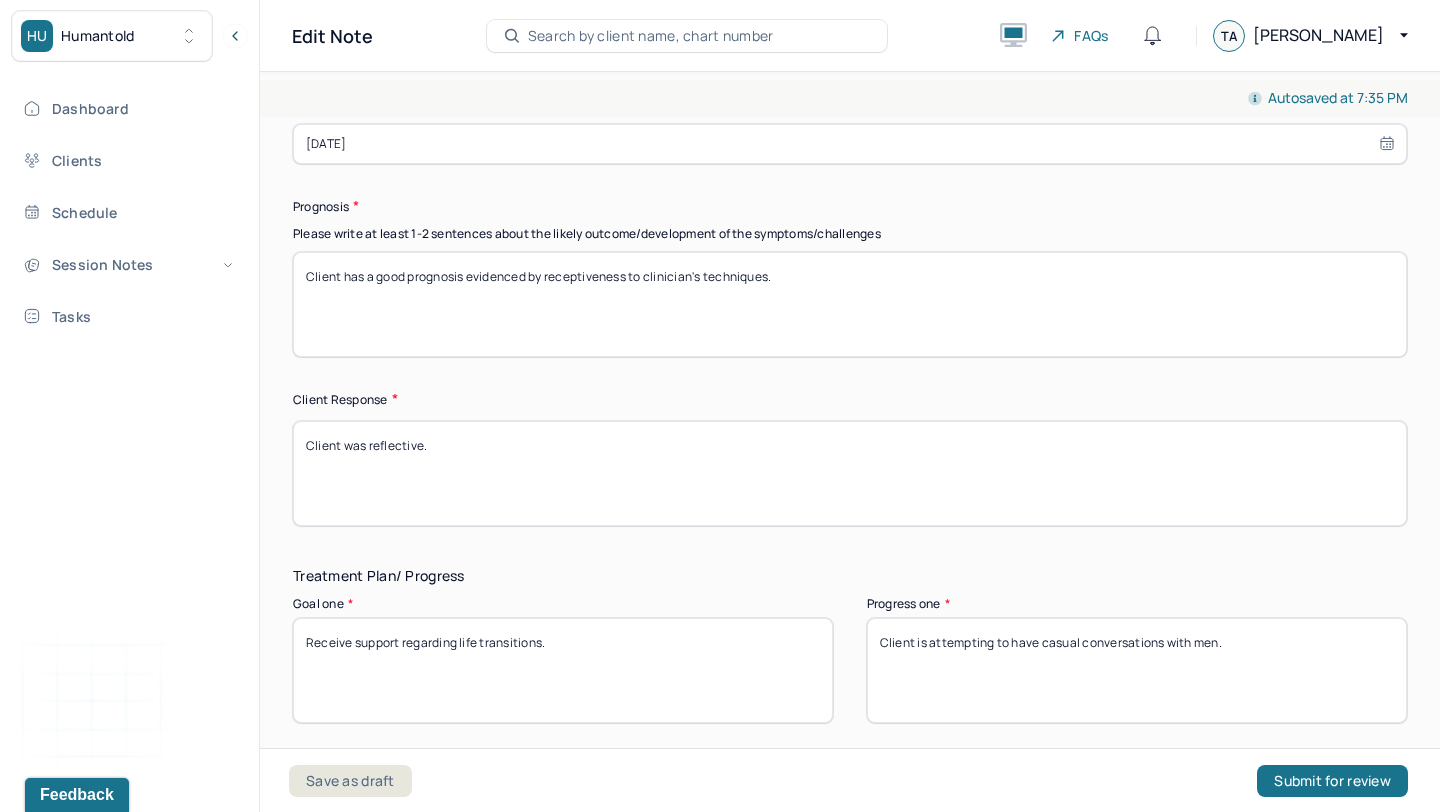 type on "Client has a good prognosis evidenced by receptiveness to clinician's techniques." 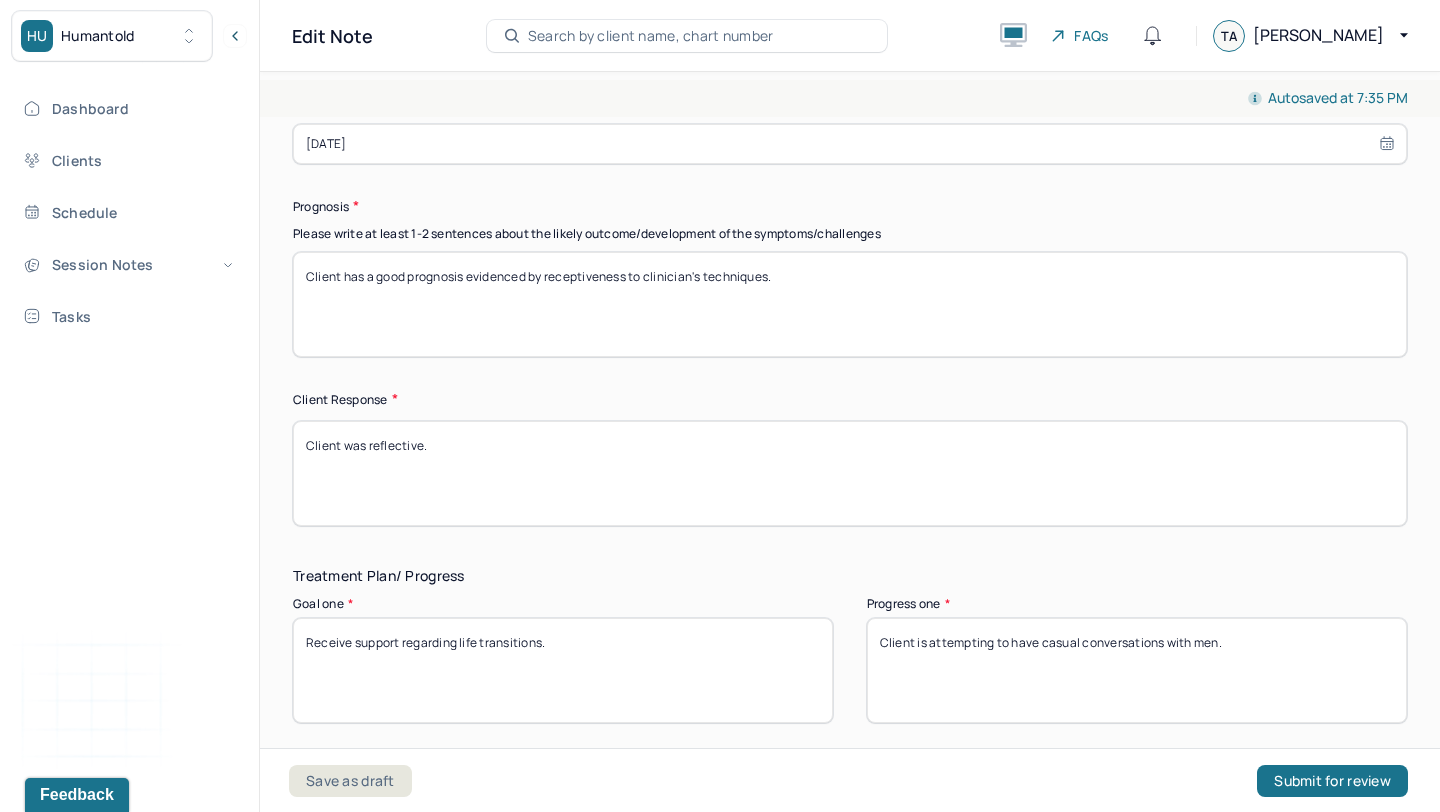 click on "Client was reflective." at bounding box center [850, 473] 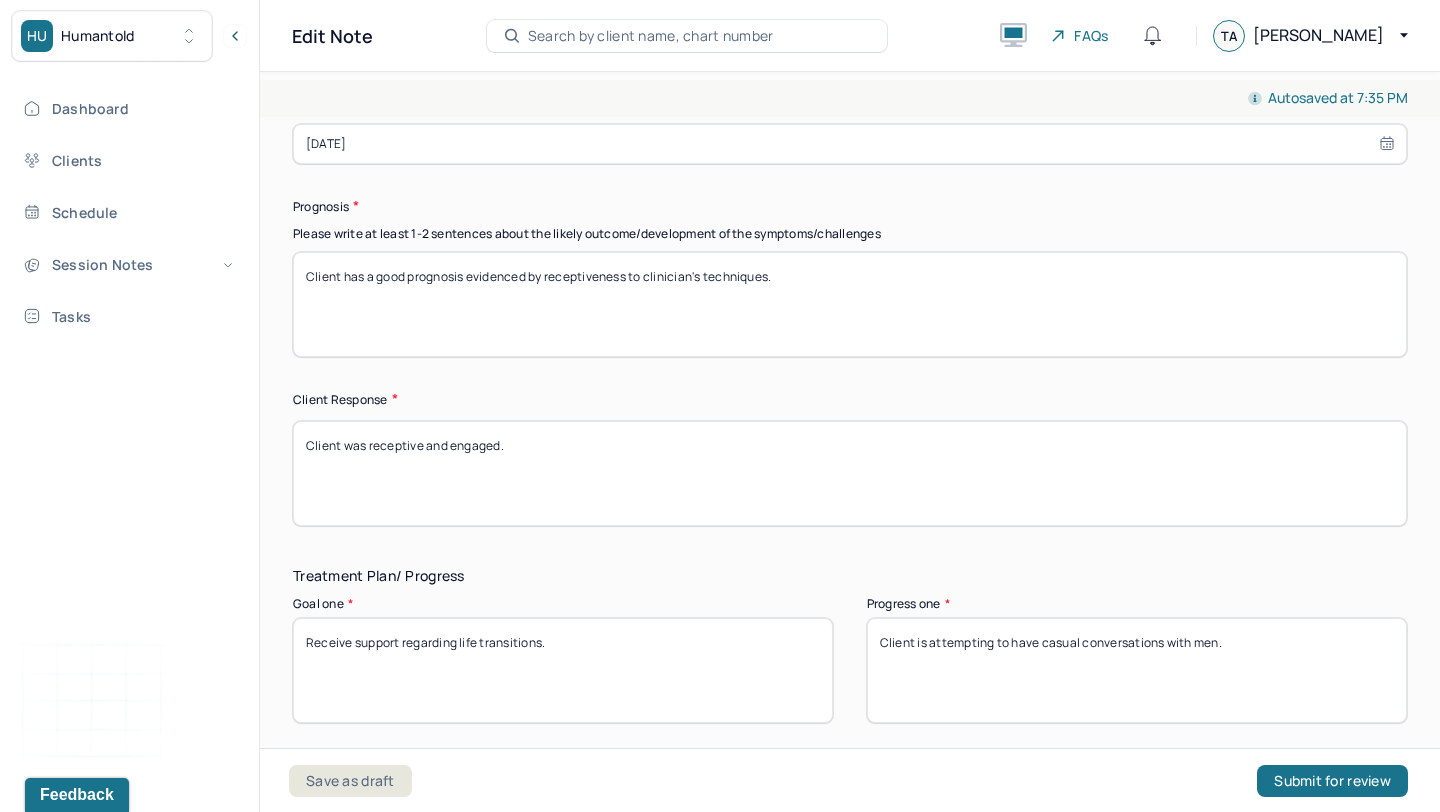 type on "Client was receptive and engaged." 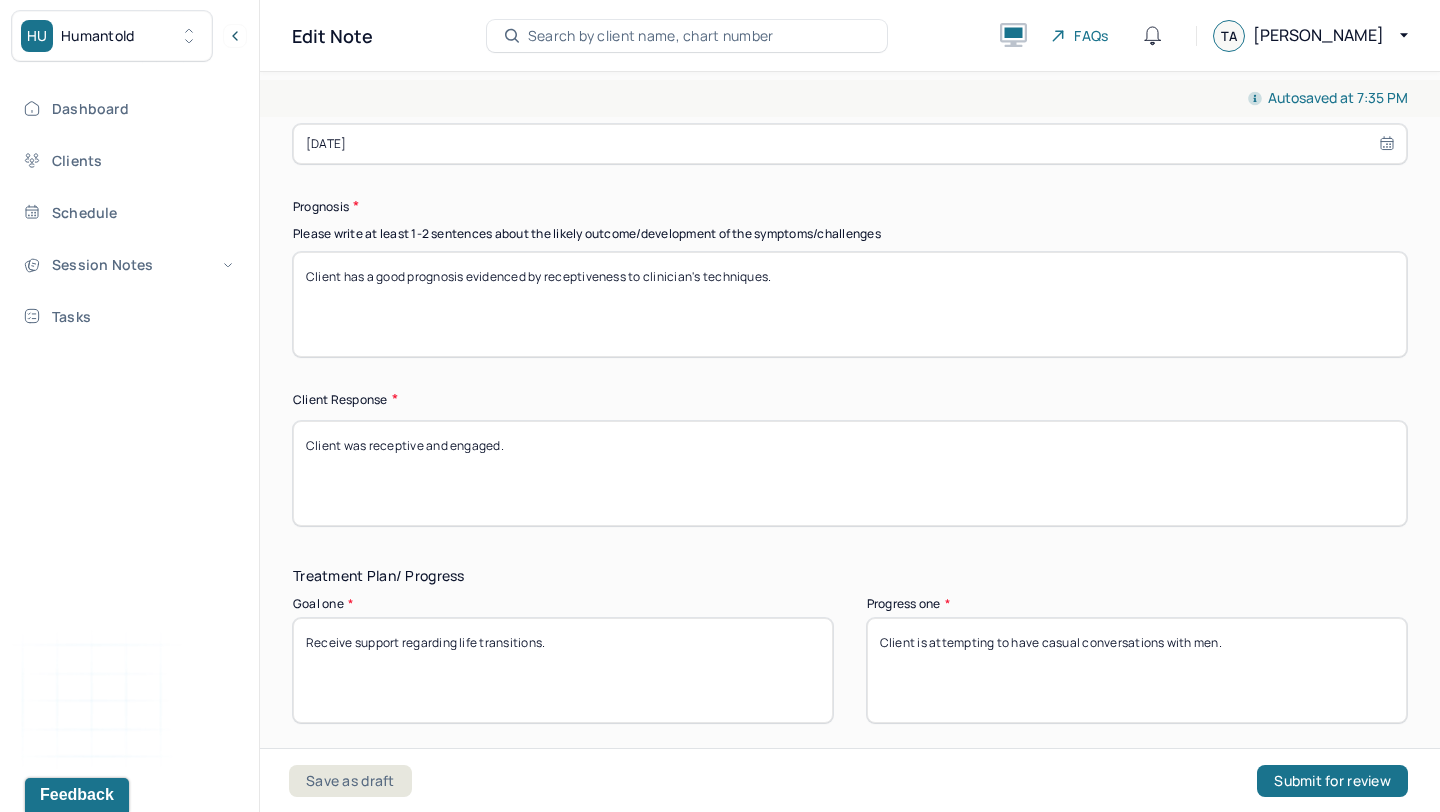 click on "Client is attempting to have casual conversations with men." at bounding box center [1137, 670] 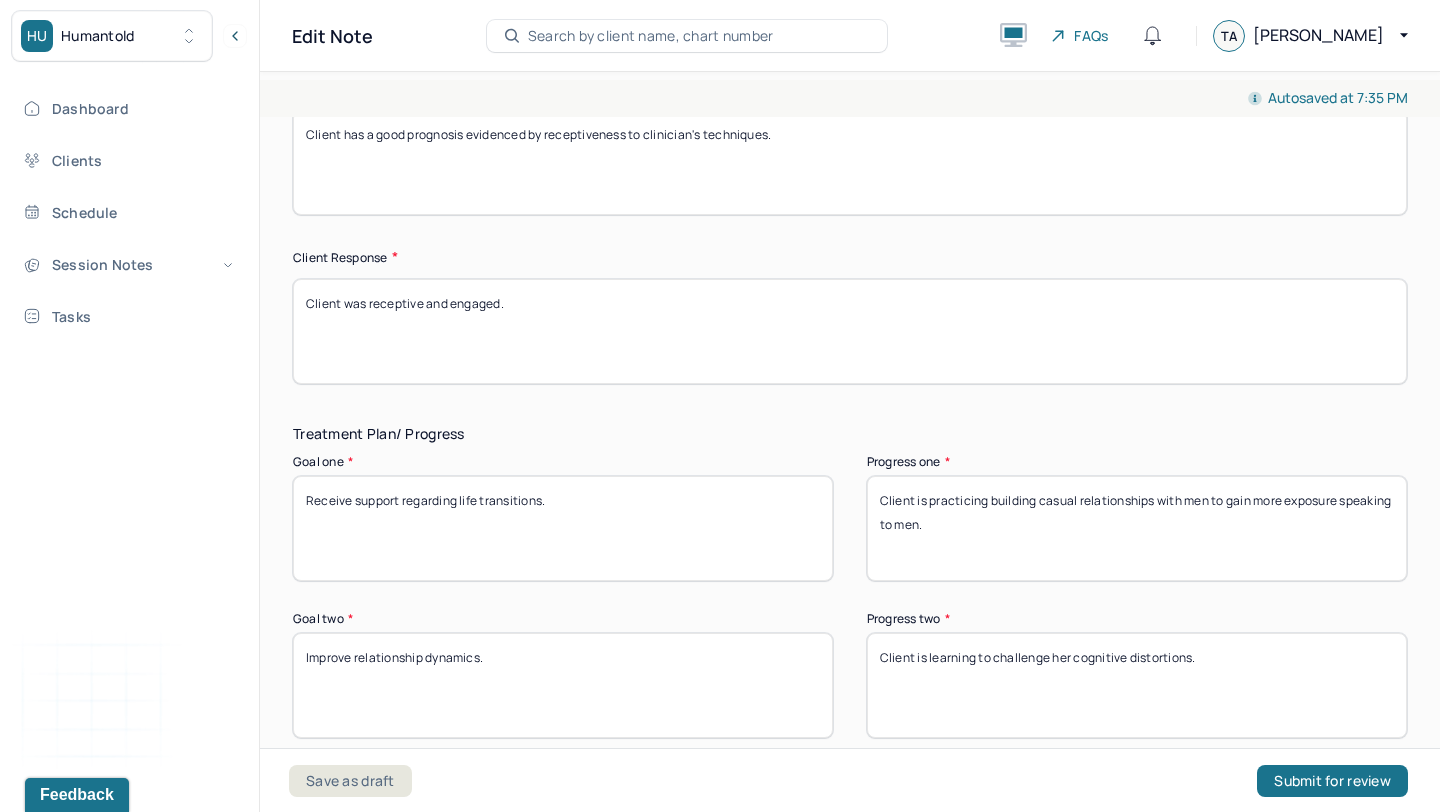 scroll, scrollTop: 3057, scrollLeft: 0, axis: vertical 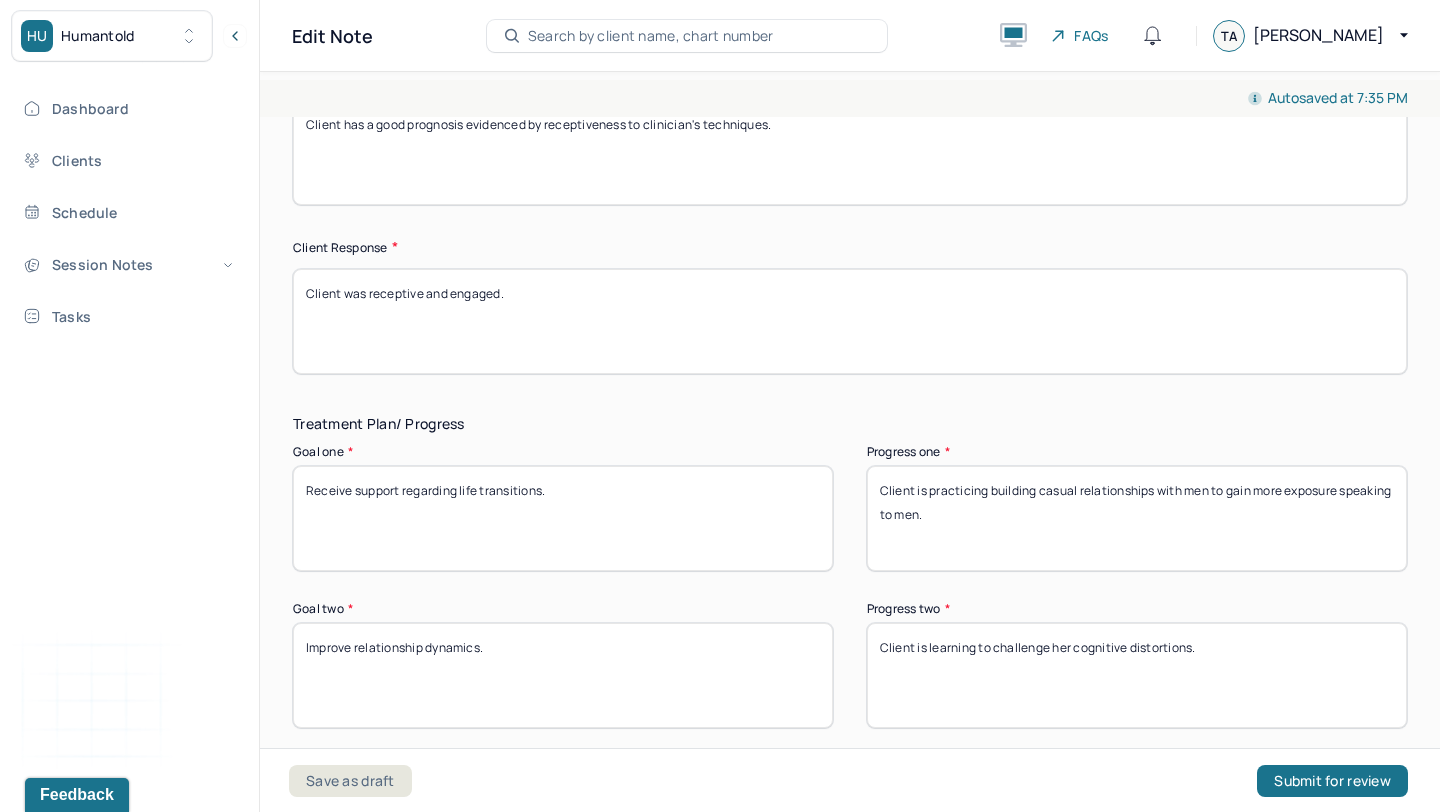 type on "Client is practicing building casual relationships with men to gain more exposure speaking to men." 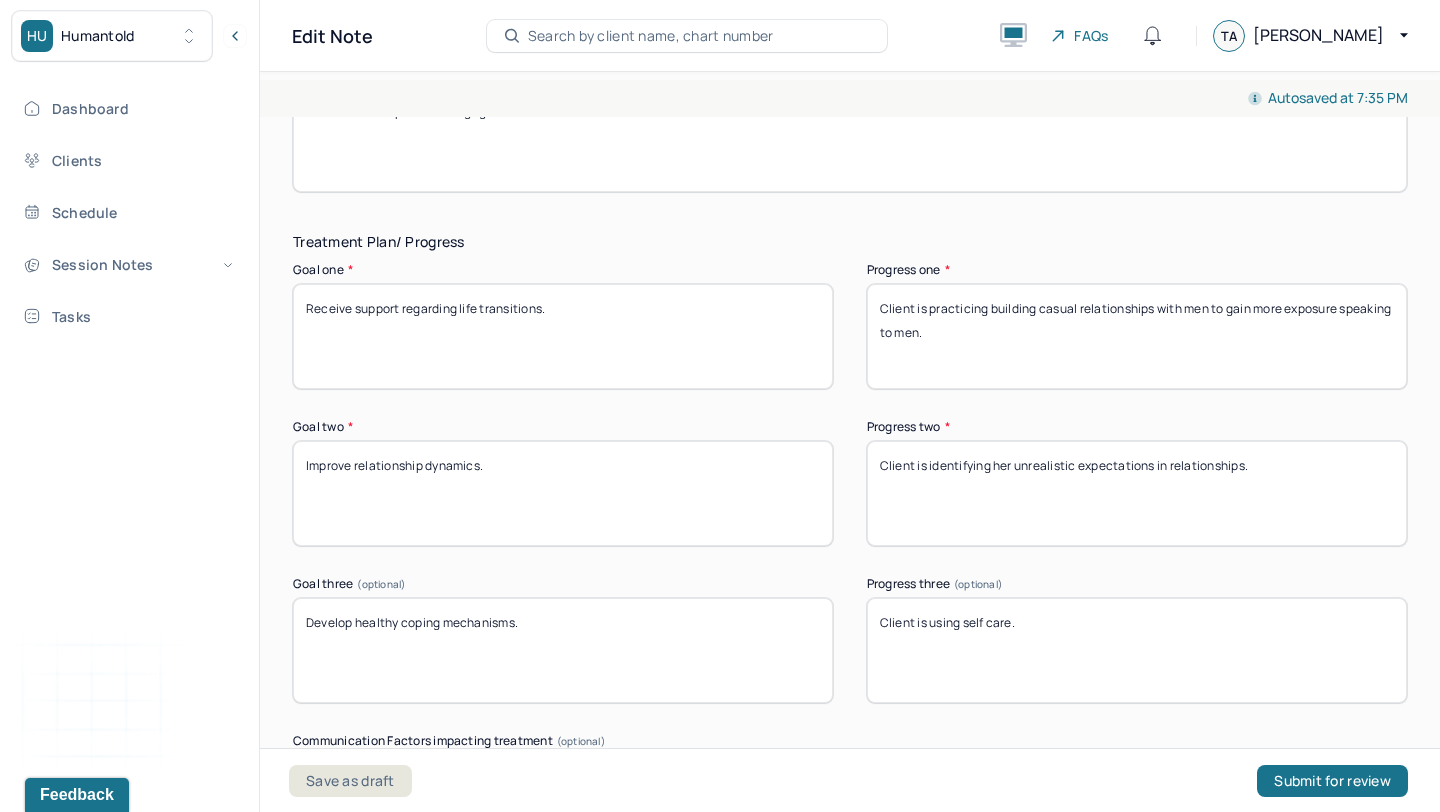 scroll, scrollTop: 3314, scrollLeft: 0, axis: vertical 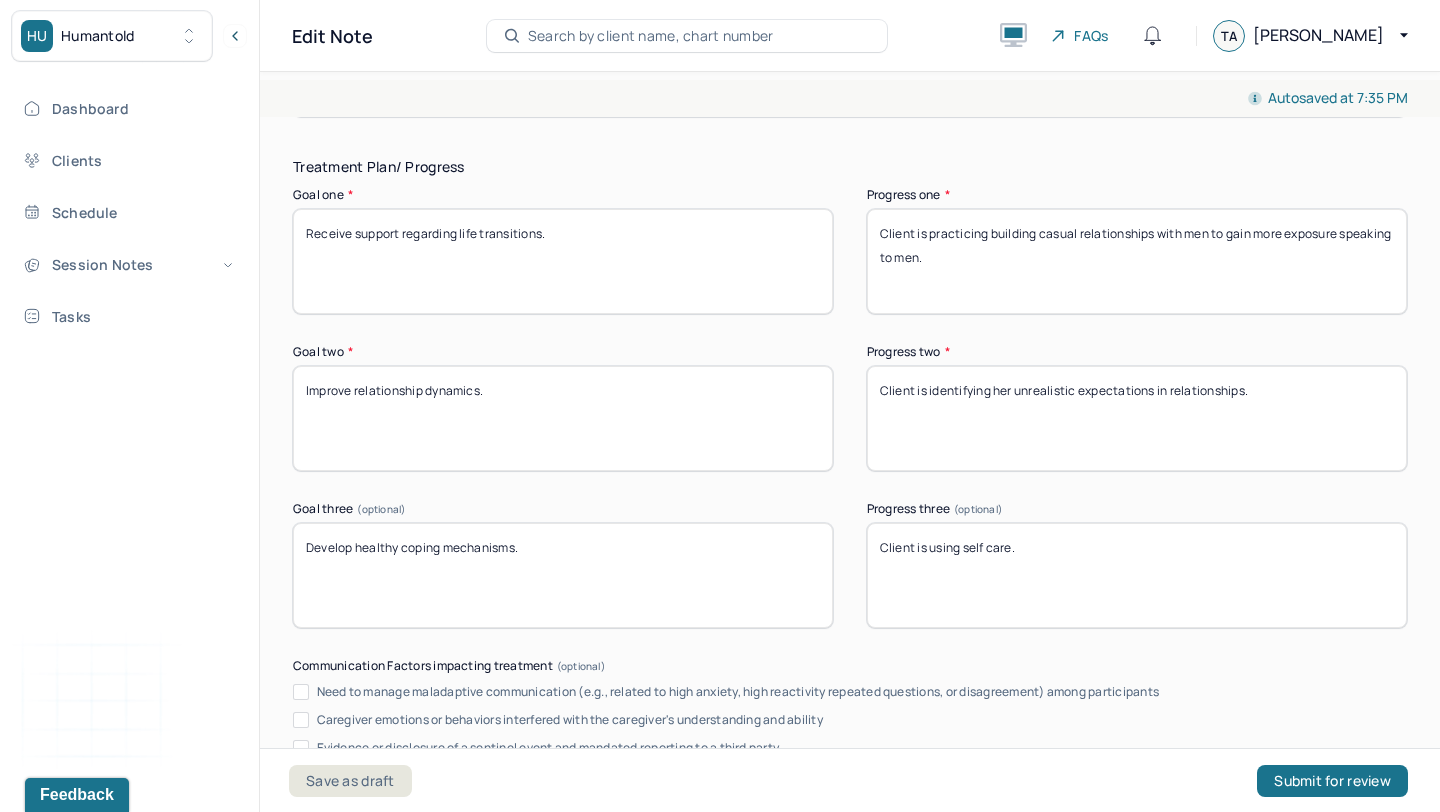 type on "Client is identifying her unrealistic expectations in relationships." 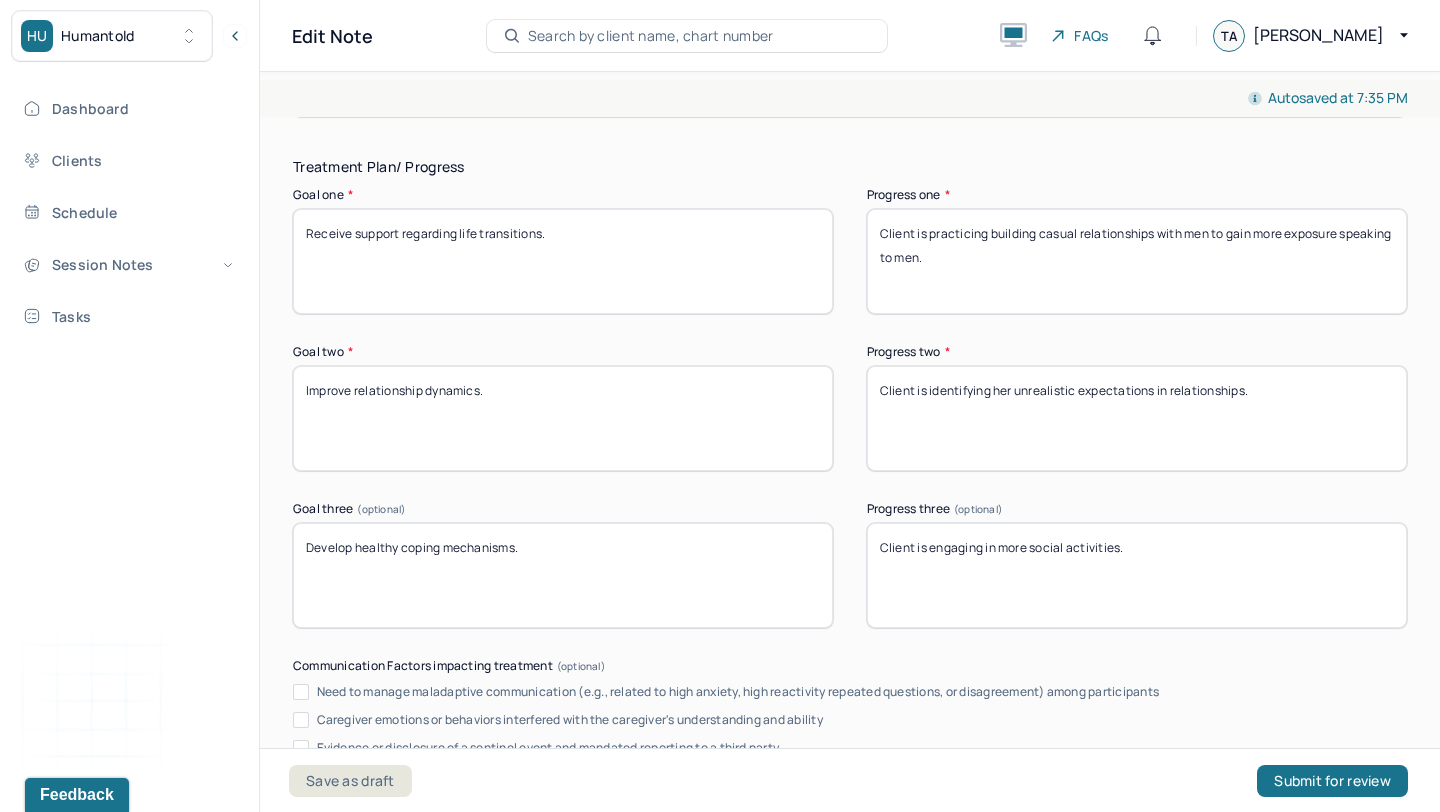 scroll, scrollTop: 3847, scrollLeft: 0, axis: vertical 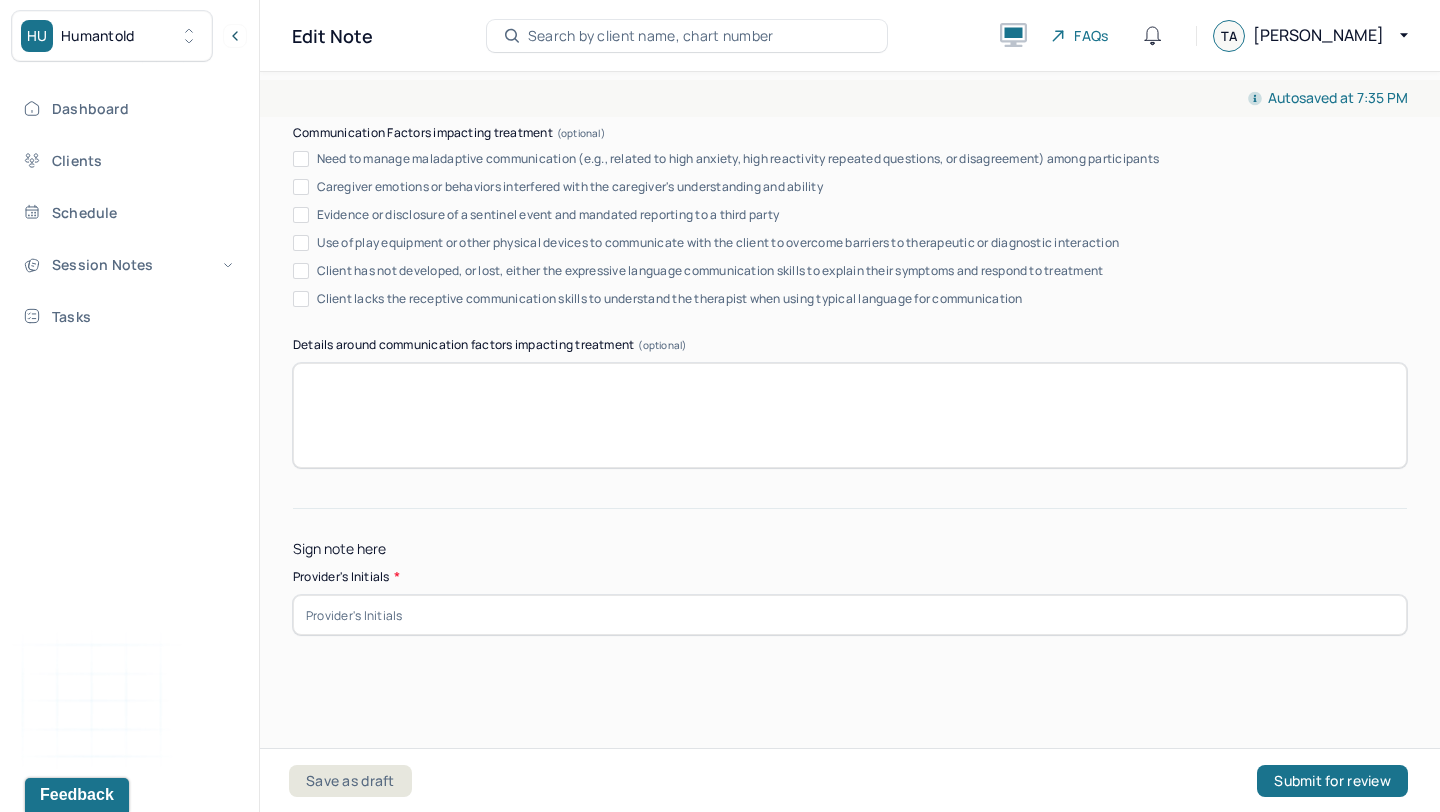 type on "Client is engaging in more social activities." 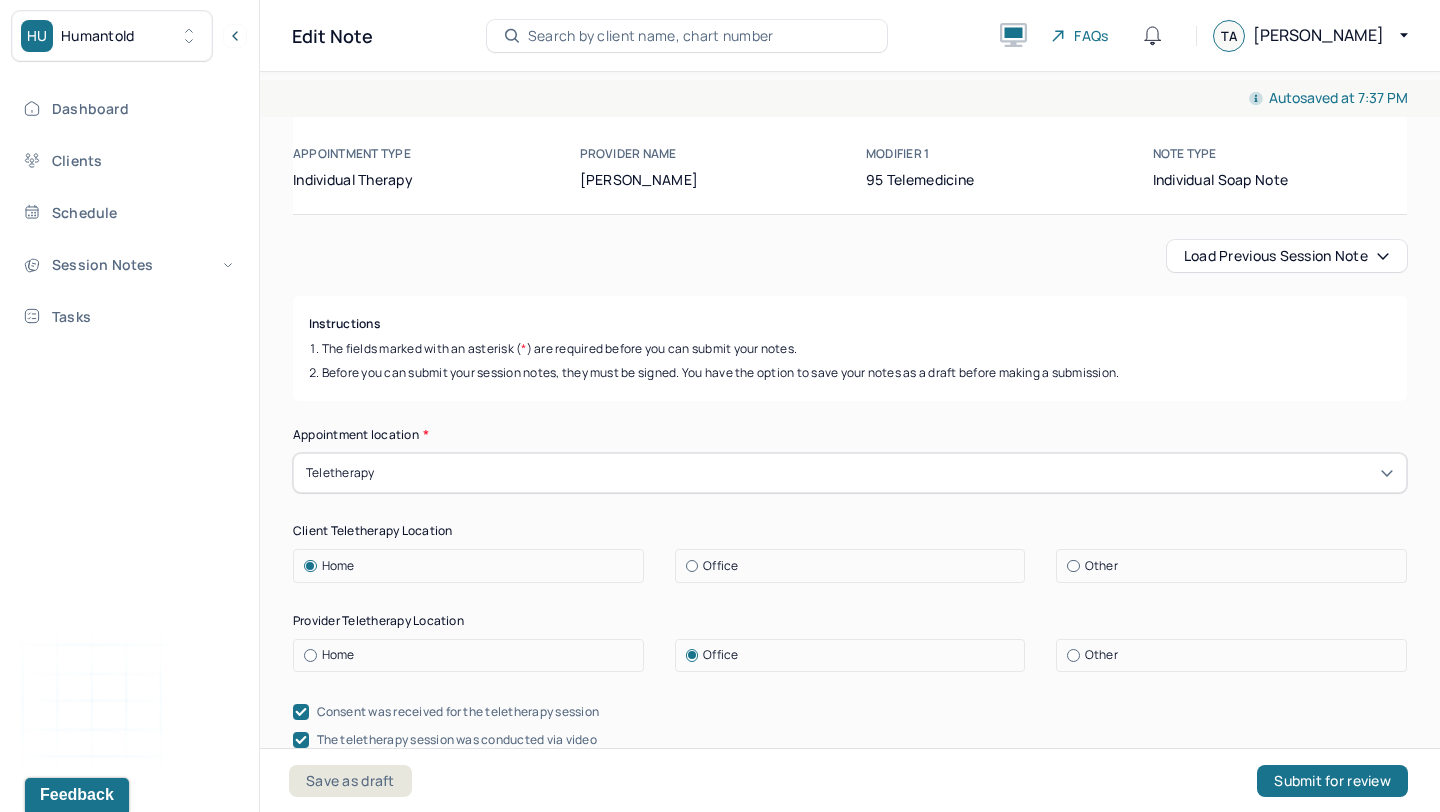 scroll, scrollTop: 46, scrollLeft: 0, axis: vertical 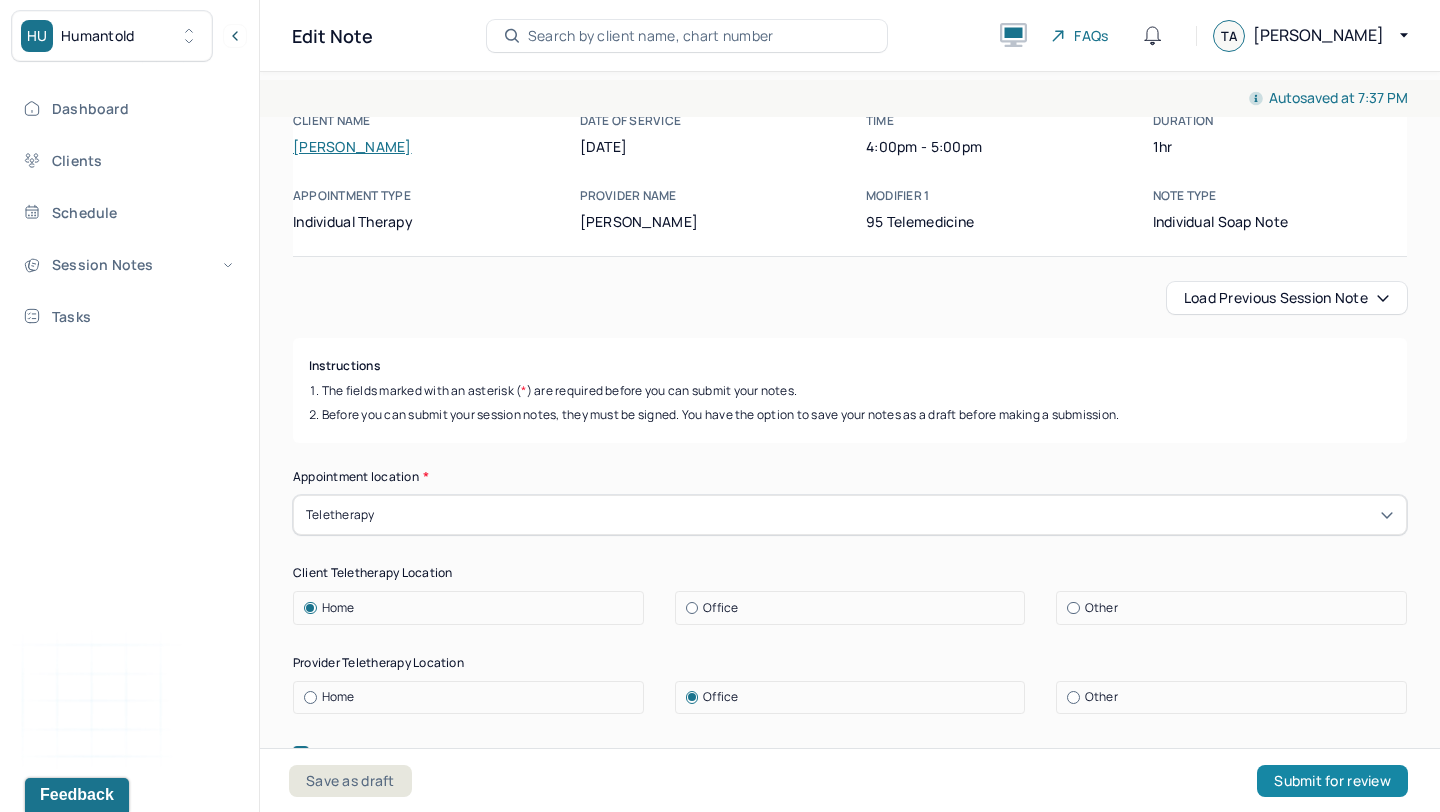 type on "TA" 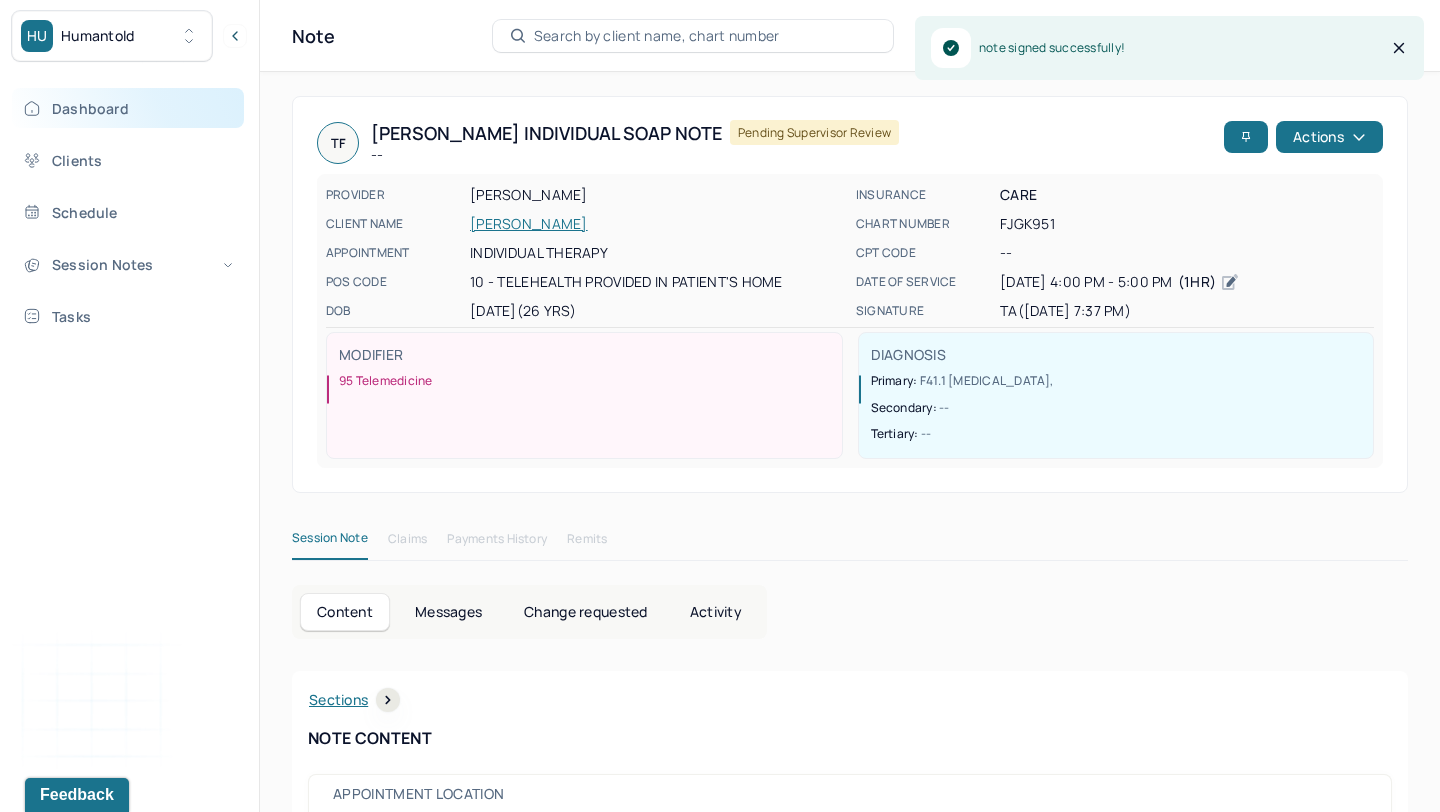 click on "Dashboard" at bounding box center [128, 108] 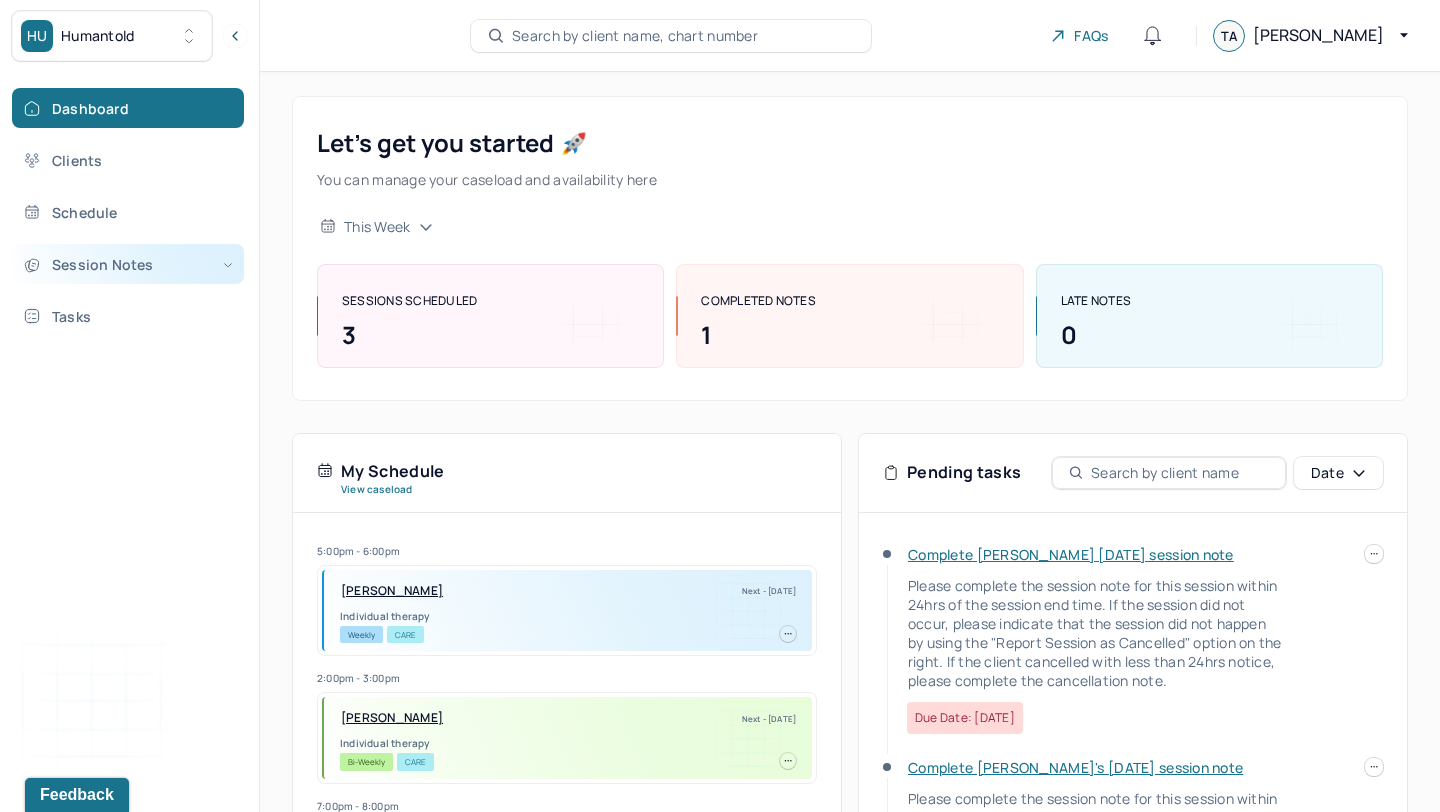 click on "Session Notes" at bounding box center (128, 264) 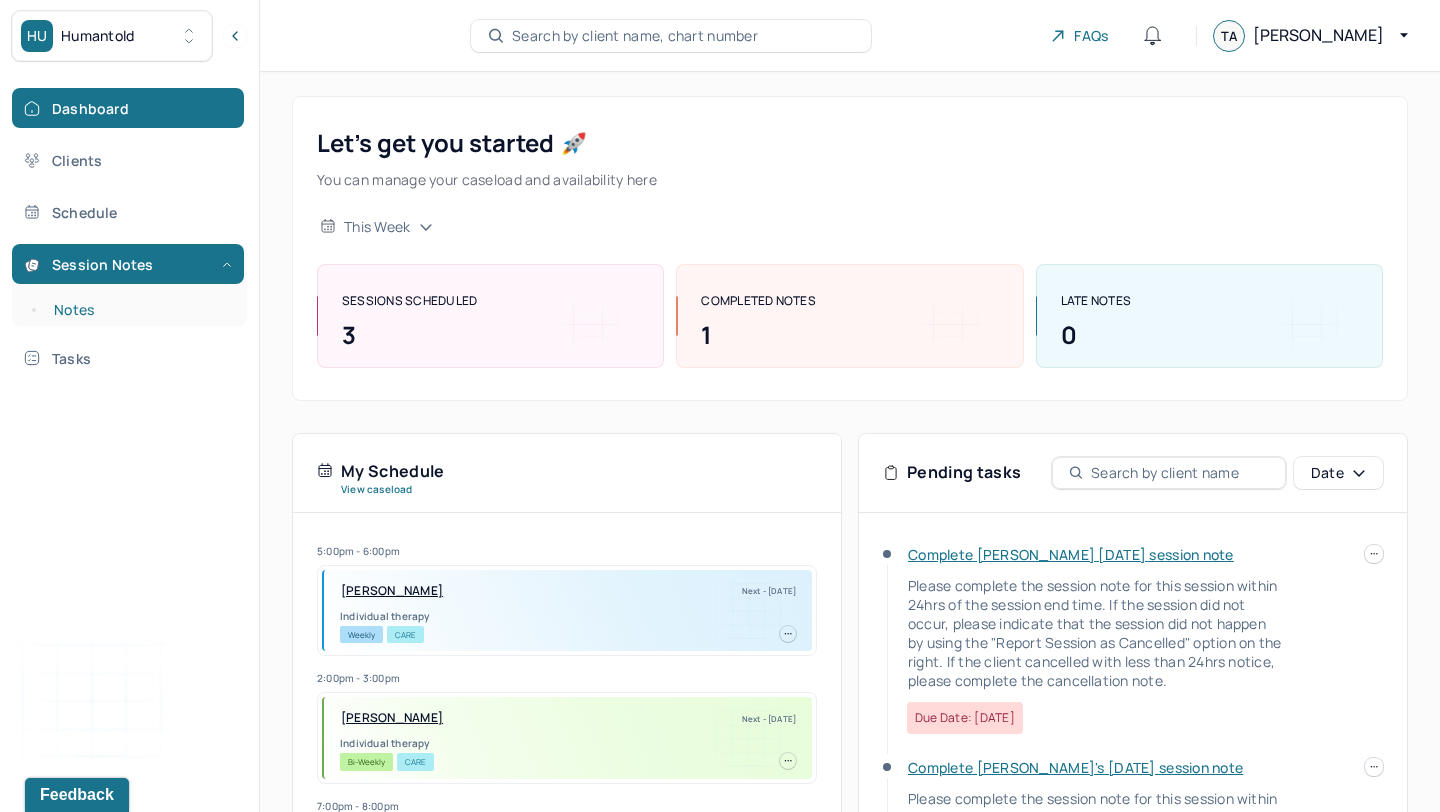 click on "Notes" at bounding box center (139, 310) 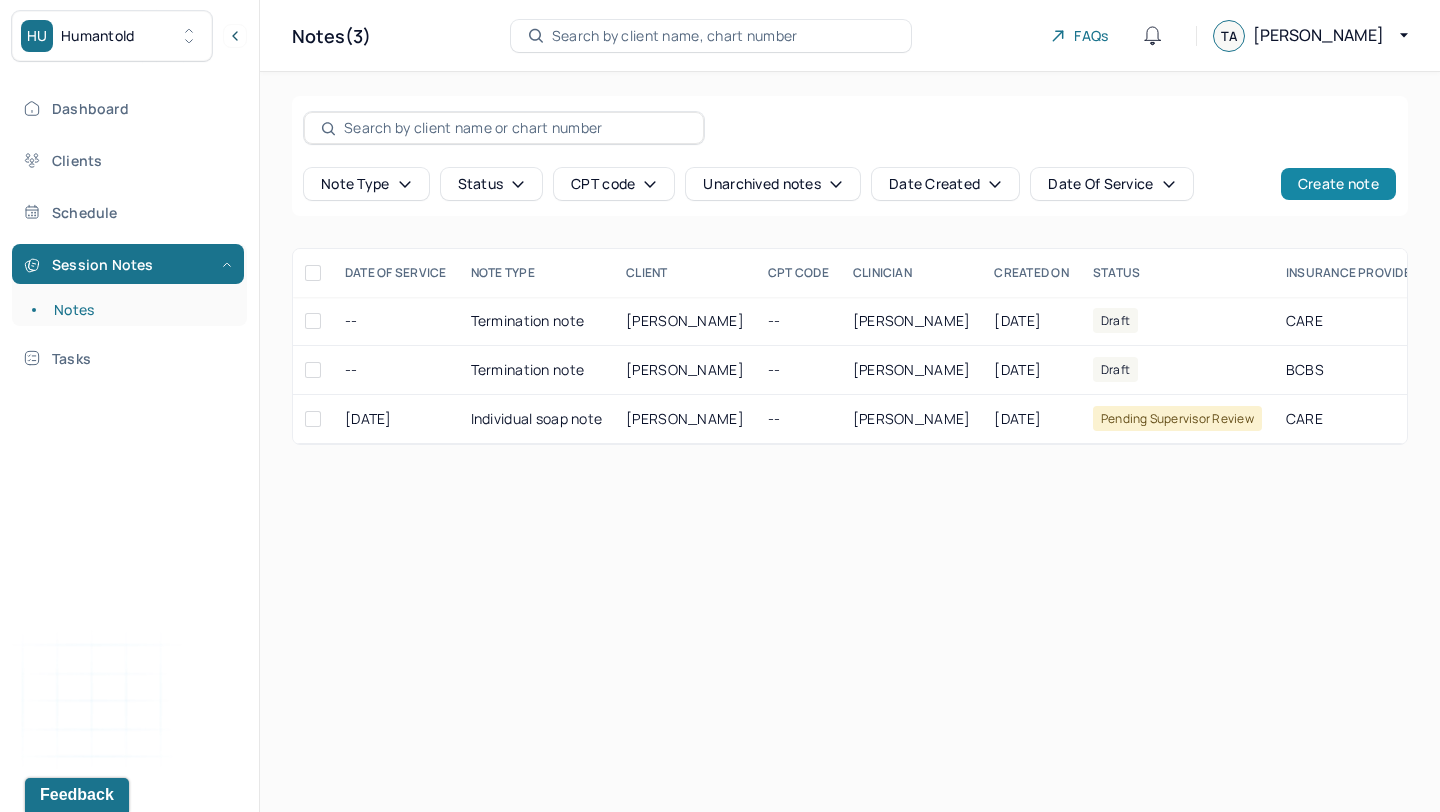 click on "Create note" at bounding box center [1338, 184] 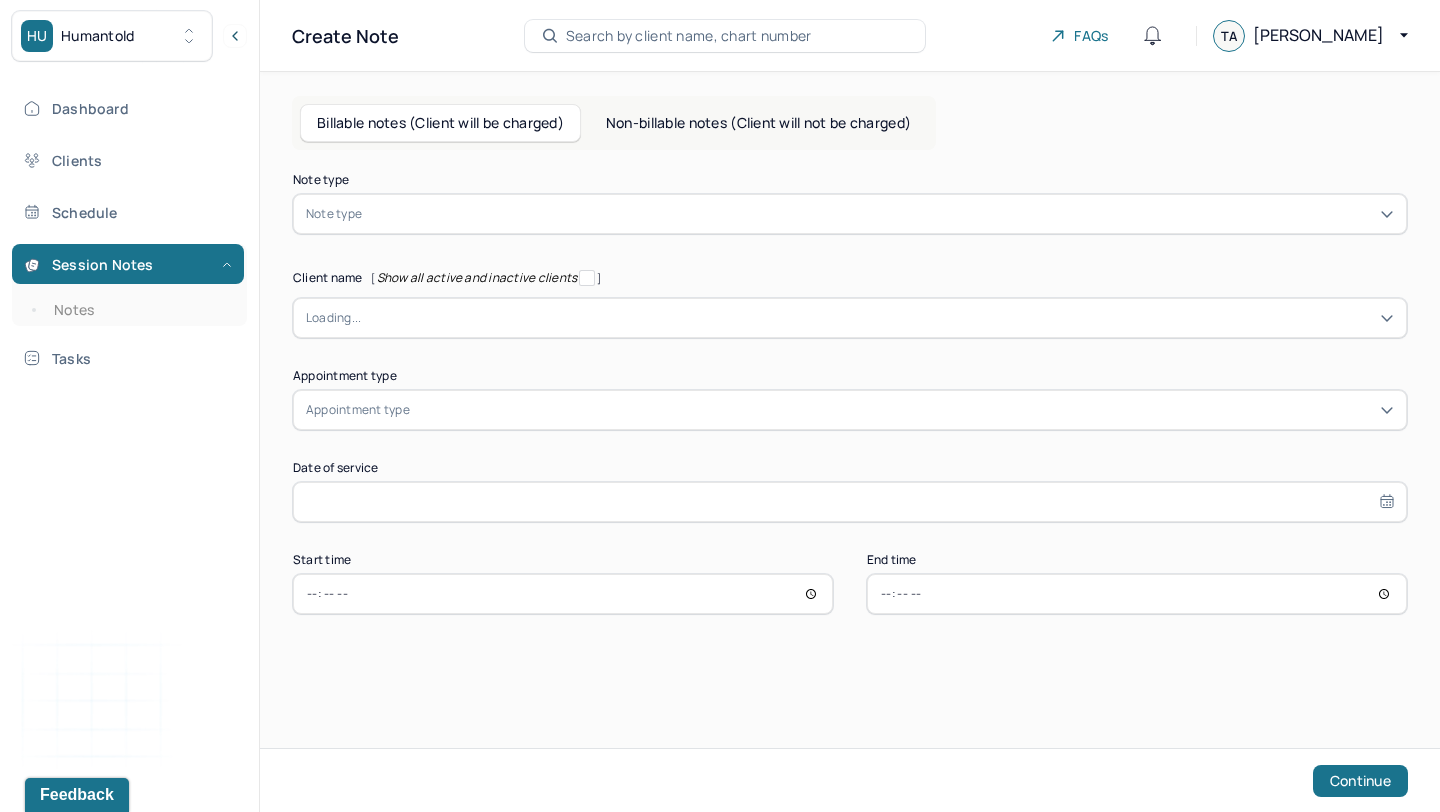 click on "Billable notes (Client will be charged)" at bounding box center [440, 123] 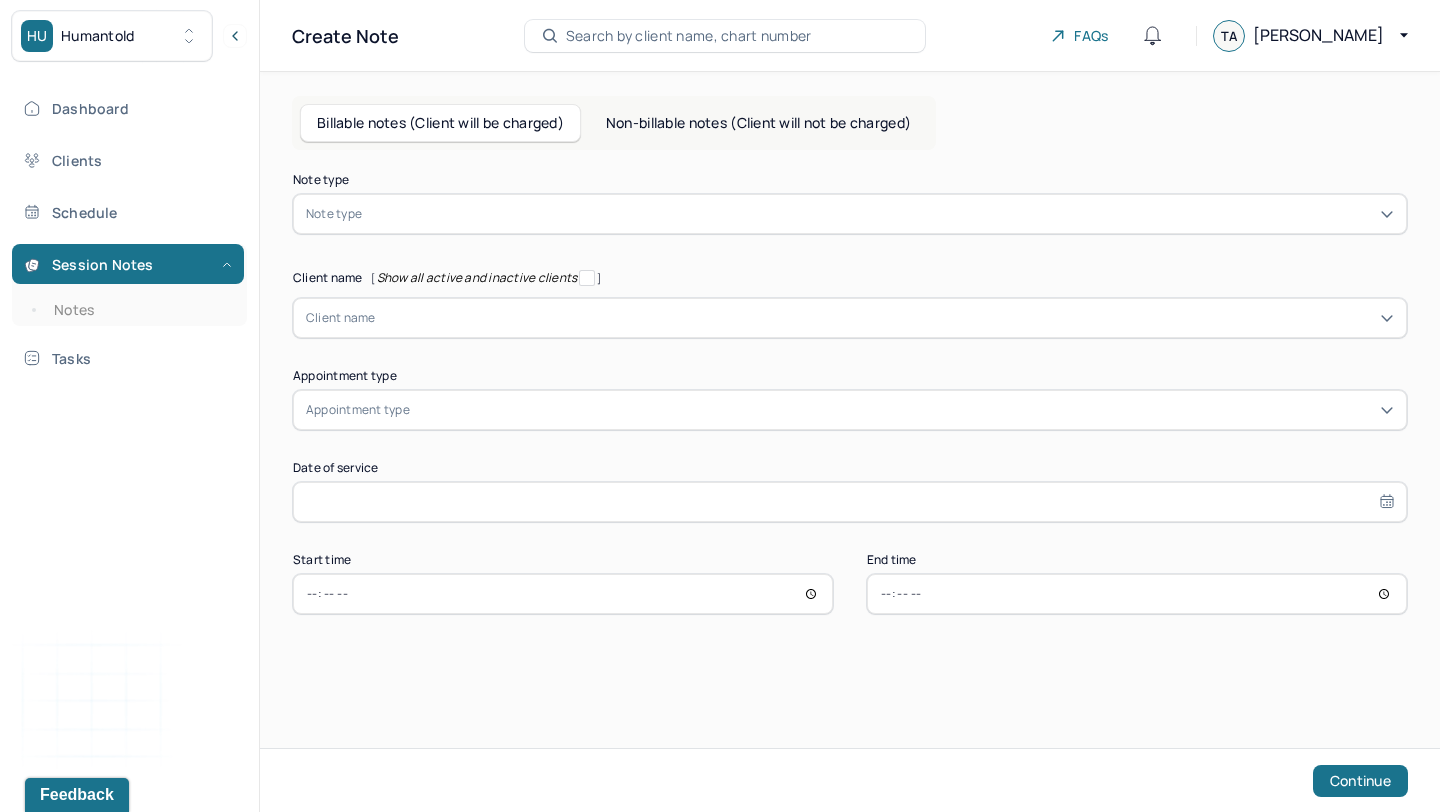 click on "Non-billable notes (Client will not be charged)" at bounding box center [758, 123] 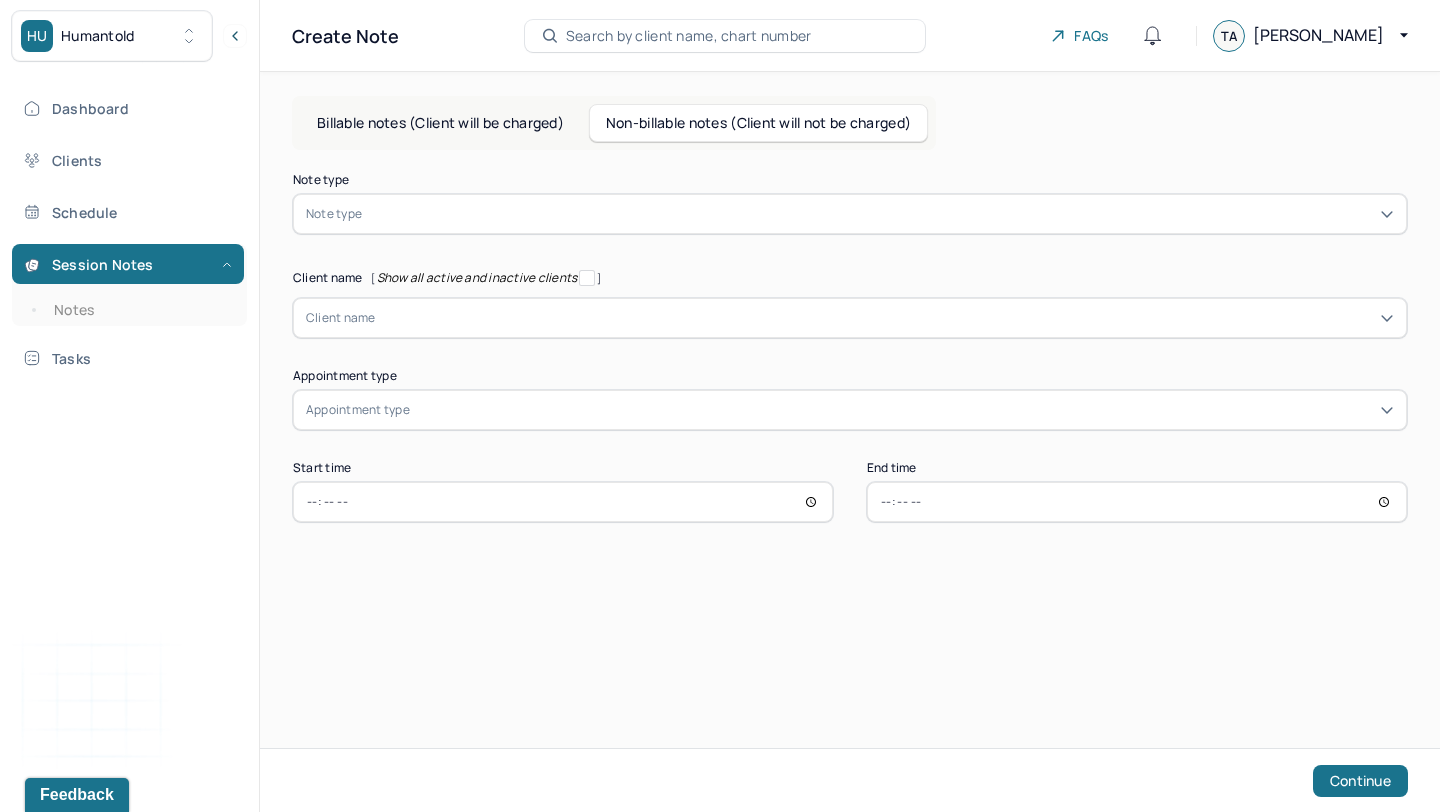 click on "Note type" at bounding box center (850, 214) 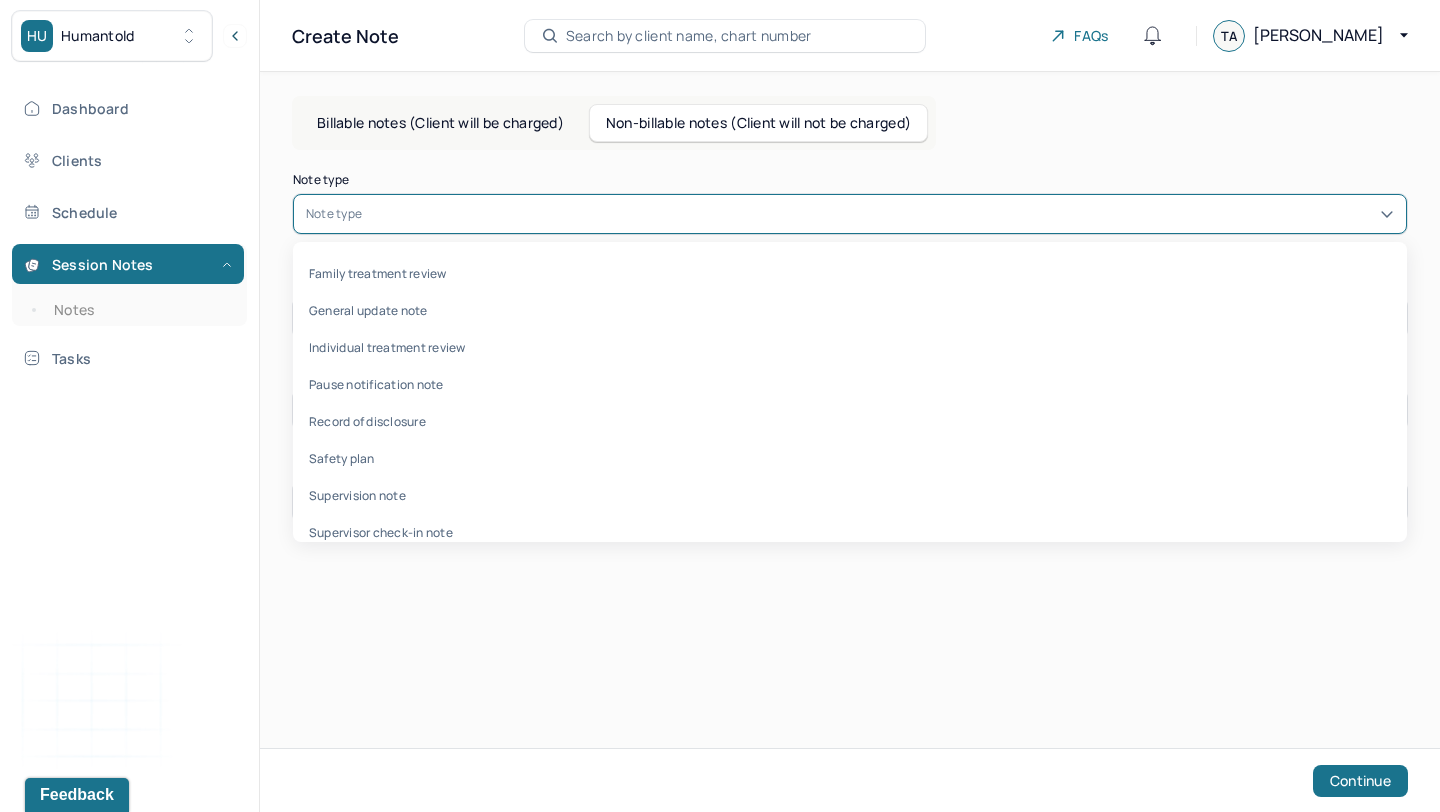 click on "Supervision note" at bounding box center [850, 495] 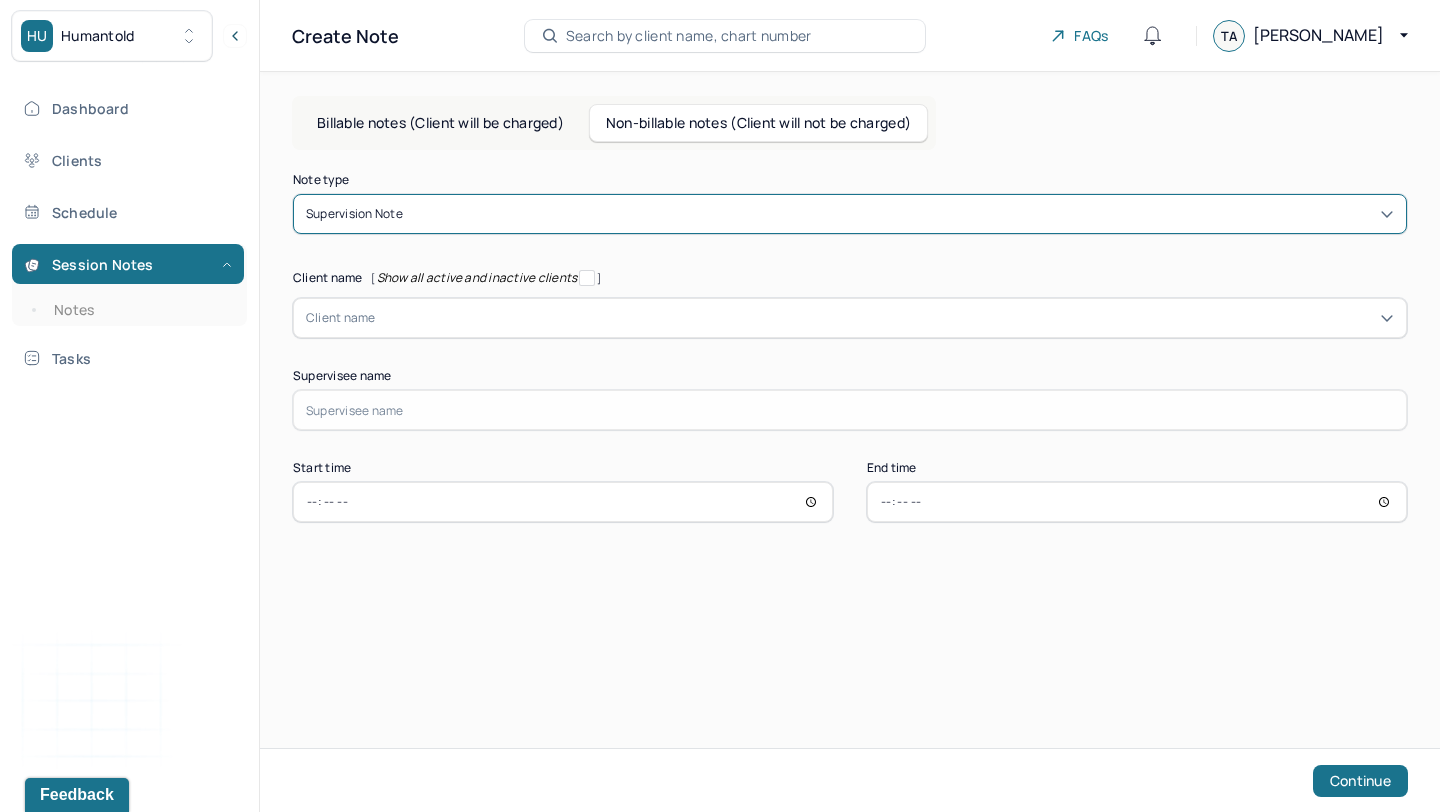 click at bounding box center [885, 318] 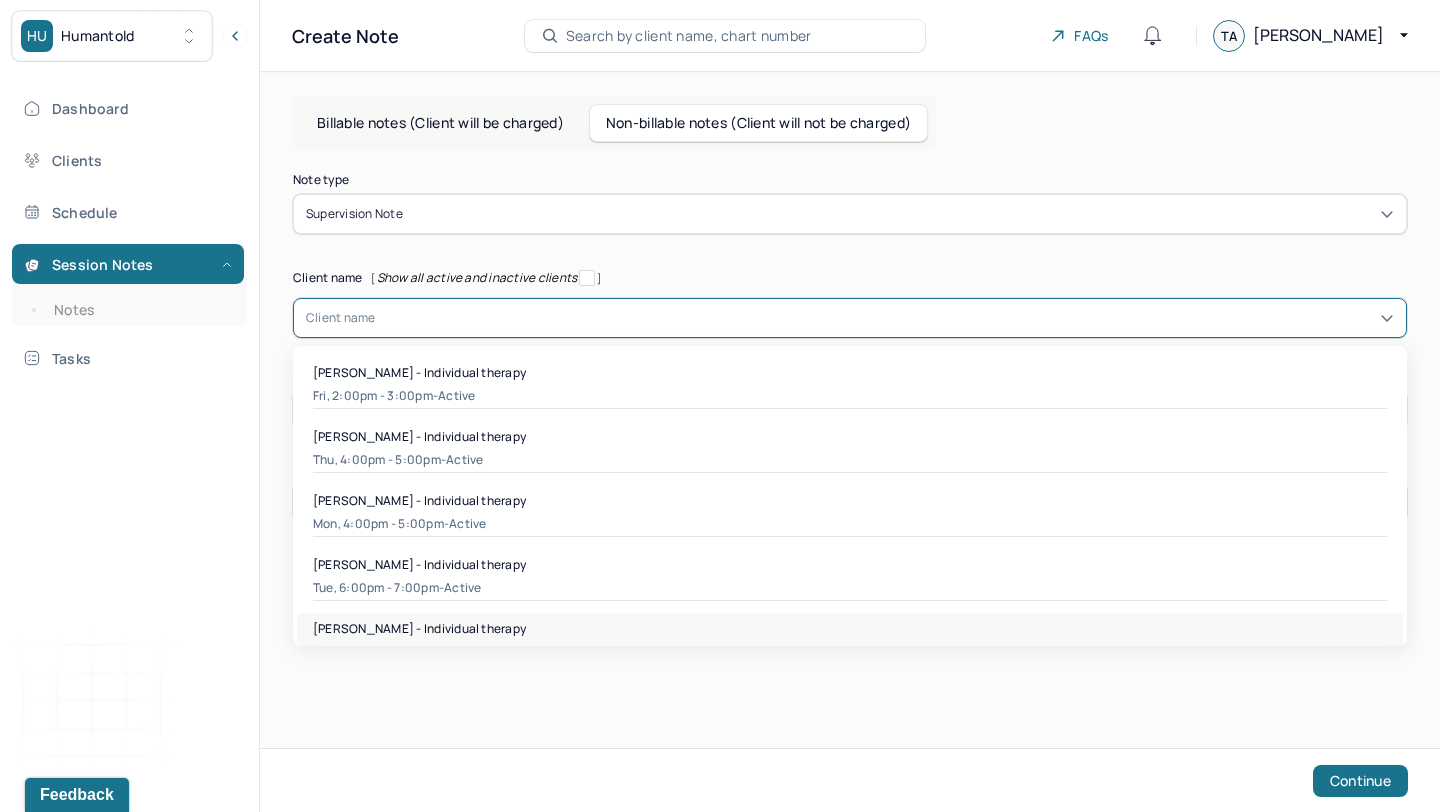 scroll, scrollTop: 2730, scrollLeft: 0, axis: vertical 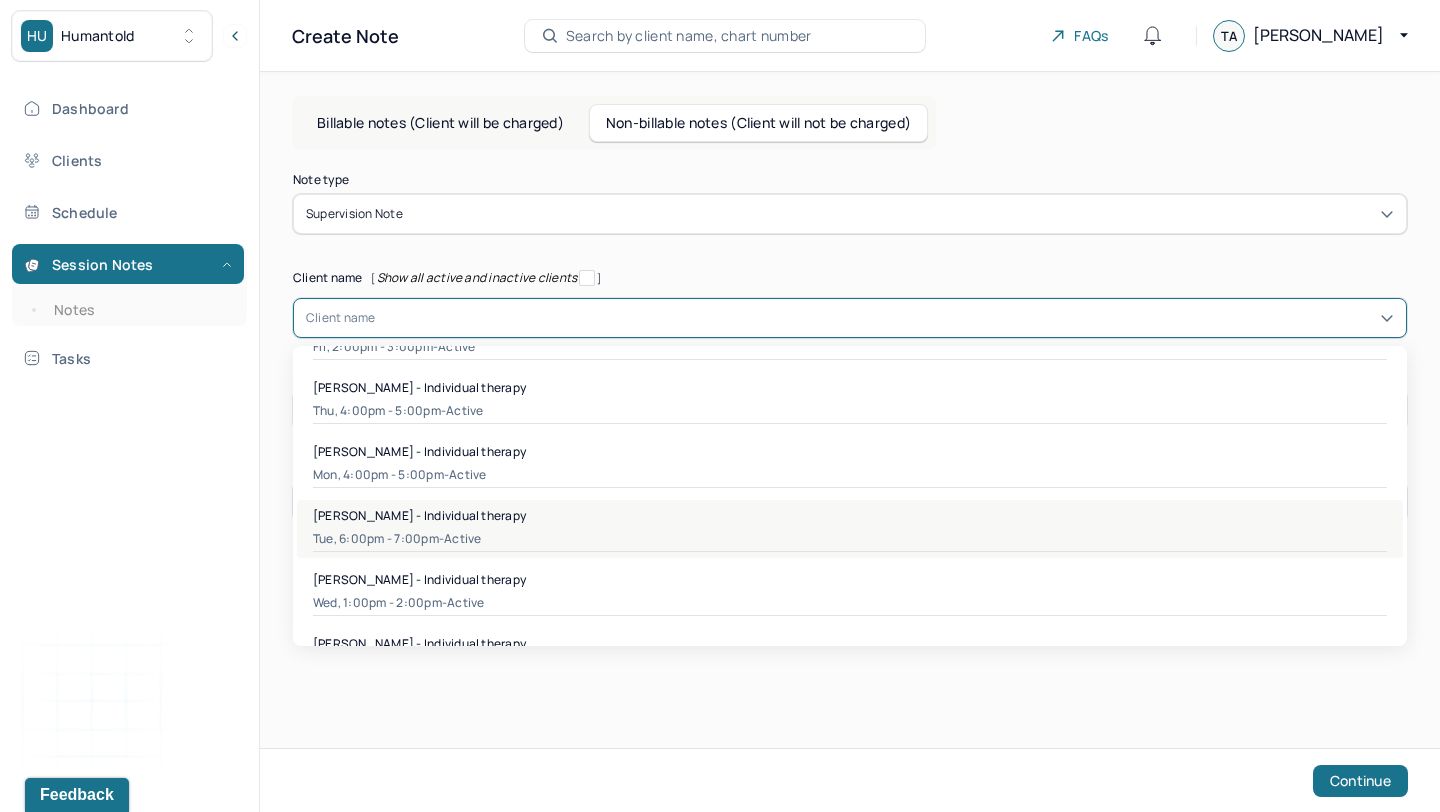 click on "[PERSON_NAME] - Individual therapy" at bounding box center (419, 515) 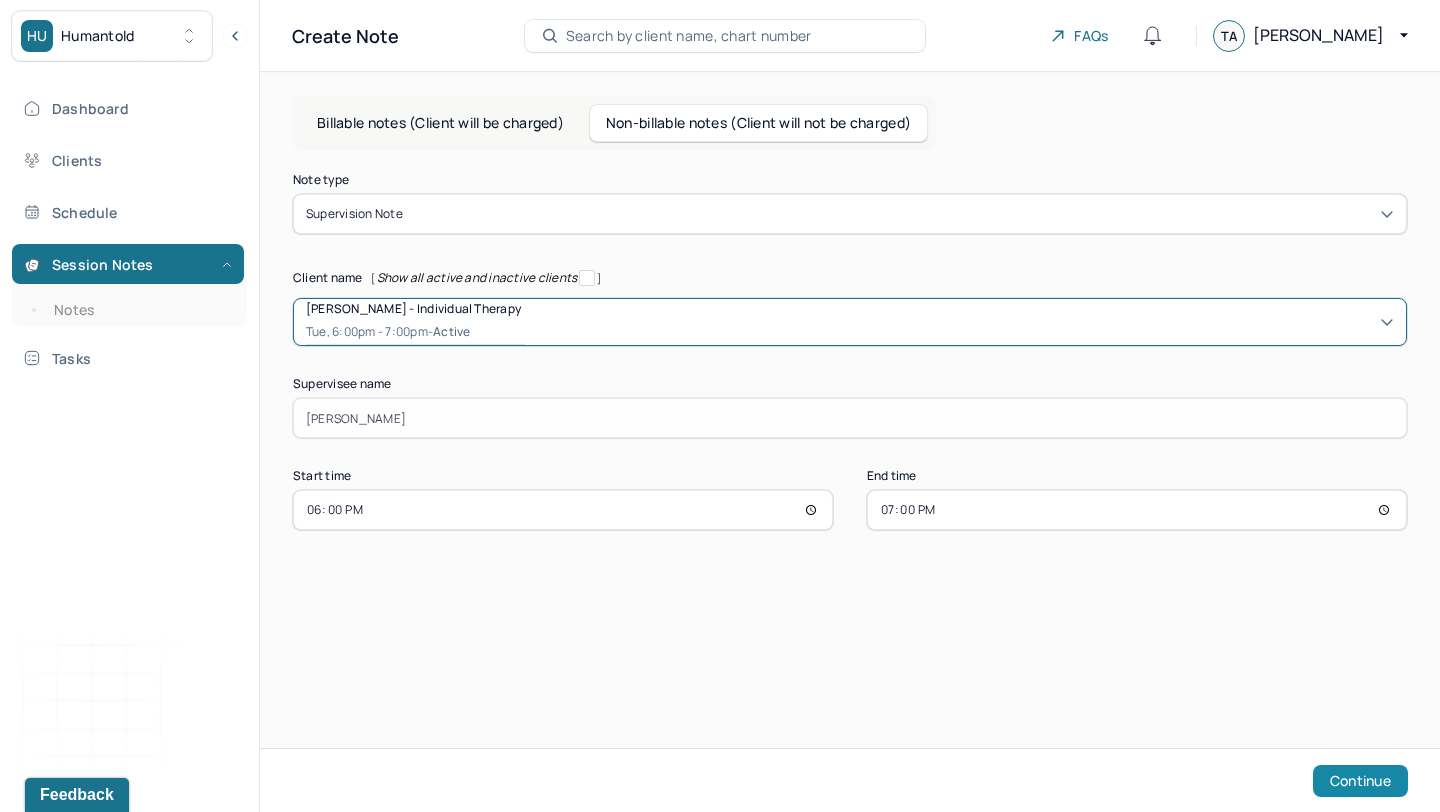 click on "Continue" at bounding box center (1360, 781) 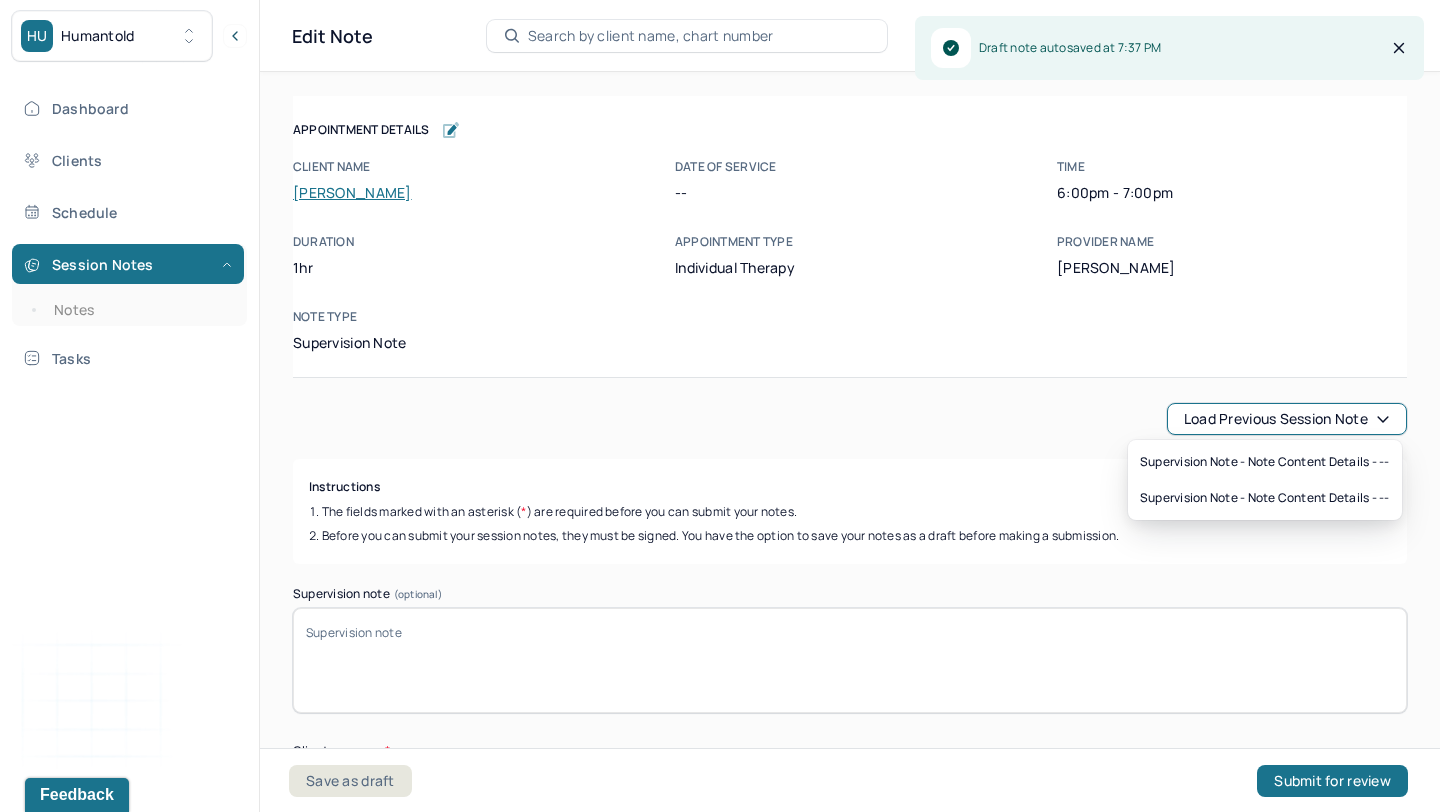 click on "Load previous session note" at bounding box center [1287, 419] 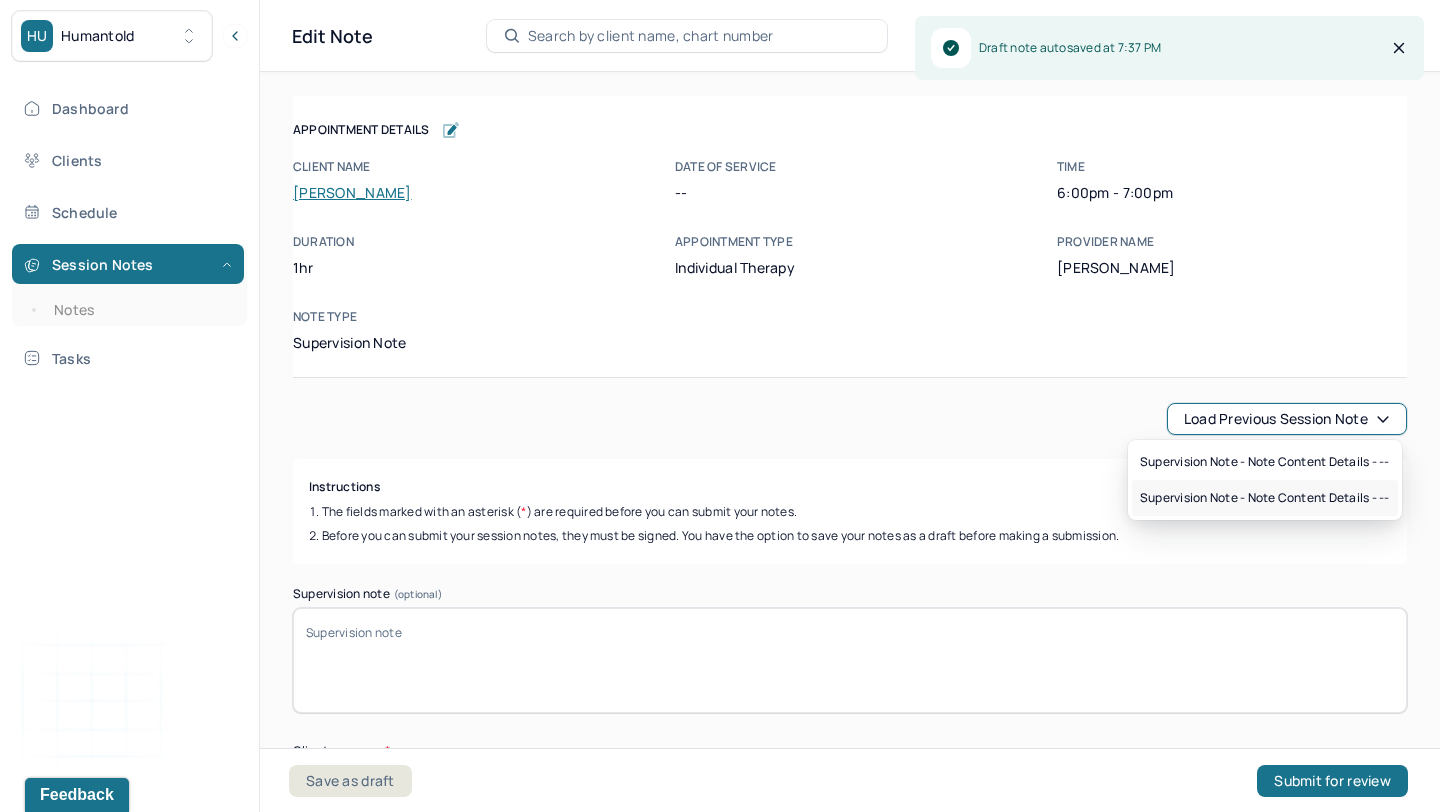 click on "Supervision note   - Note content Details -   --" at bounding box center (1265, 498) 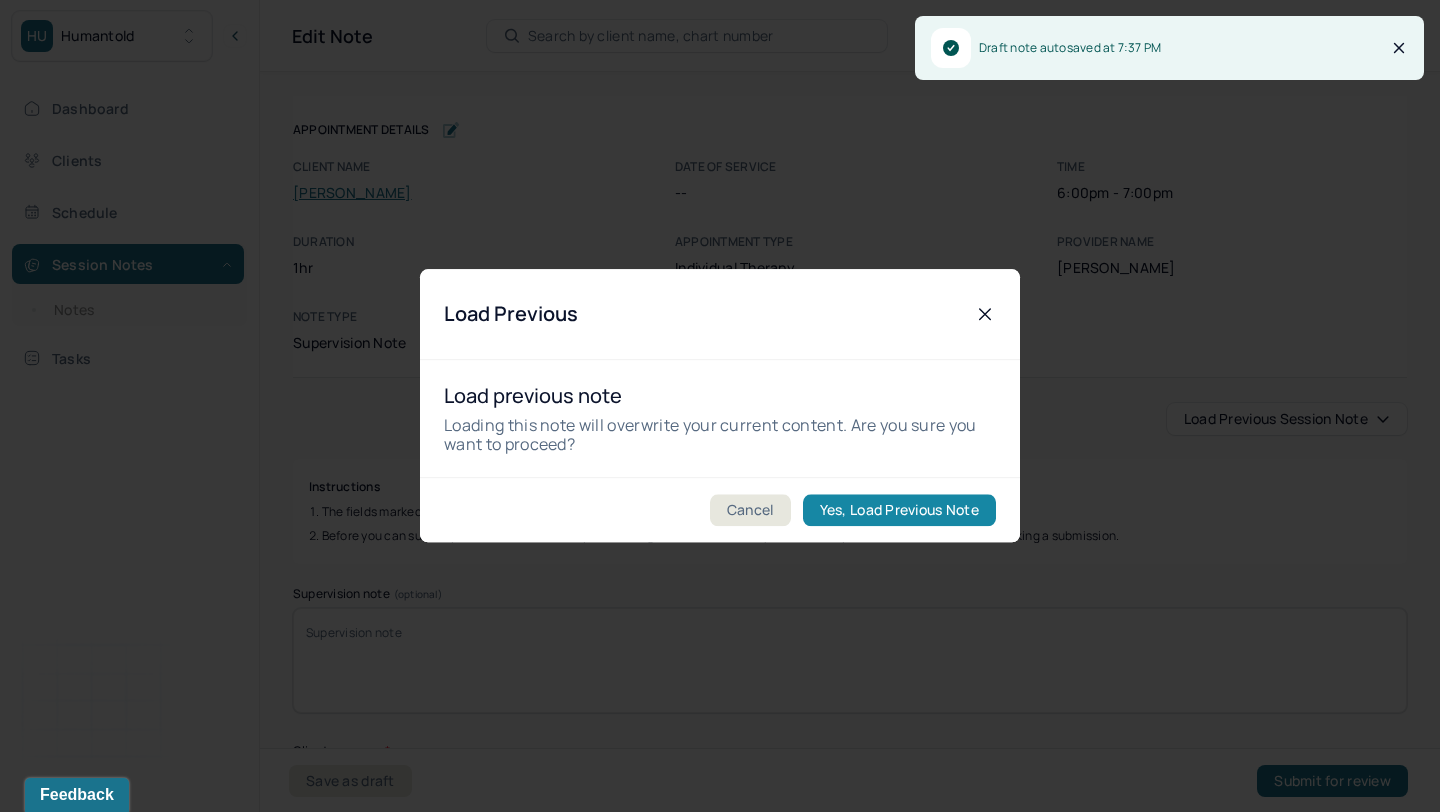 click on "Yes, Load Previous Note" at bounding box center [899, 511] 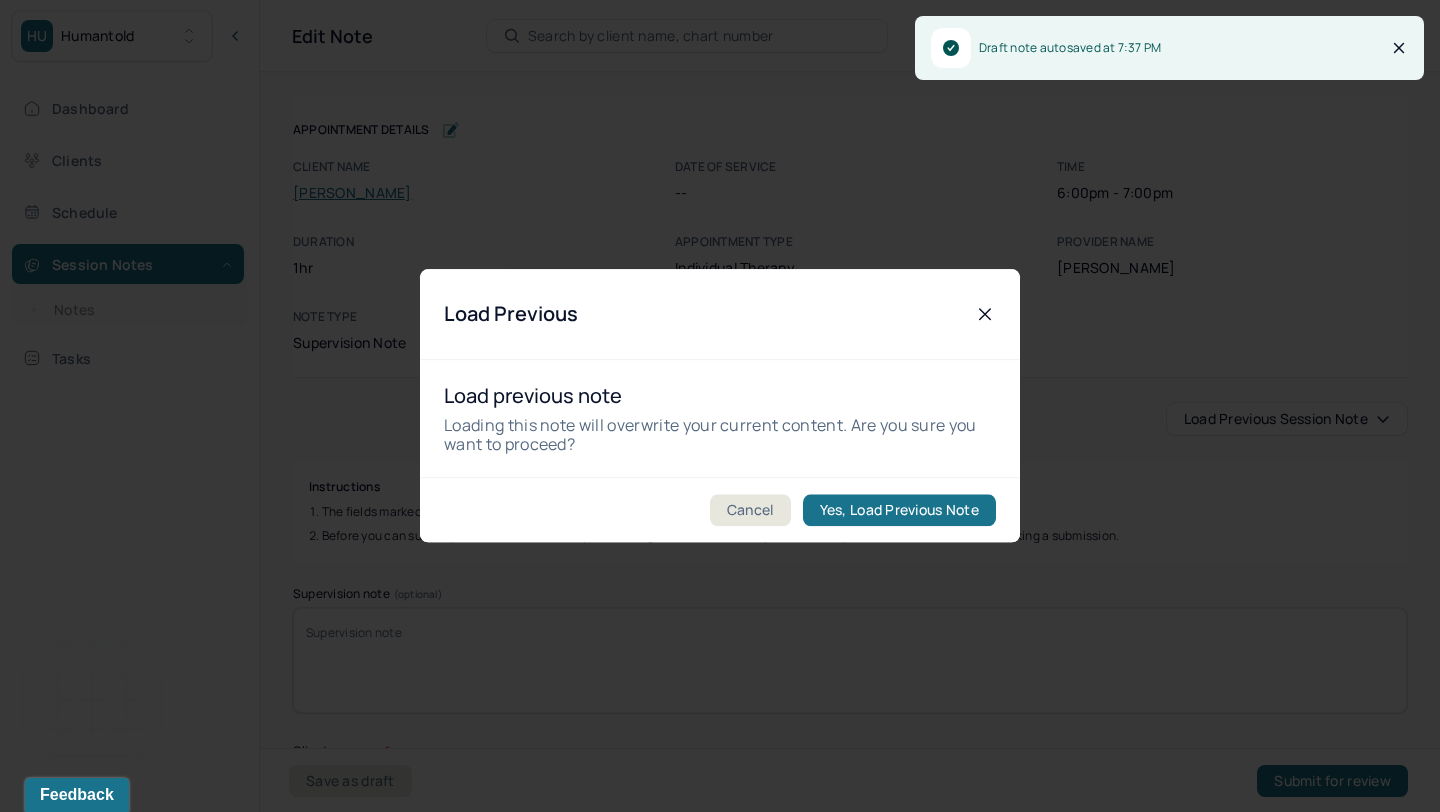 type on "Client reported on wanting to improve self care skills, emotional regulation, and alleviate anxiety. Client is engaging in physical activities." 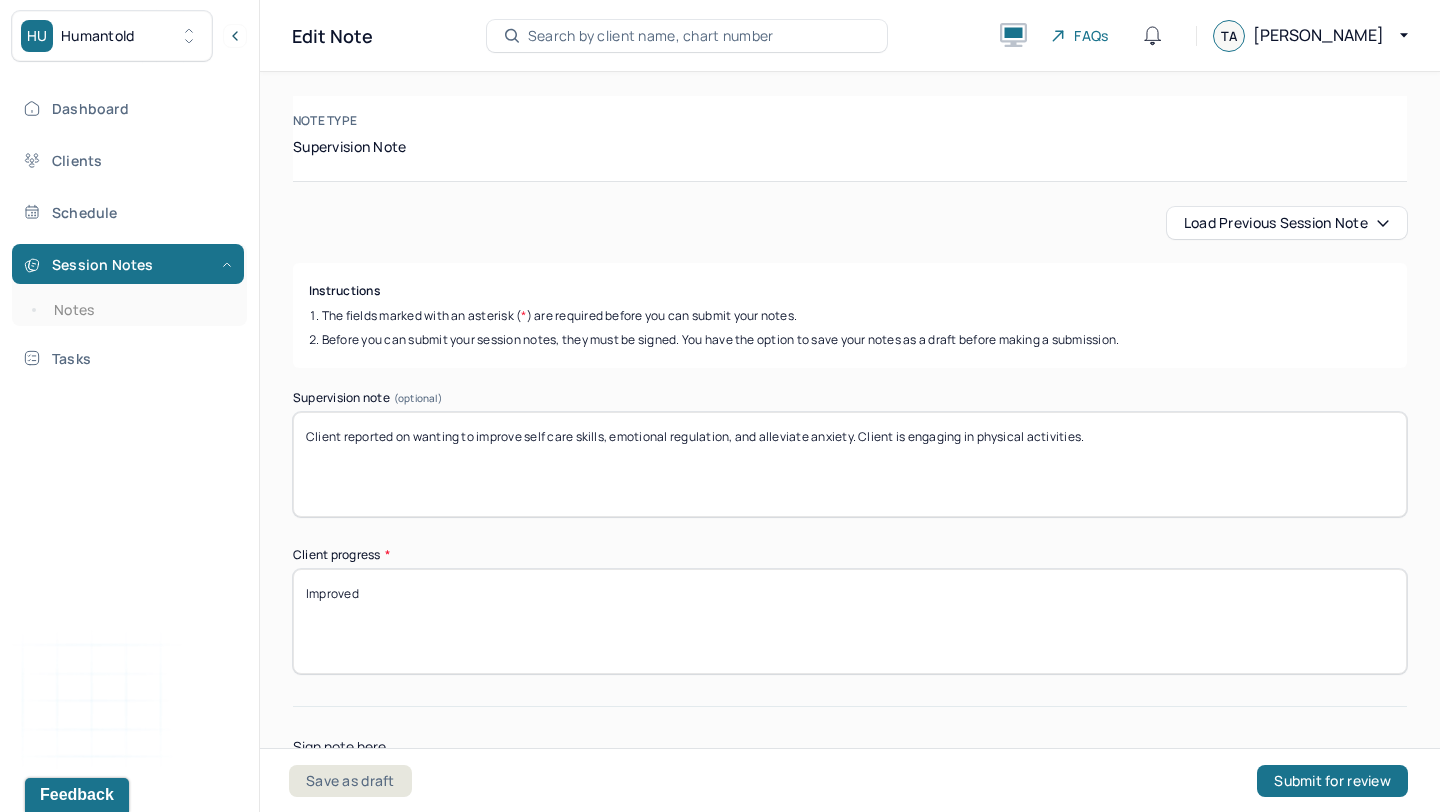 scroll, scrollTop: 205, scrollLeft: 0, axis: vertical 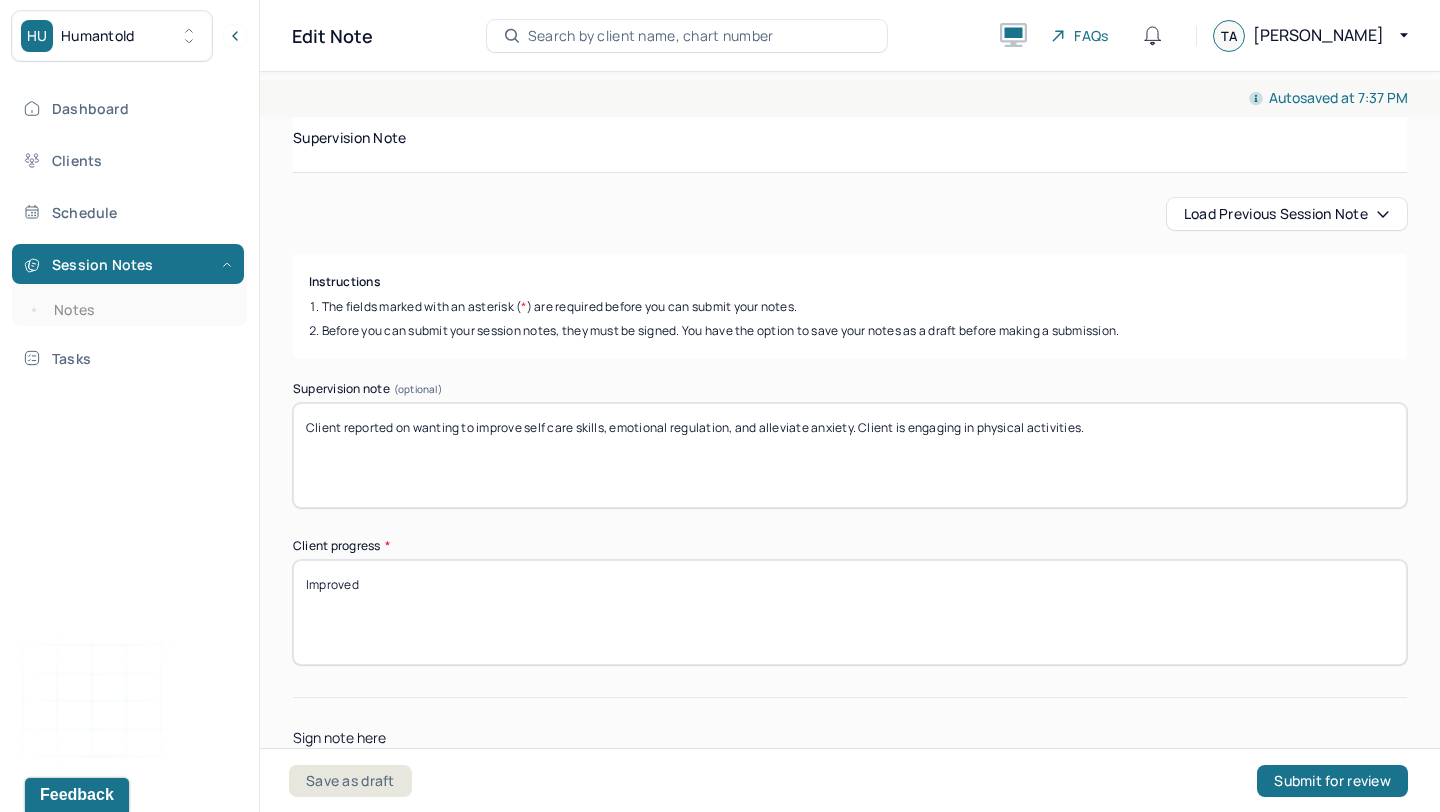 drag, startPoint x: 524, startPoint y: 430, endPoint x: 854, endPoint y: 430, distance: 330 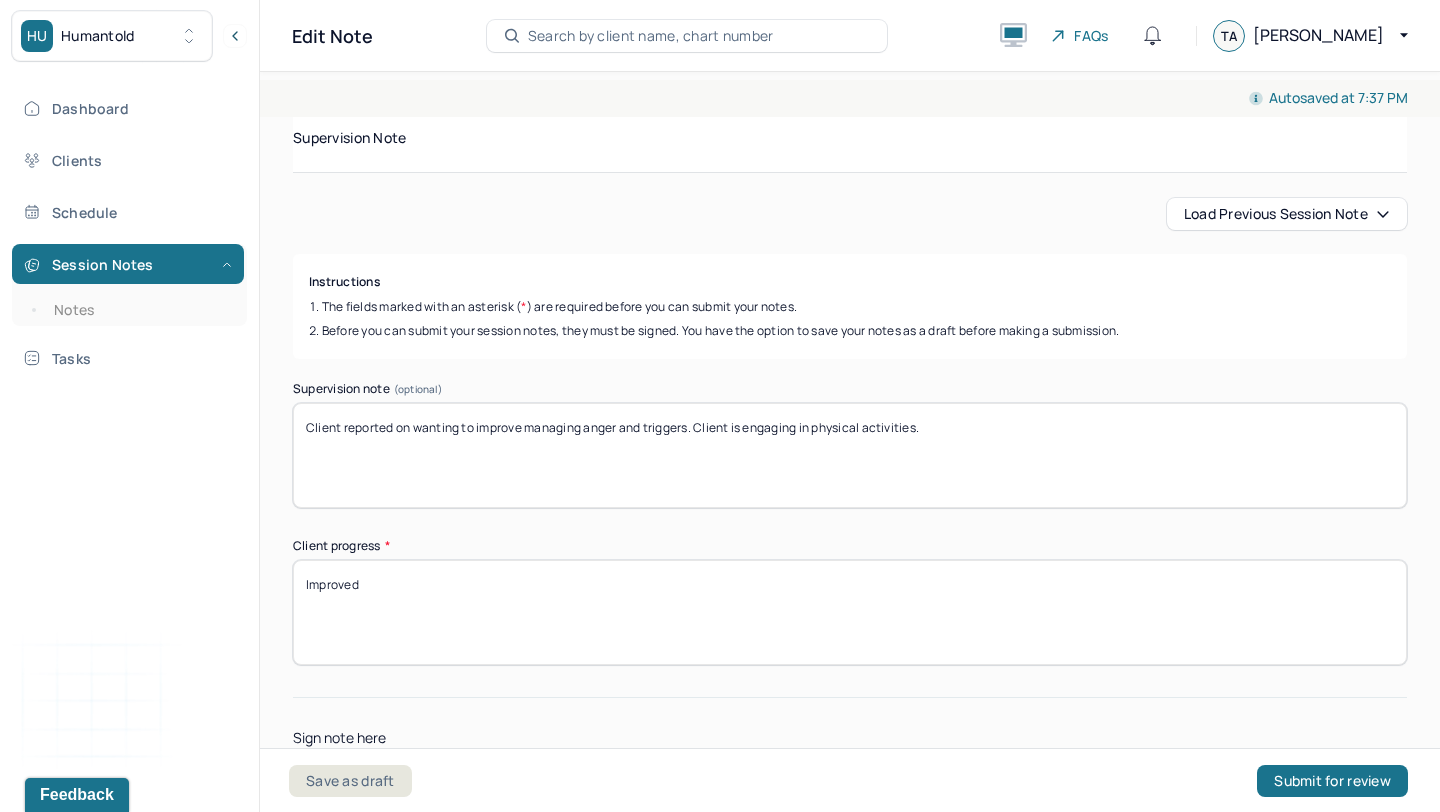 drag, startPoint x: 1013, startPoint y: 465, endPoint x: 801, endPoint y: 422, distance: 216.3169 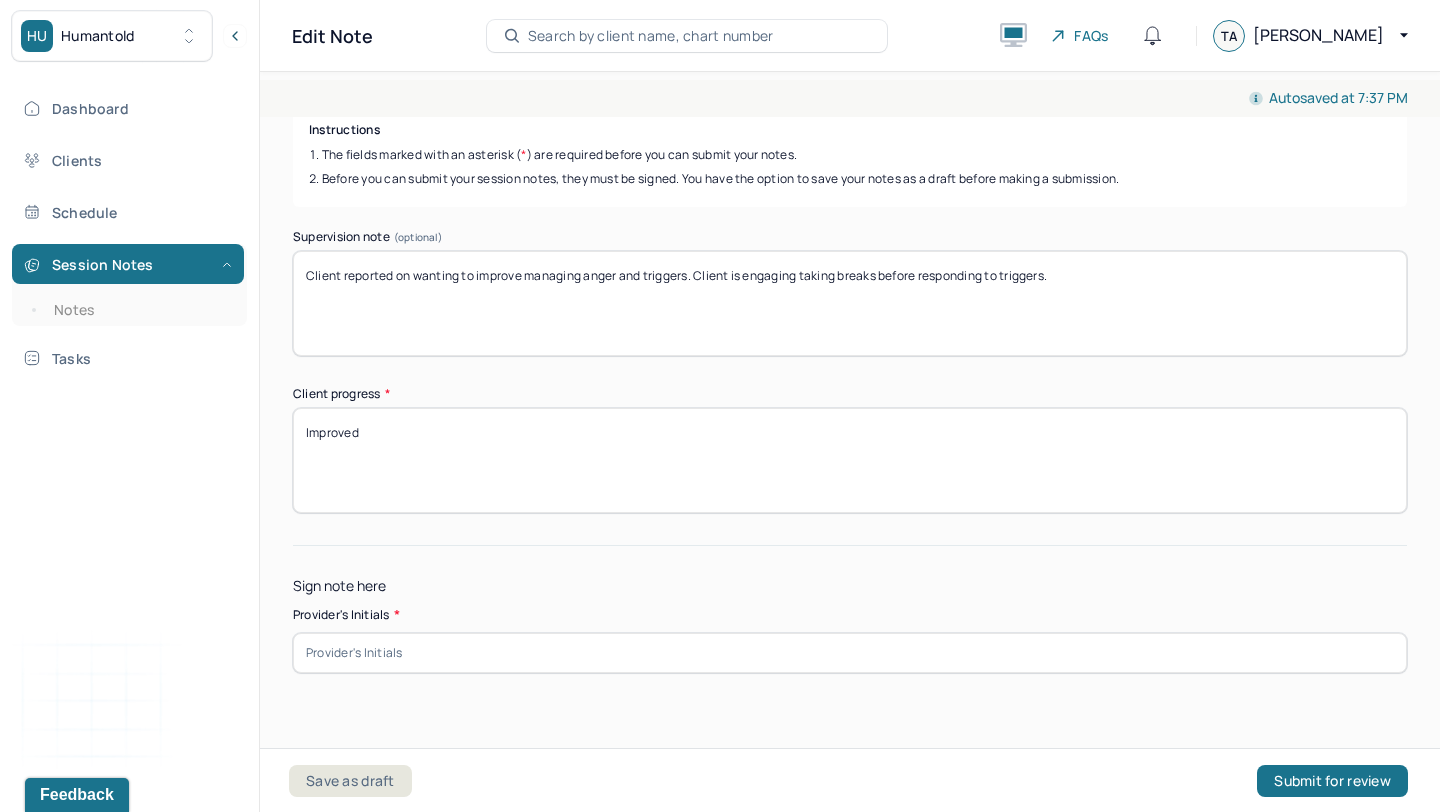 scroll, scrollTop: 401, scrollLeft: 0, axis: vertical 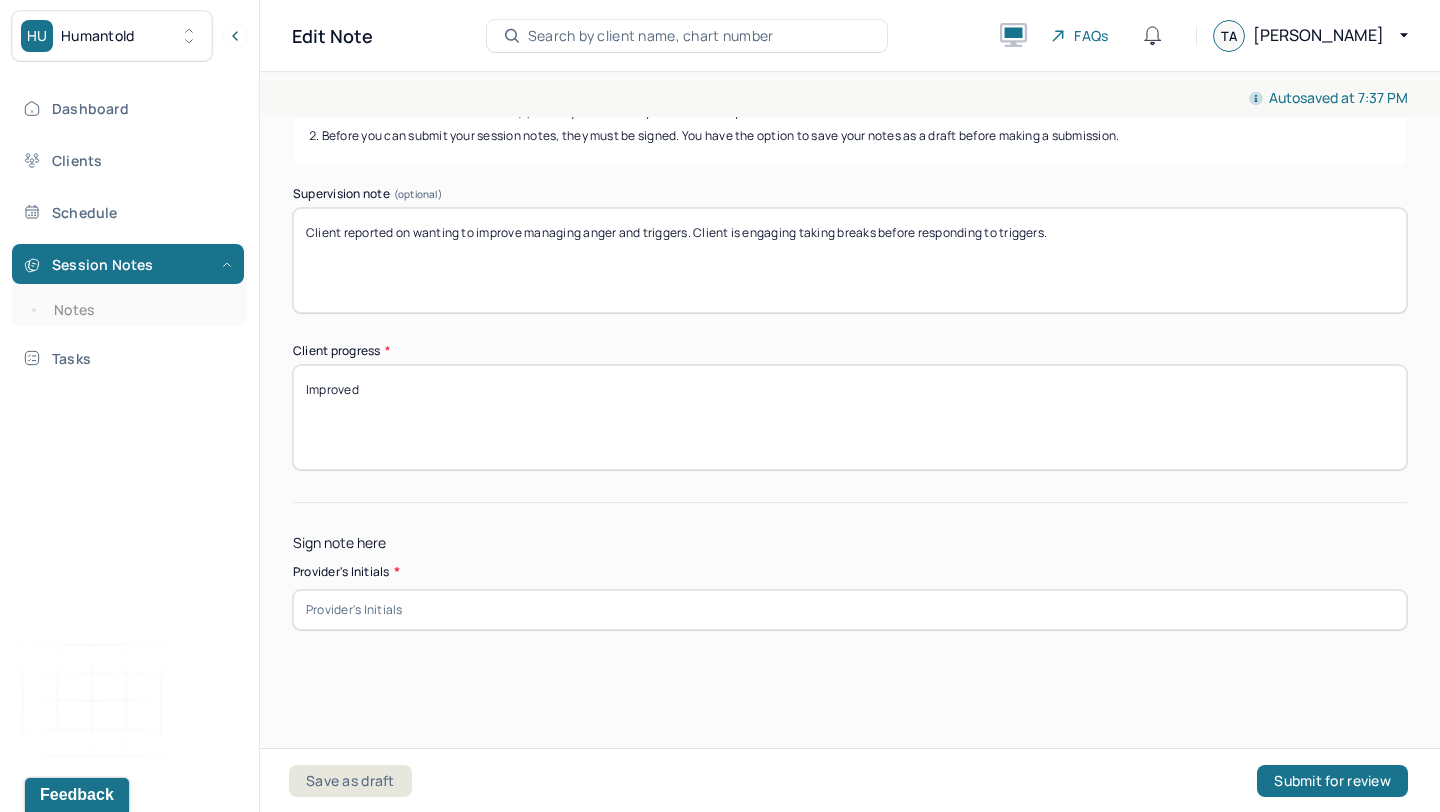 type on "Client reported on wanting to improve managing anger and triggers. Client is engaging taking breaks before responding to triggers." 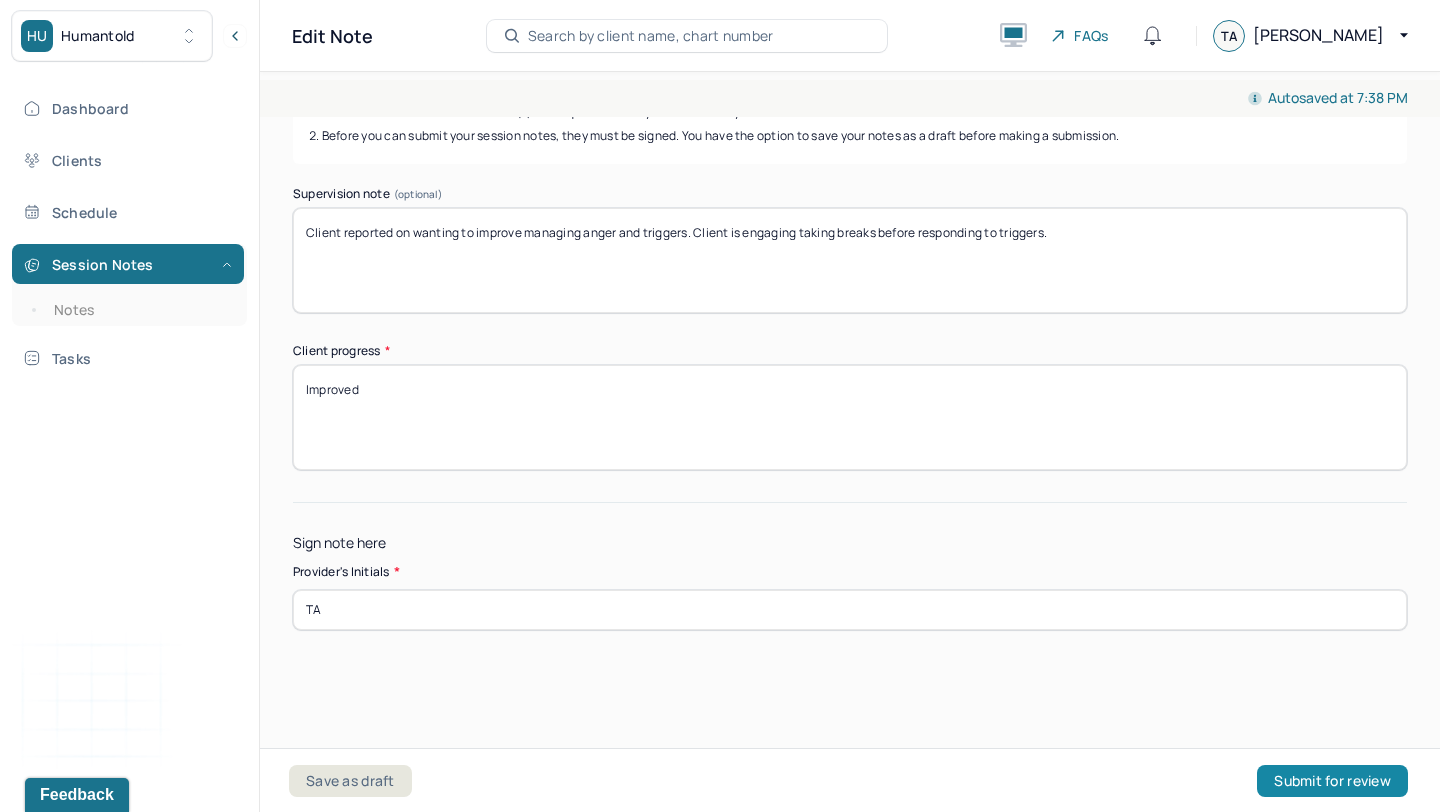 type on "TA" 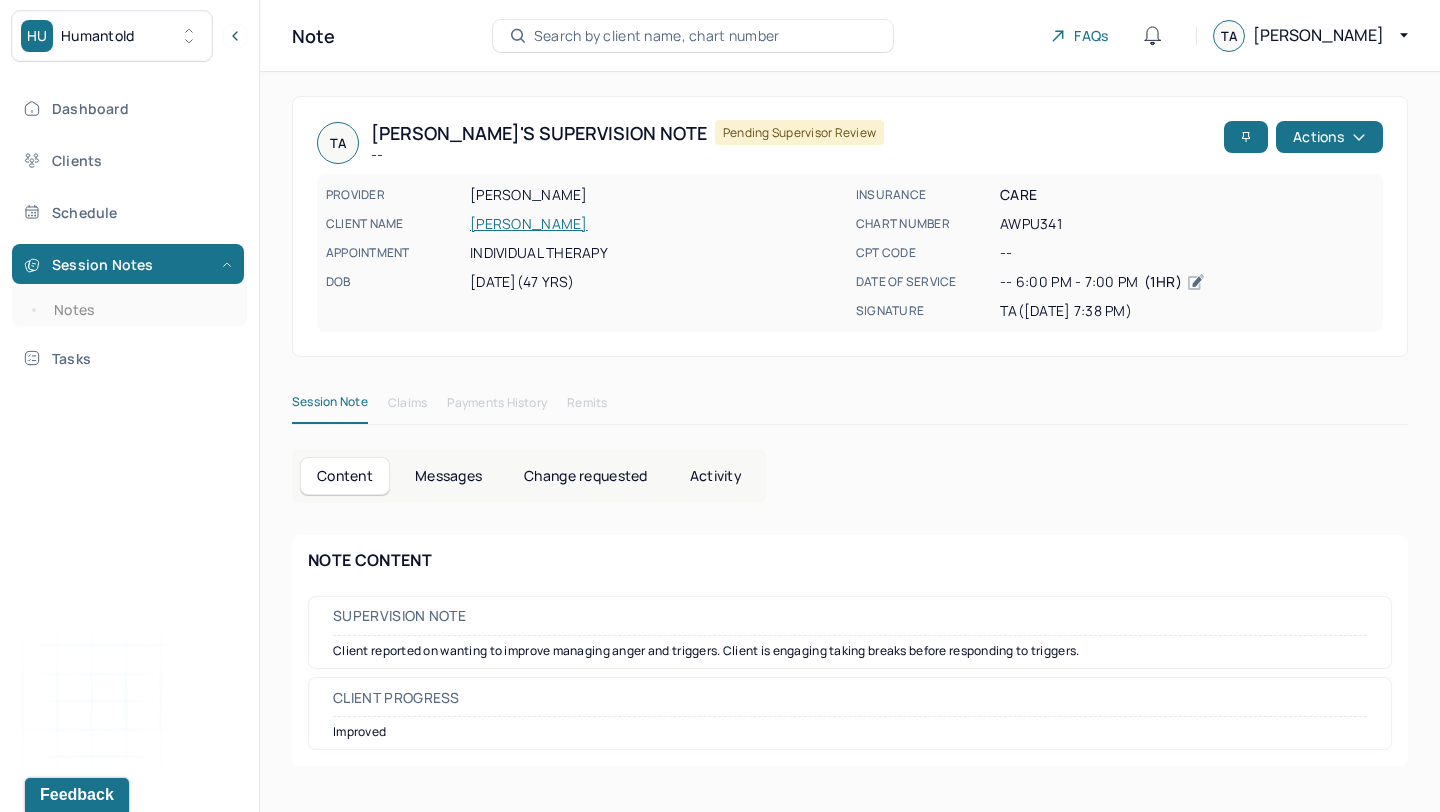 click on "Dashboard Clients Schedule Session Notes Notes Tasks" at bounding box center (129, 233) 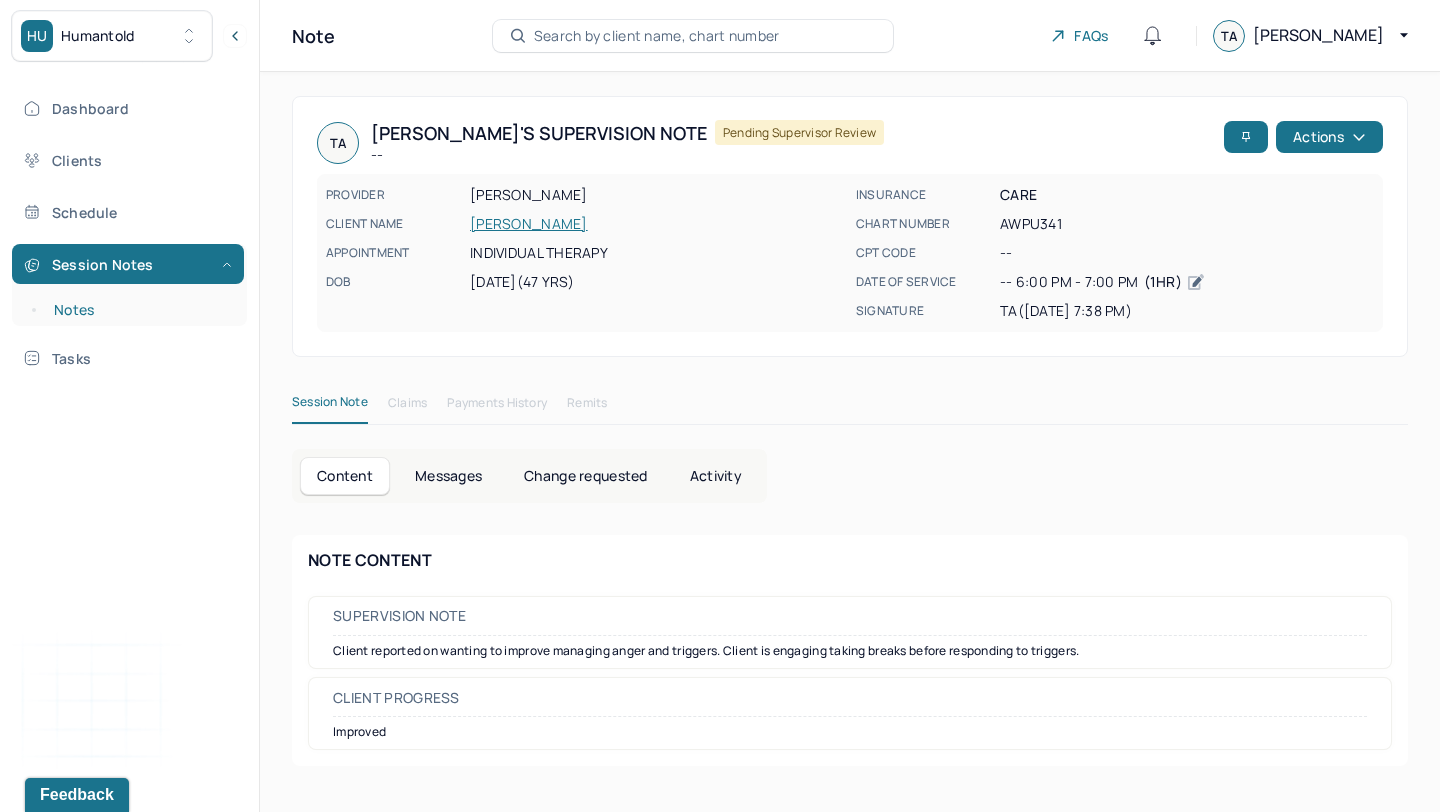 click on "Notes" at bounding box center [139, 310] 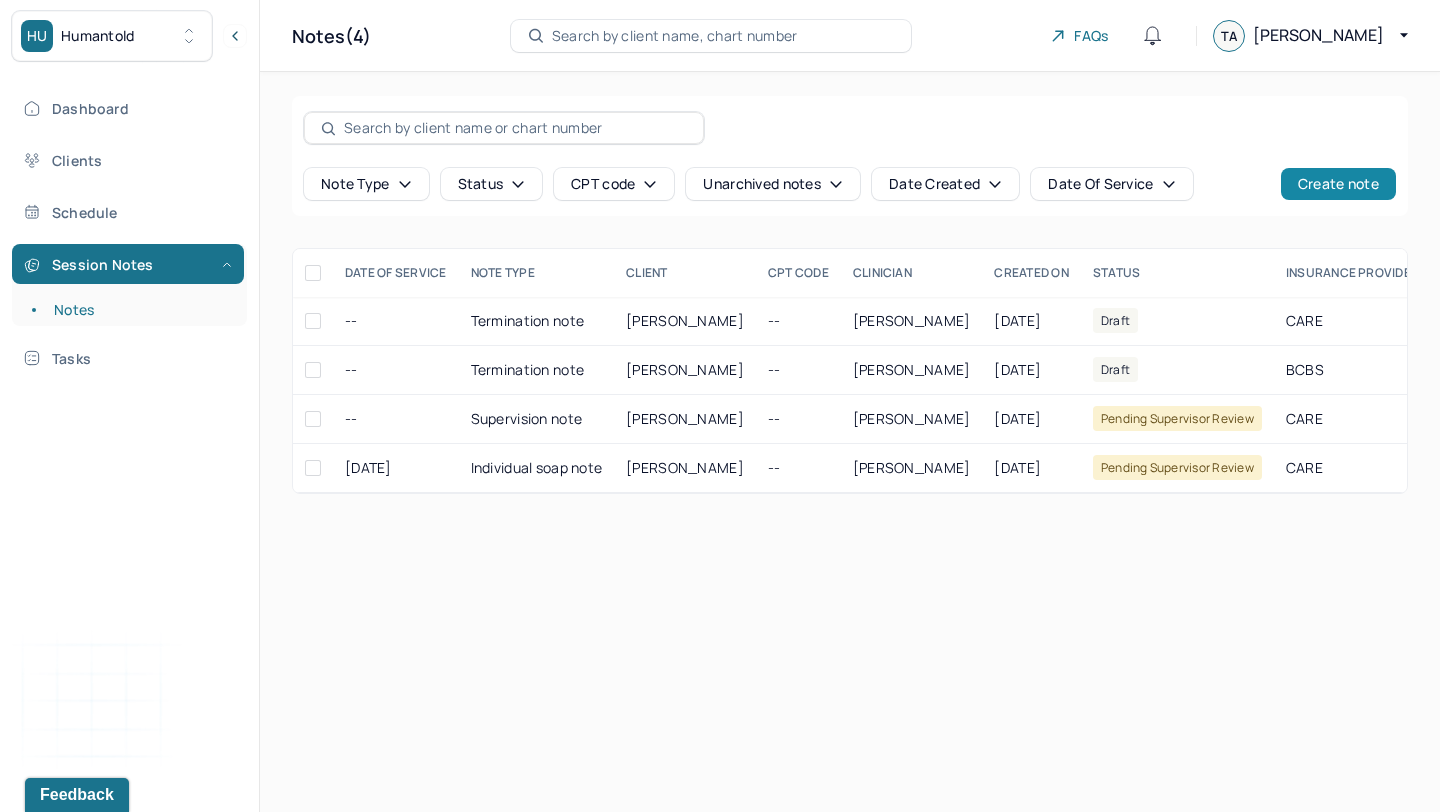 click on "Create note" at bounding box center [1338, 184] 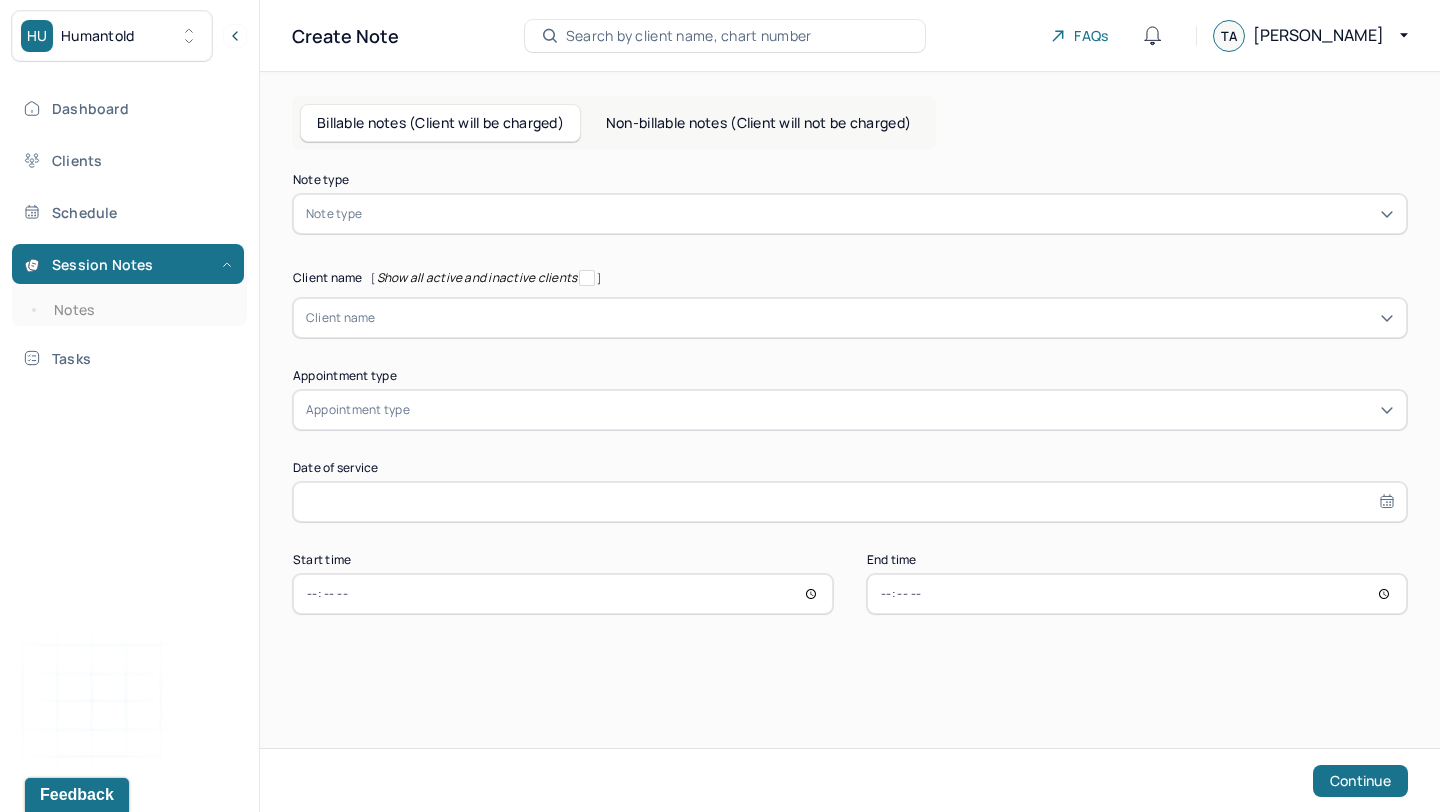 click on "Non-billable notes (Client will not be charged)" at bounding box center [758, 123] 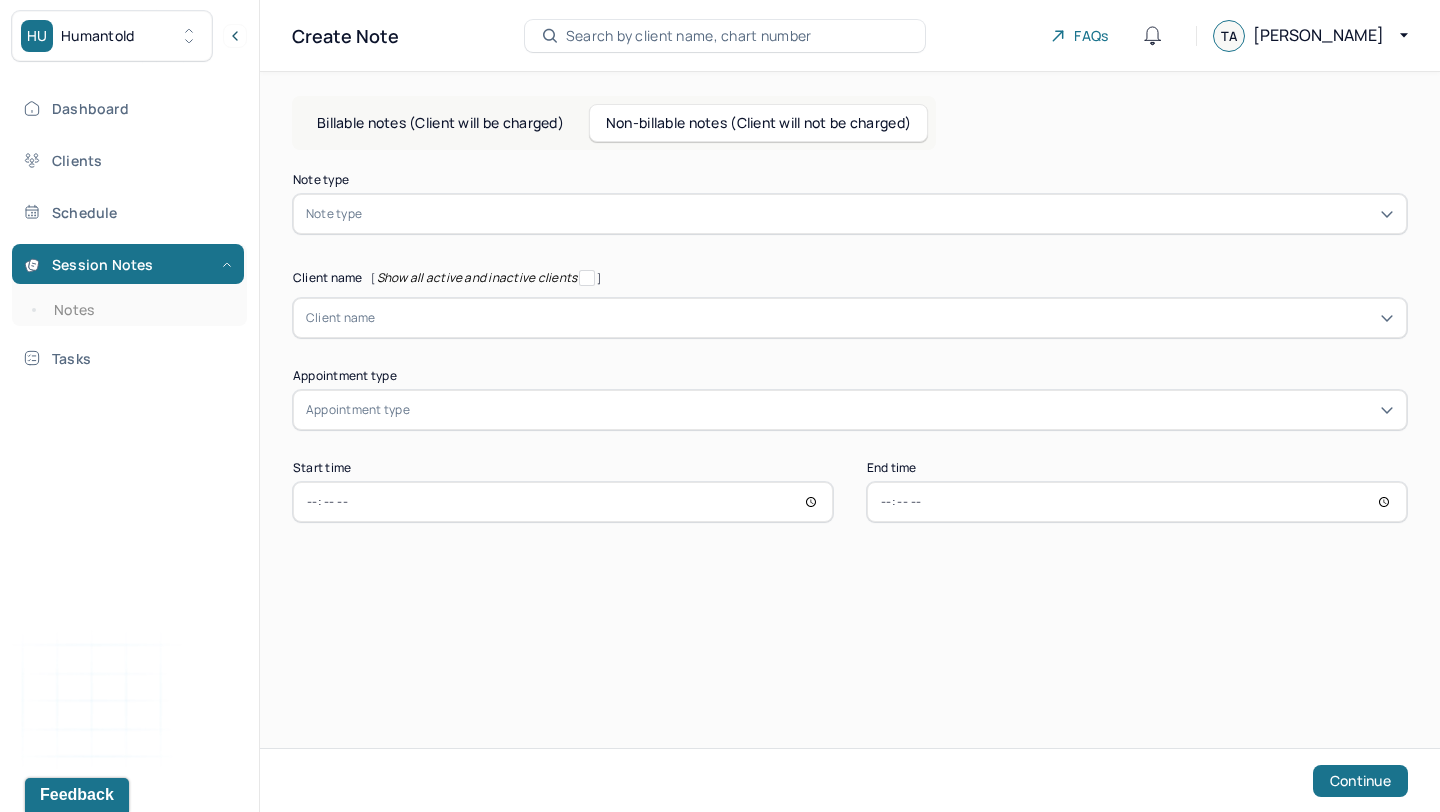 click on "Note type Note type" at bounding box center [850, 204] 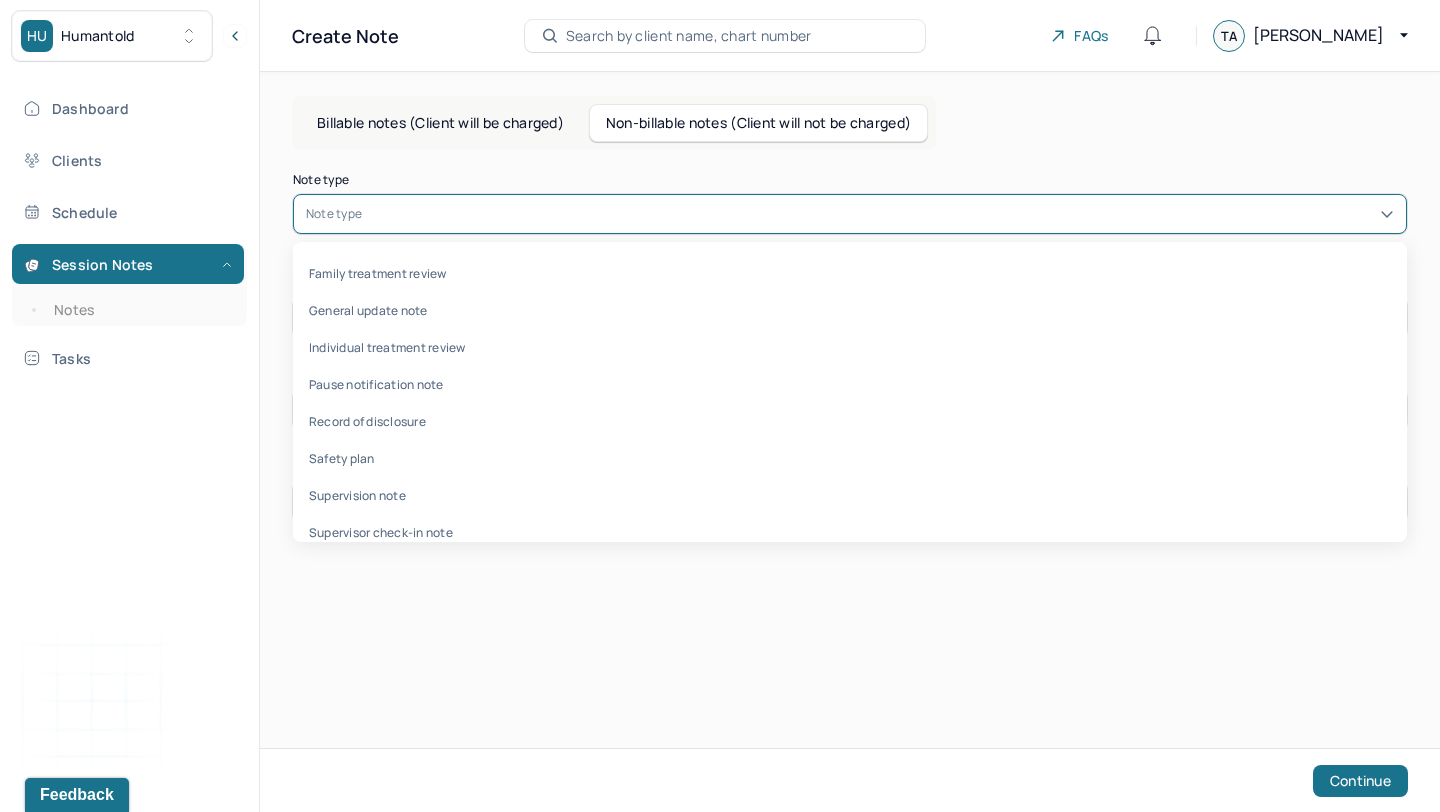click at bounding box center [880, 214] 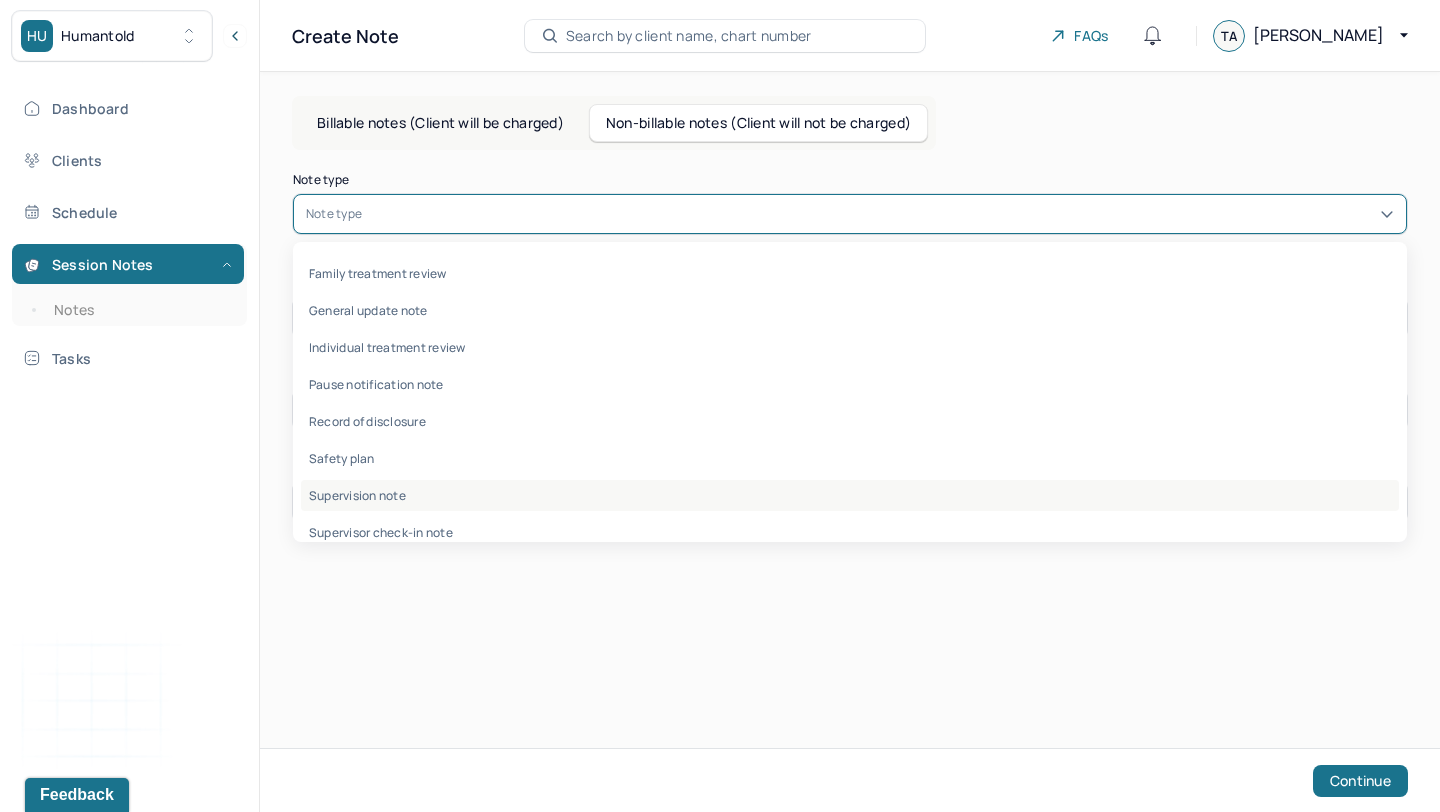 click on "Supervision note" at bounding box center (850, 495) 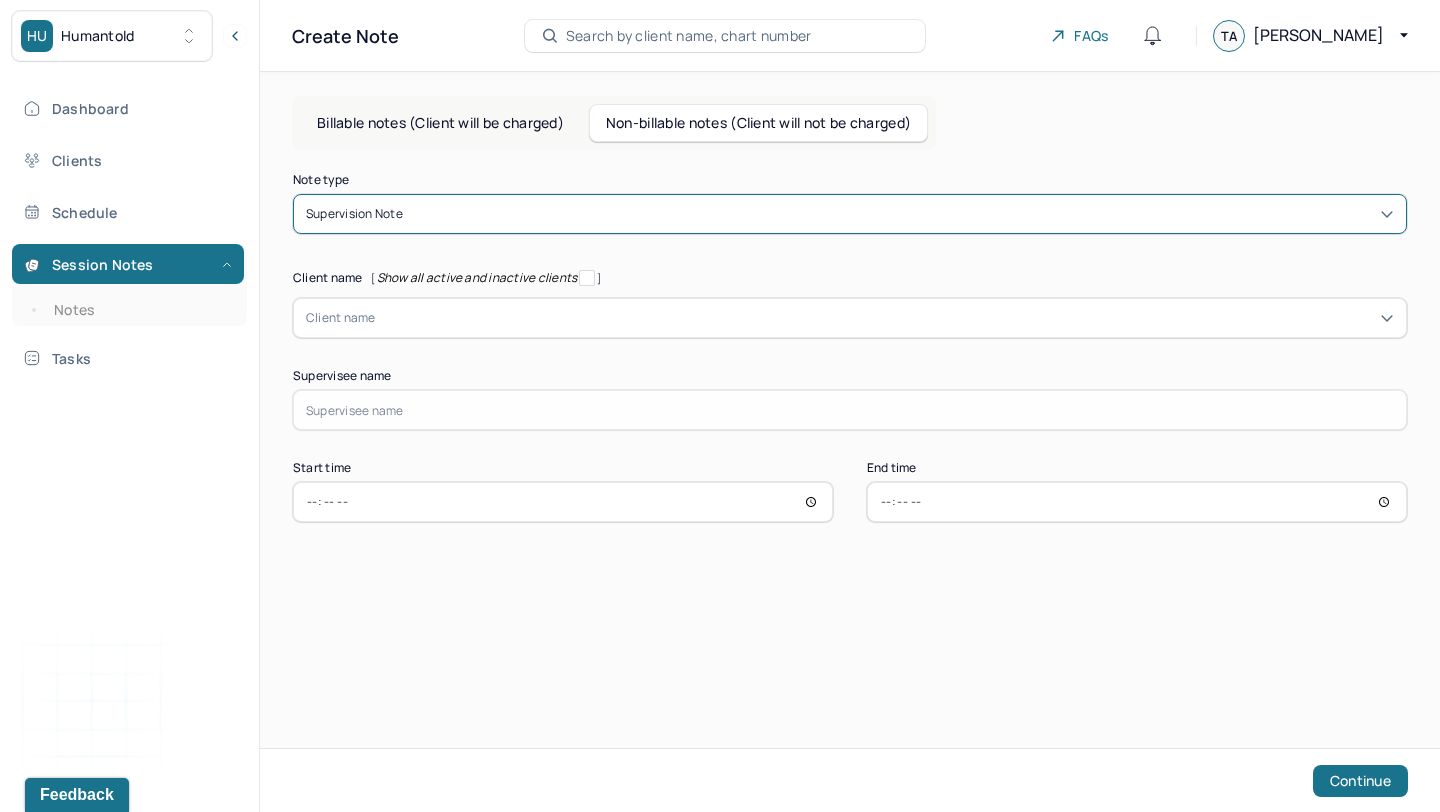 click at bounding box center (885, 318) 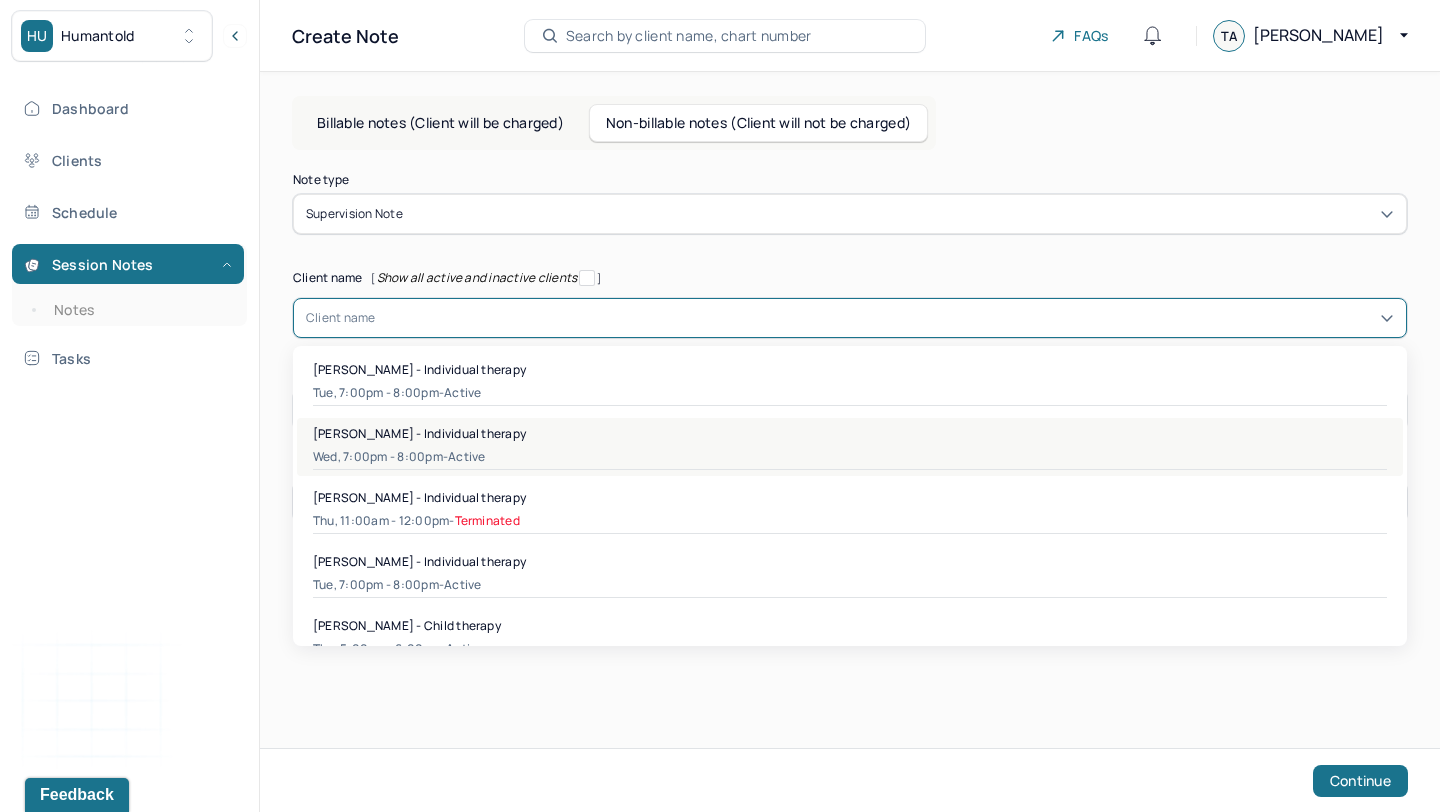 scroll, scrollTop: 128, scrollLeft: 0, axis: vertical 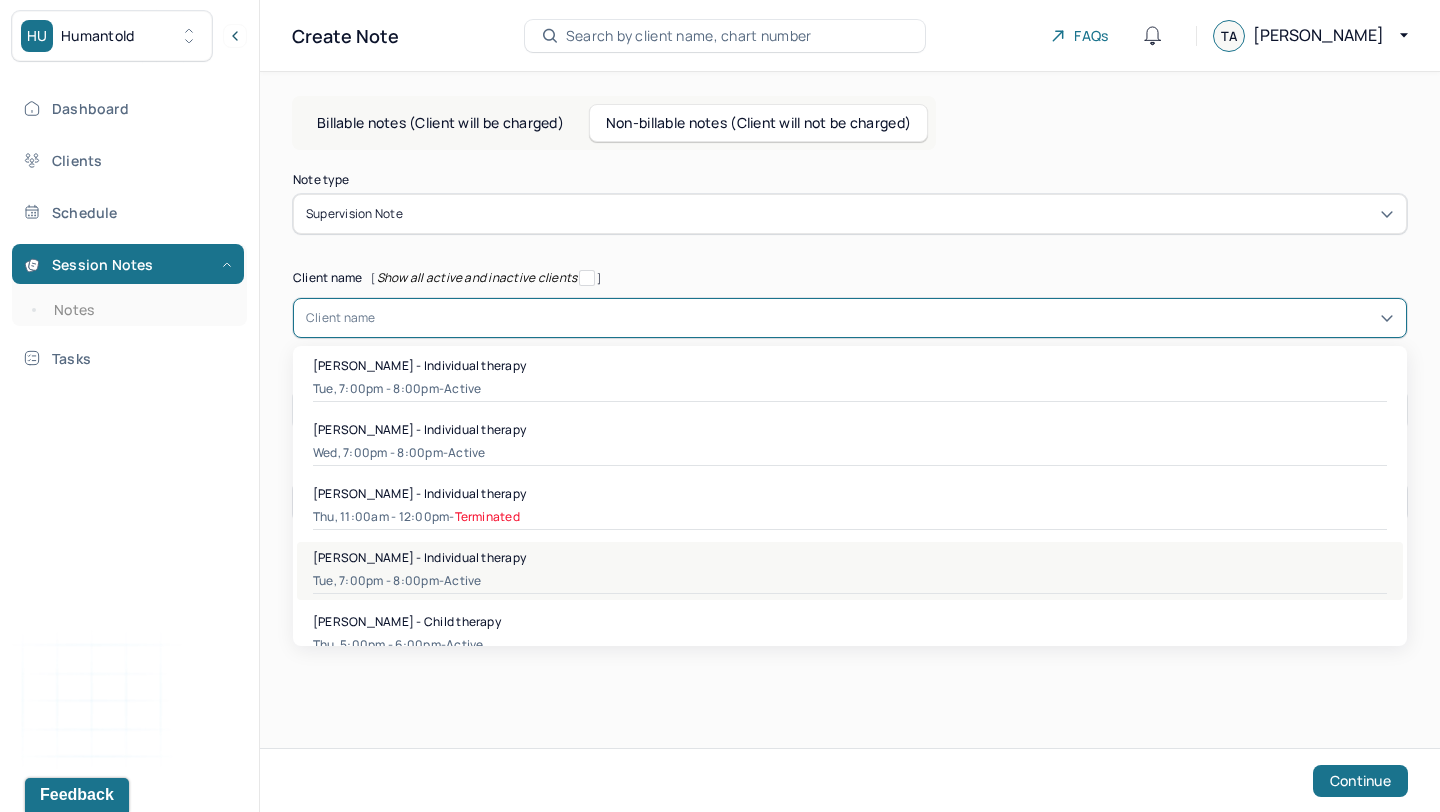 click on "Tue, 7:00pm - 8:00pm  -  active" at bounding box center [850, 581] 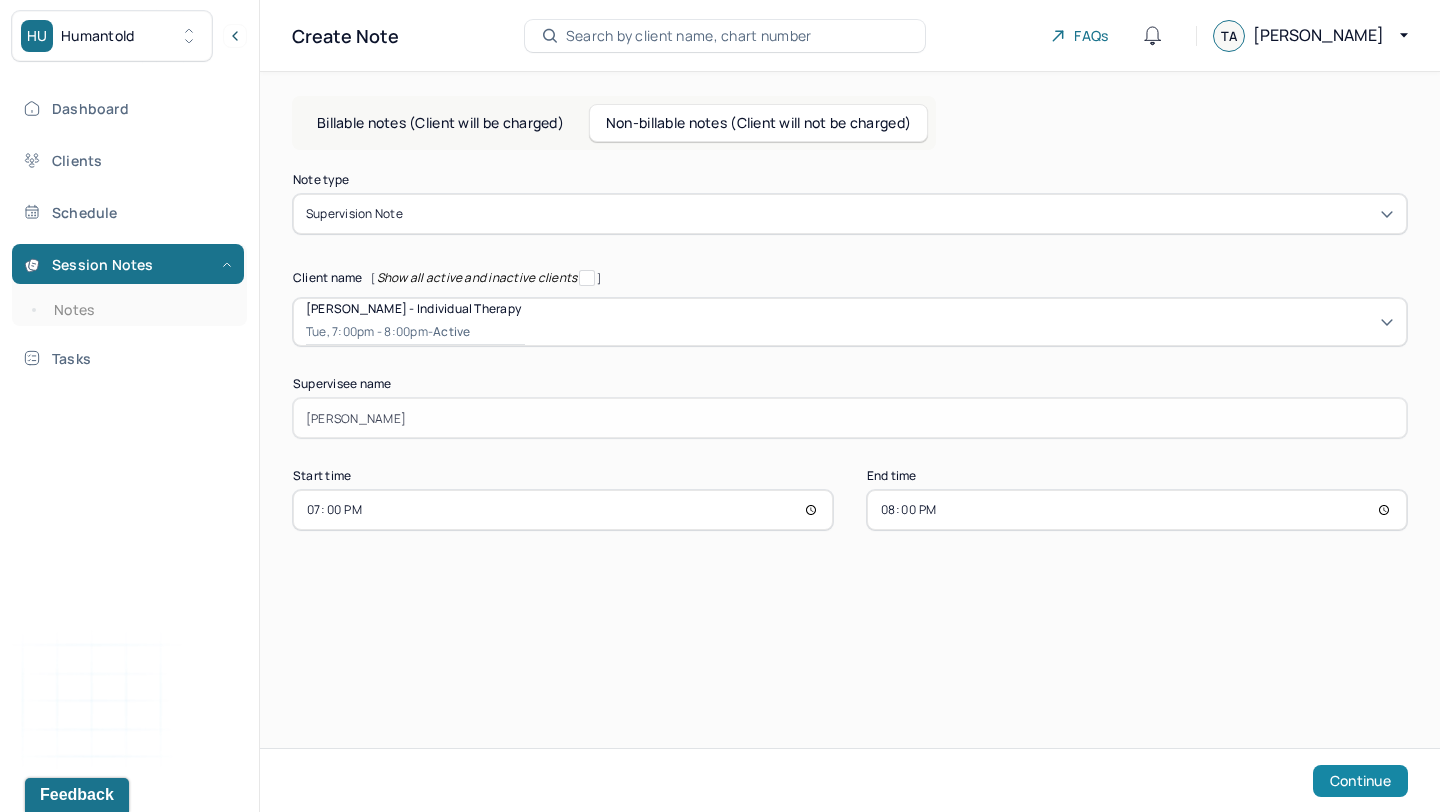 click on "Continue" at bounding box center (1360, 781) 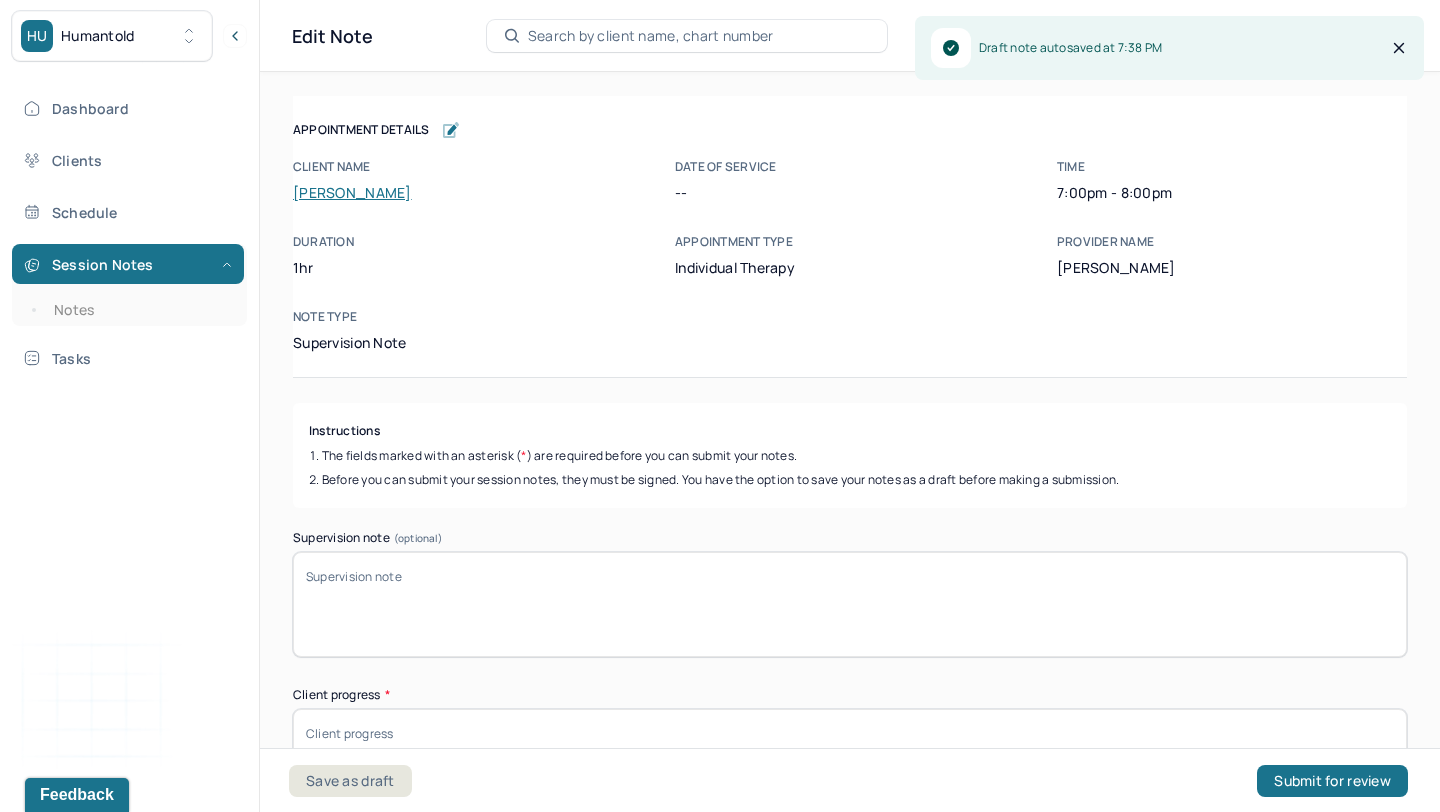 click on "Instructions The fields marked with an asterisk ( * ) are required before you can submit your notes. Before you can submit your session notes, they must be signed. You have the option to save your notes as a draft before making a submission. Supervision note (optional) Client progress * Sign note here Provider's Initials *   Save as draft     Submit for review" at bounding box center [850, 763] 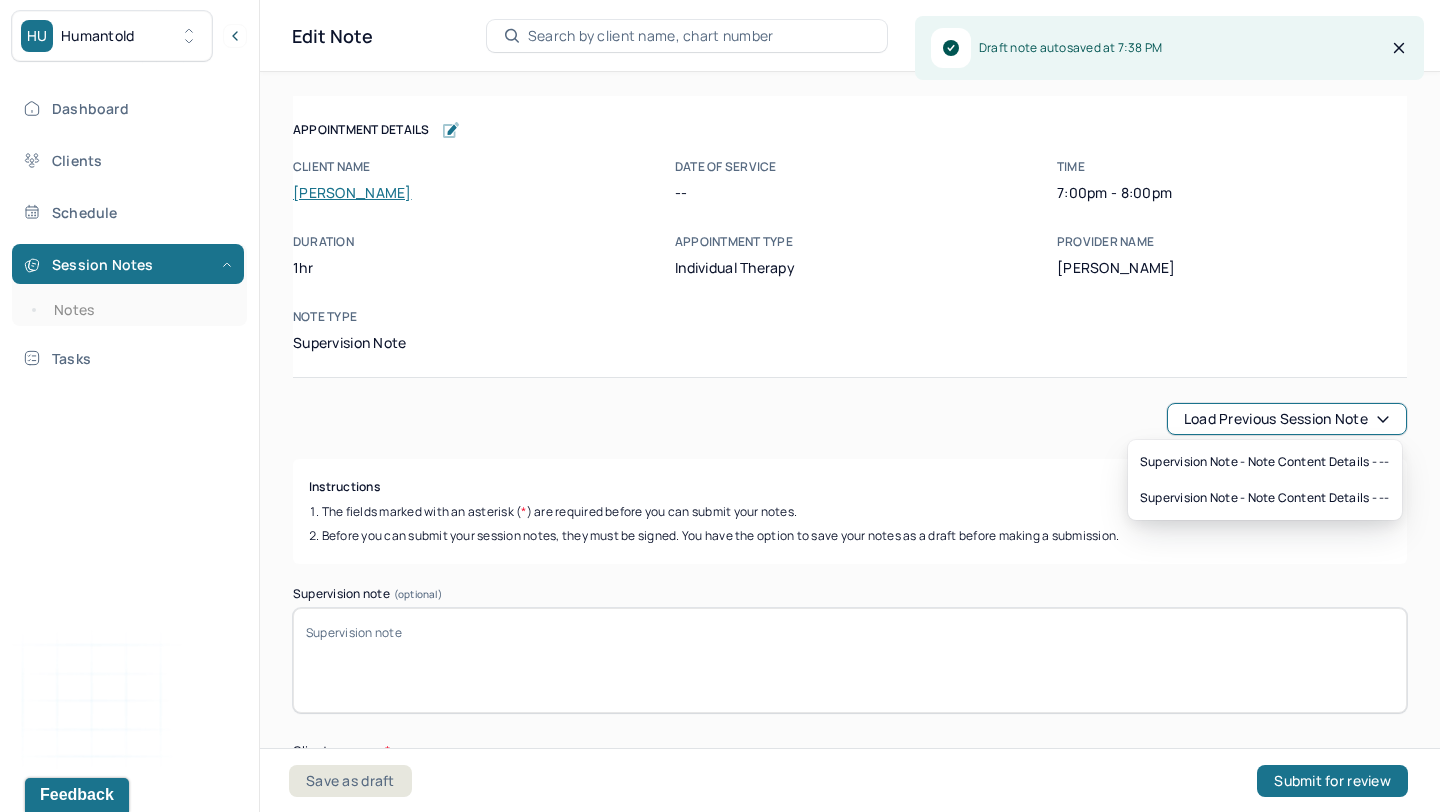 click on "Load previous session note" at bounding box center [1287, 419] 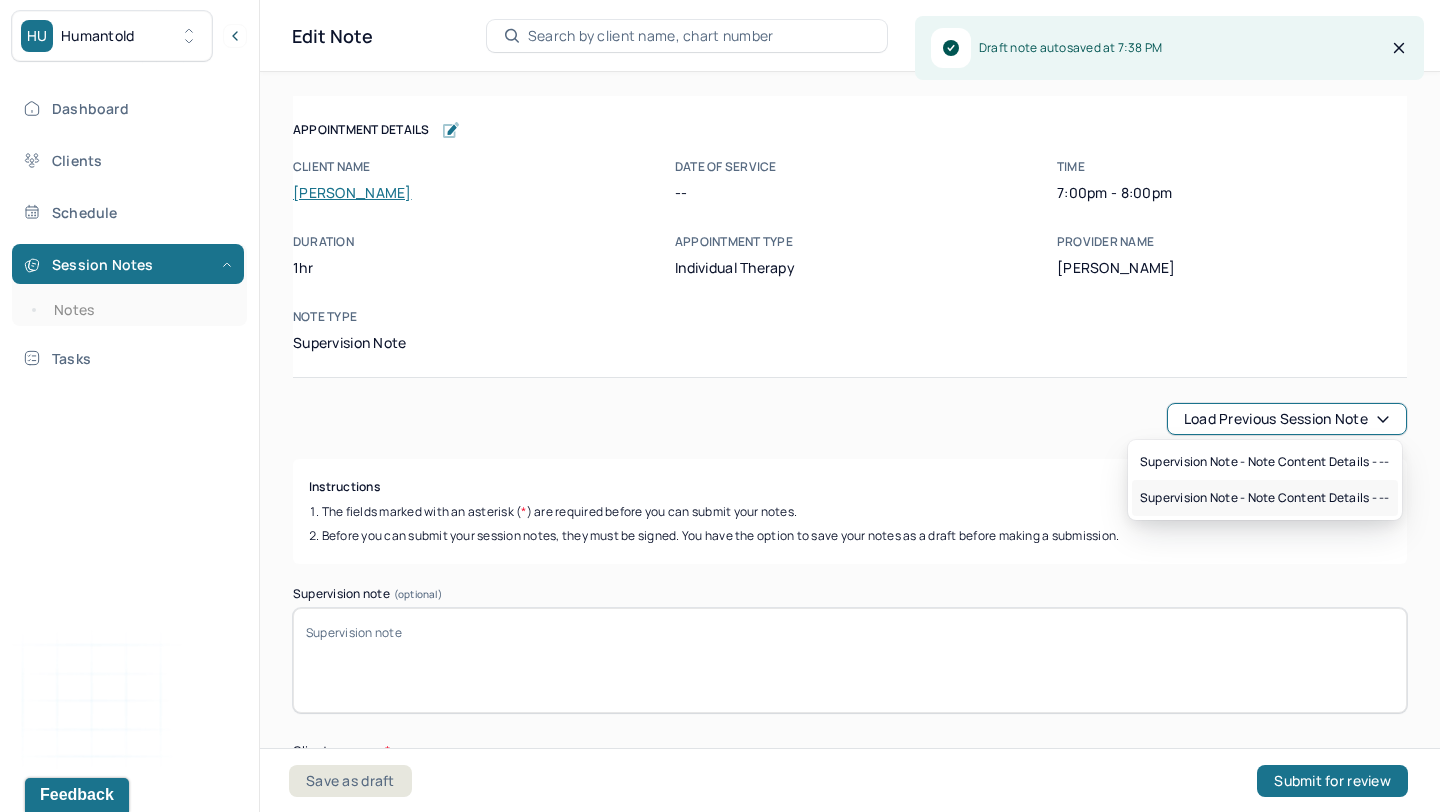 click on "Supervision note   - Note content Details -   --" at bounding box center (1265, 498) 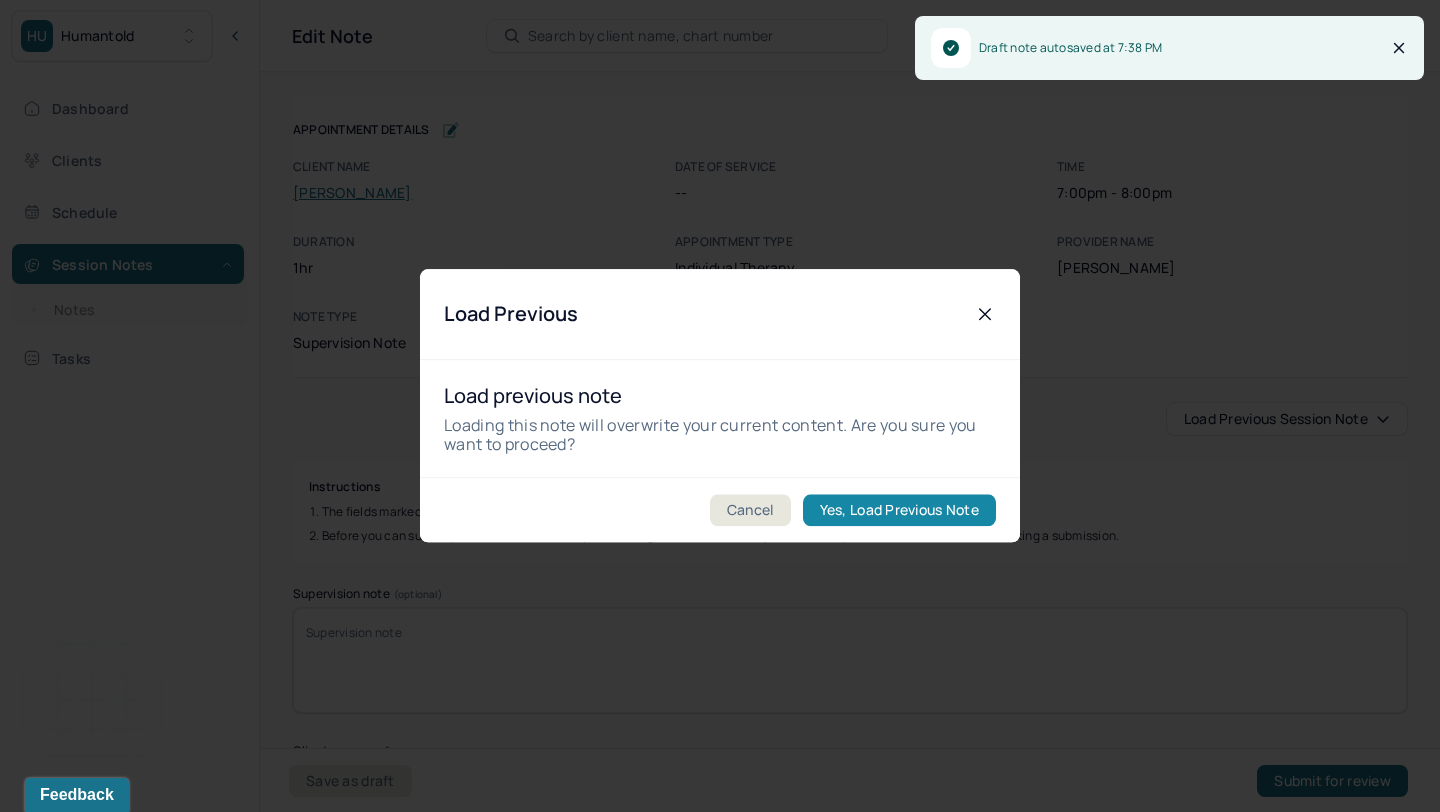 click on "Yes, Load Previous Note" at bounding box center [899, 511] 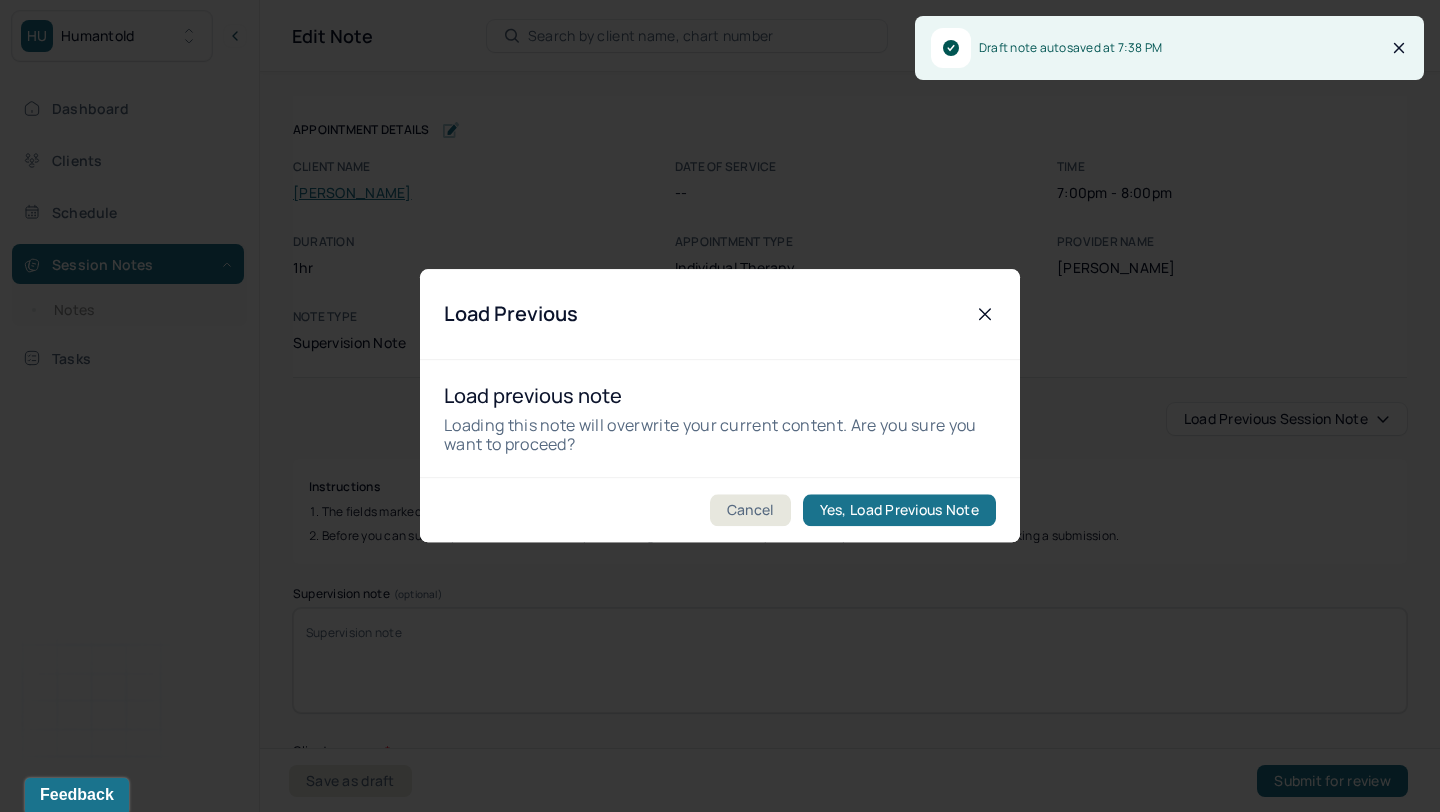 type on "Client reported on wanting to improve her spirituality, alleviate anxiety, and improve self esteem. Clinician and client is using her religion to boost her self esteem and challenging negative core beliefs." 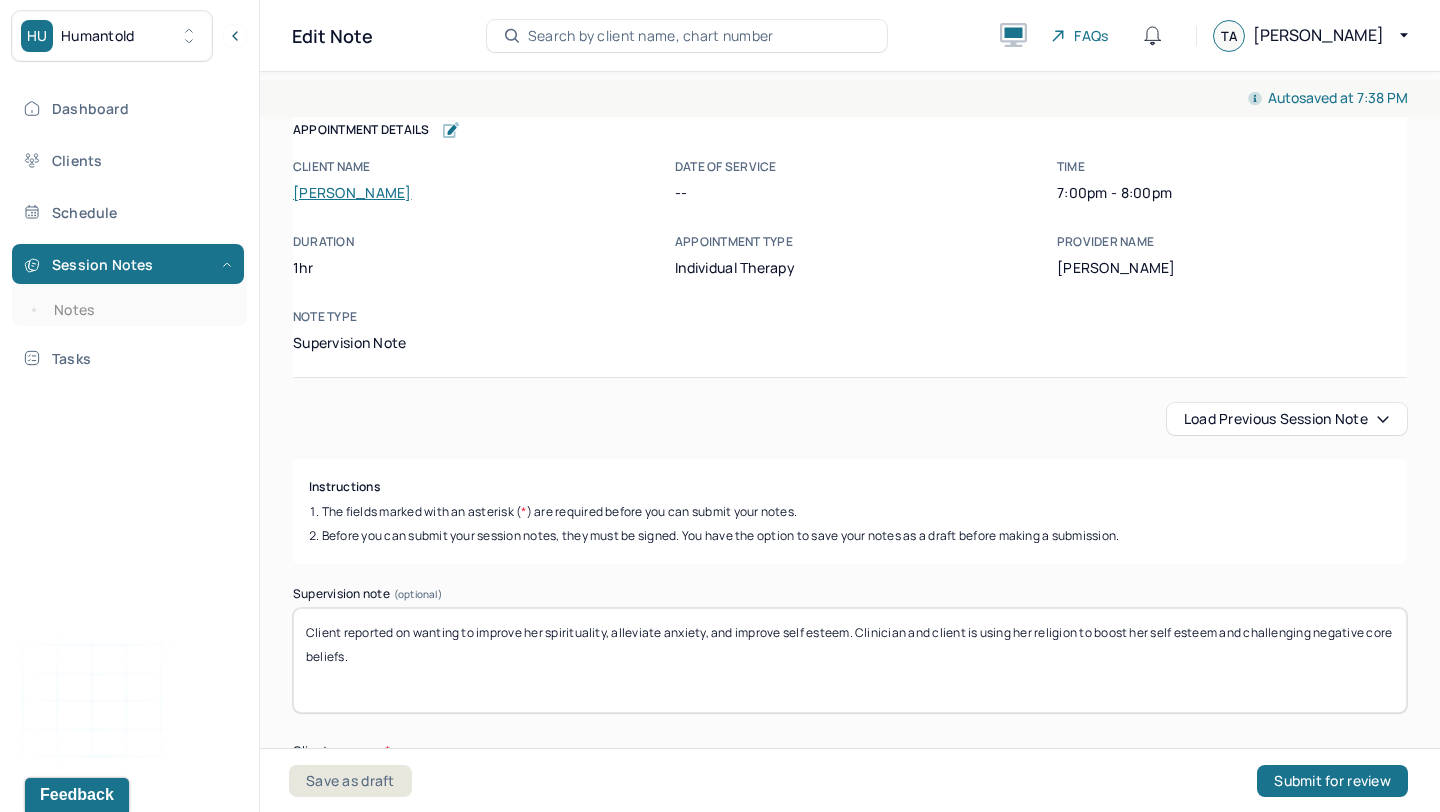 drag, startPoint x: 550, startPoint y: 635, endPoint x: 854, endPoint y: 625, distance: 304.16443 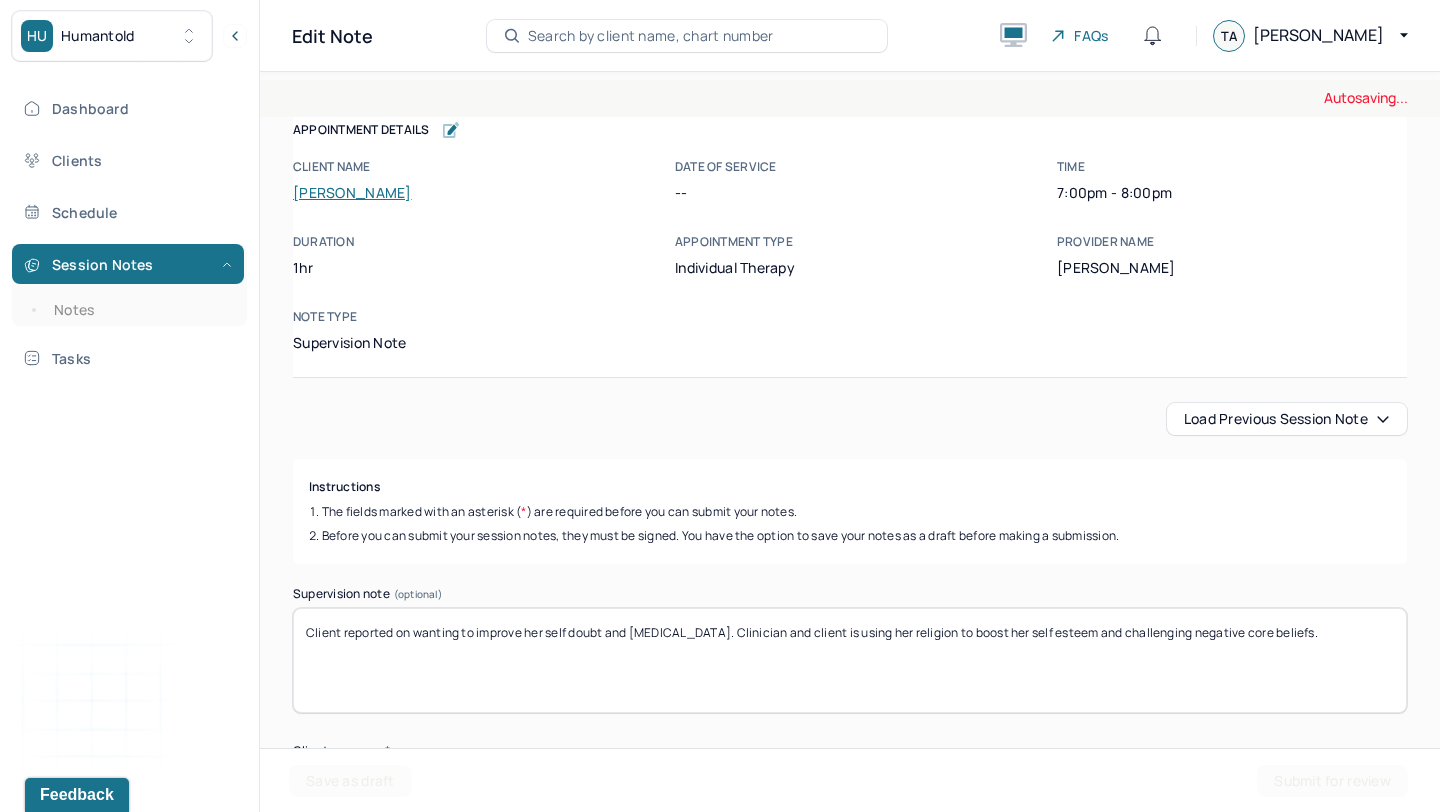 drag, startPoint x: 781, startPoint y: 632, endPoint x: 1439, endPoint y: 693, distance: 660.8215 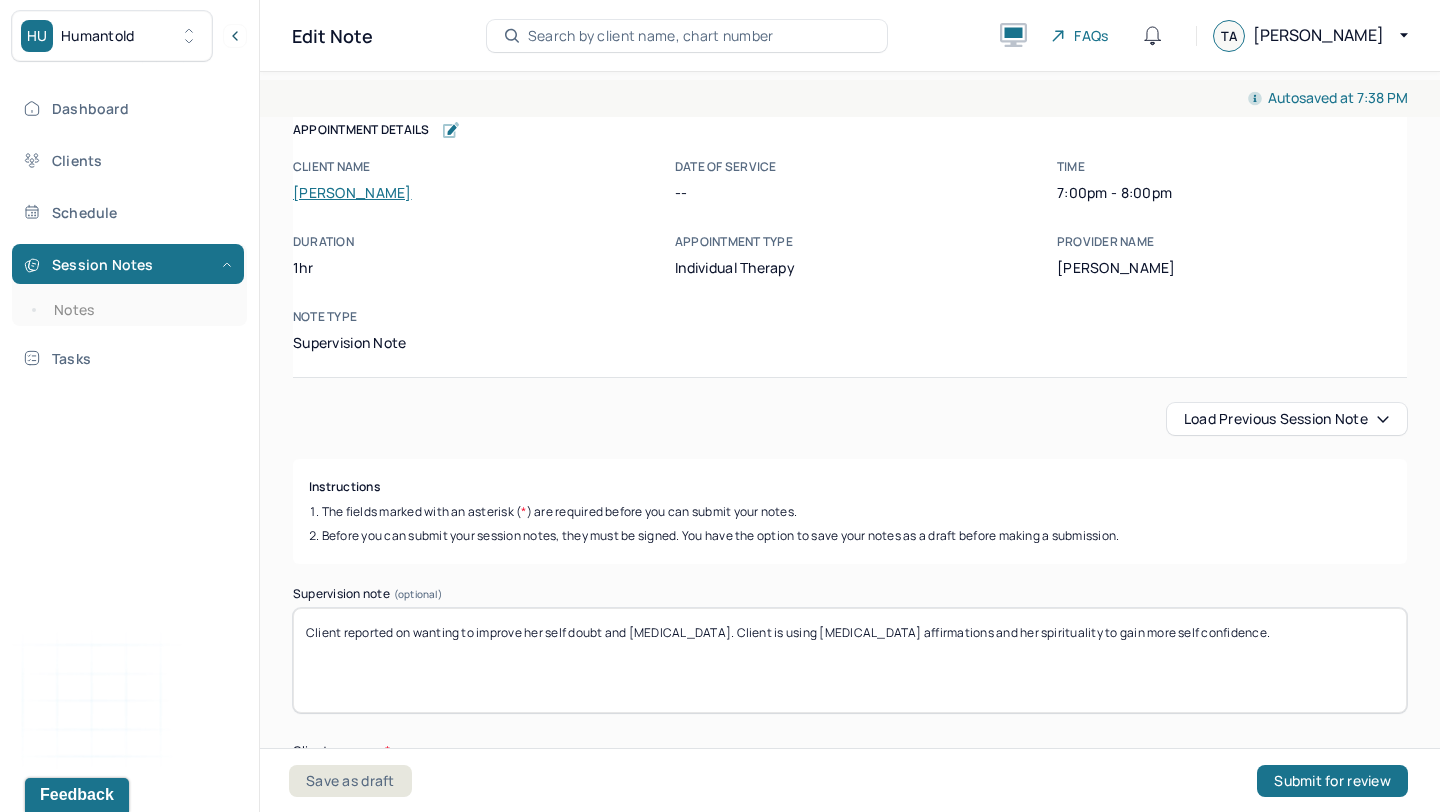 scroll, scrollTop: 401, scrollLeft: 0, axis: vertical 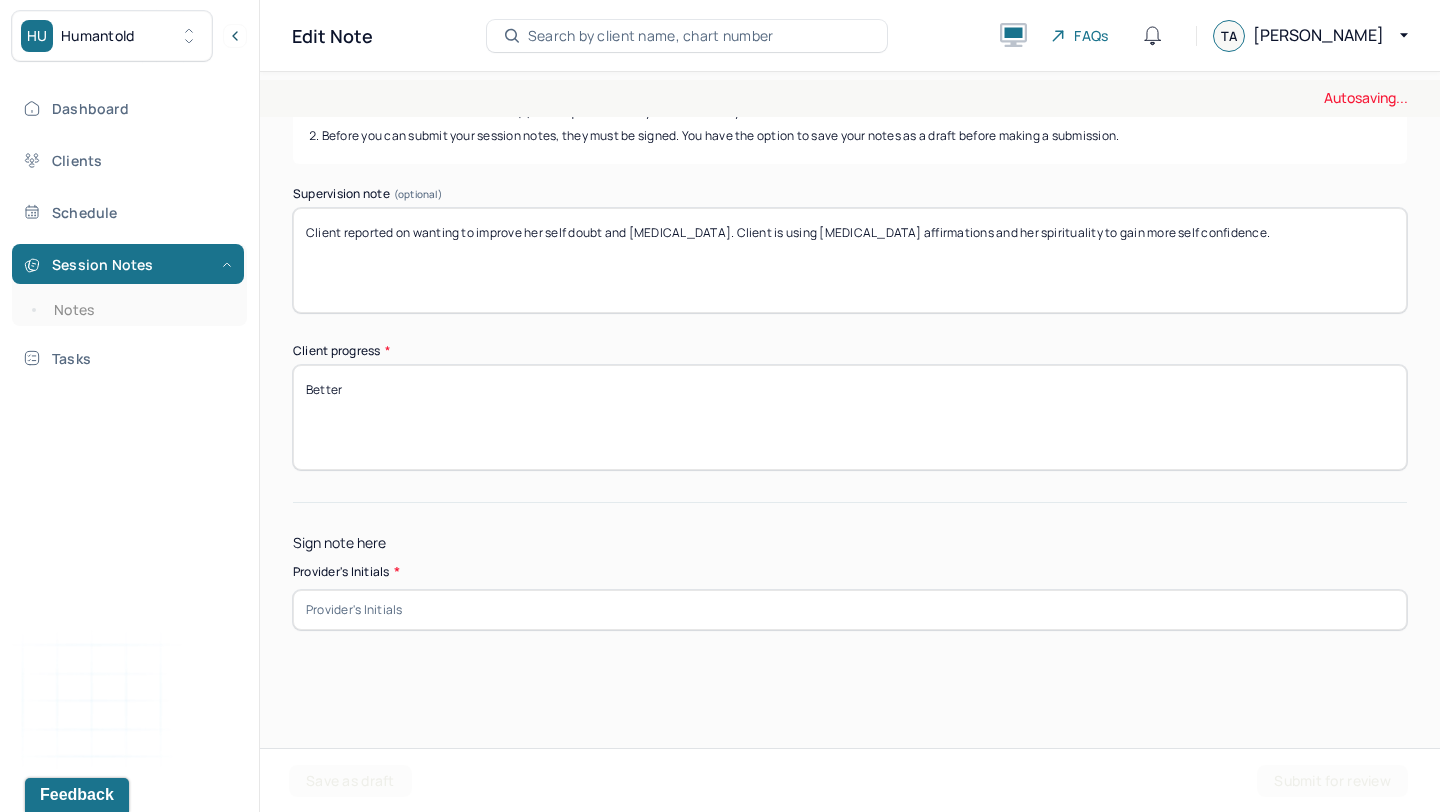 type on "Client reported on wanting to improve her self doubt and [MEDICAL_DATA]. Client is using [MEDICAL_DATA] affirmations and her spirituality to gain more self confidence." 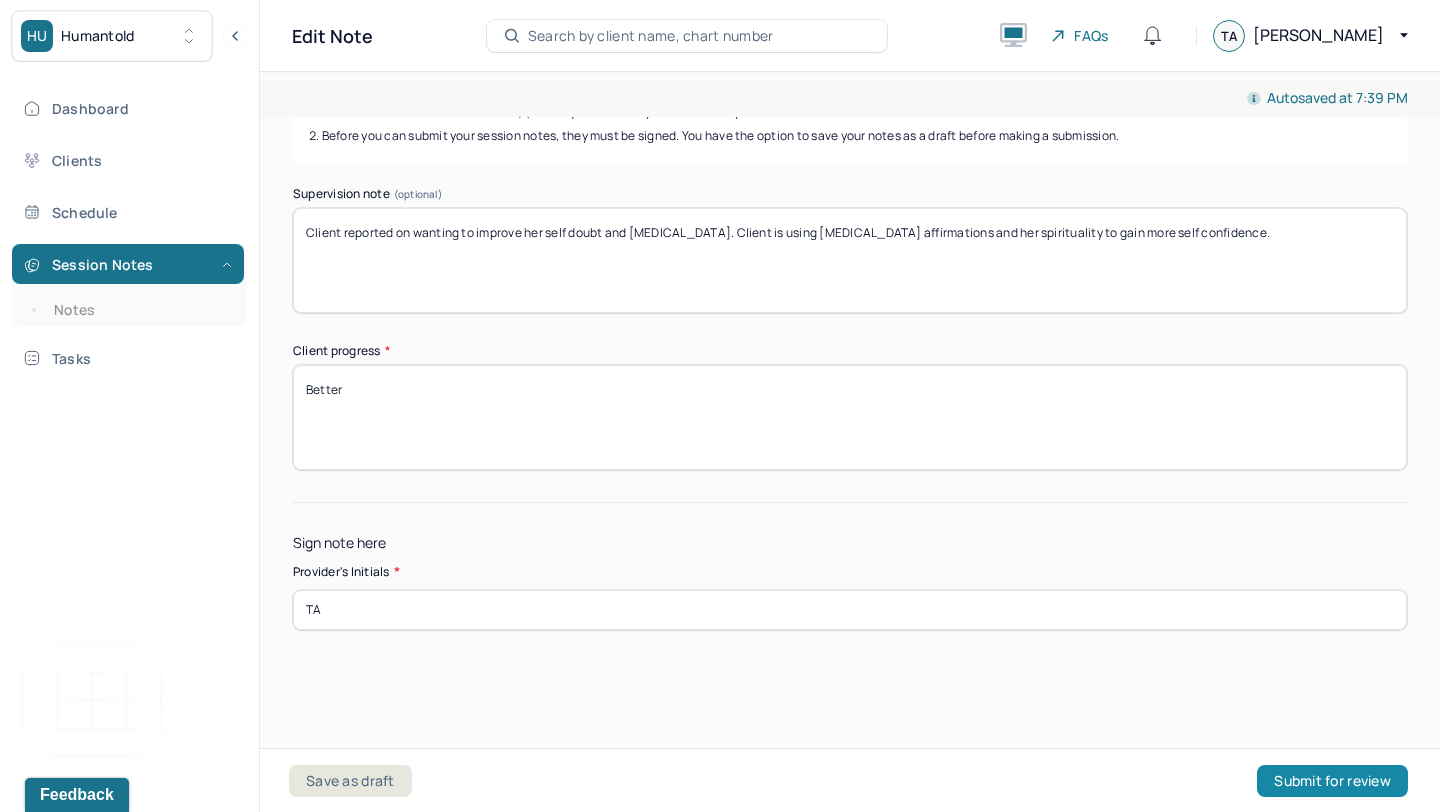 type on "TA" 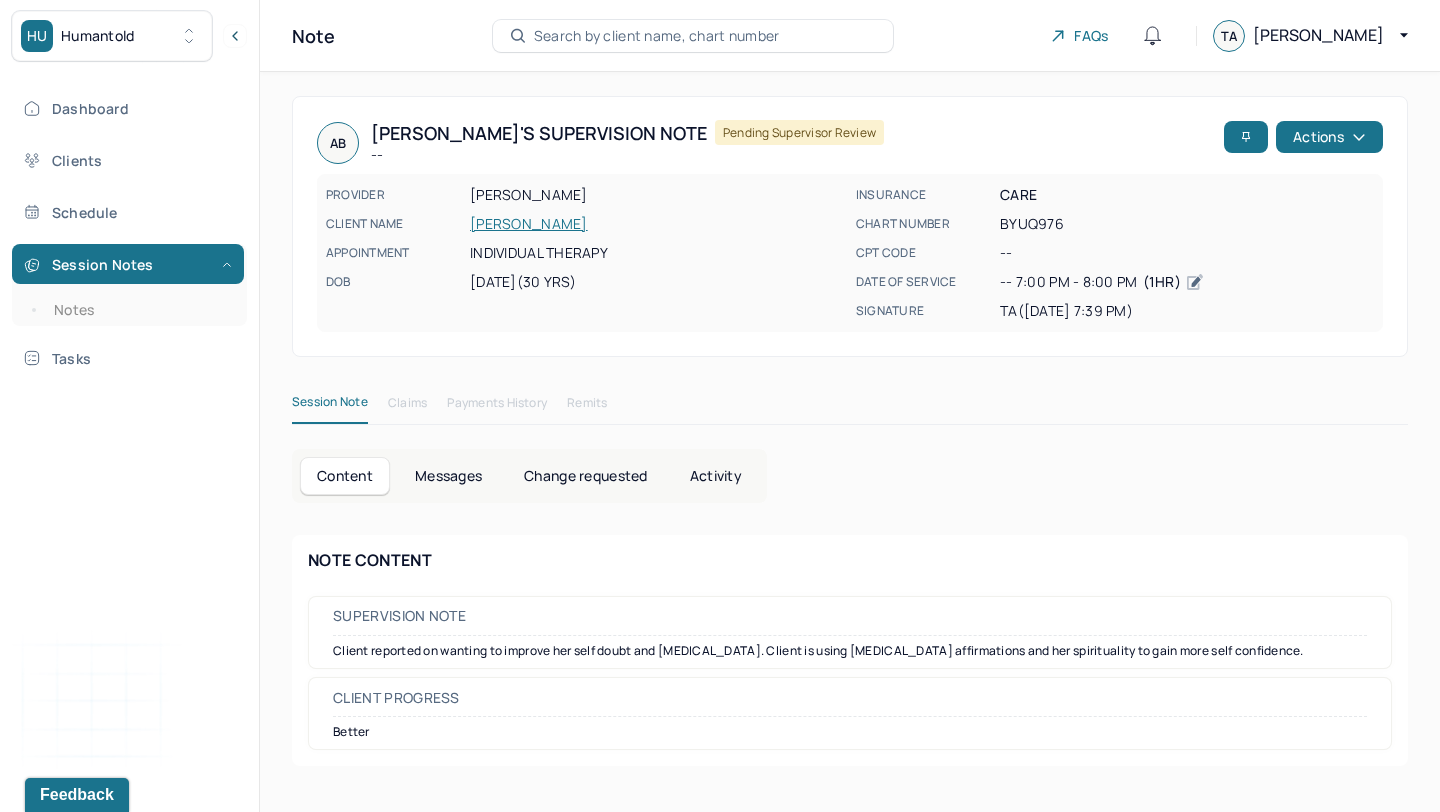 click on "Dashboard Clients Schedule Session Notes Notes Tasks" at bounding box center [129, 233] 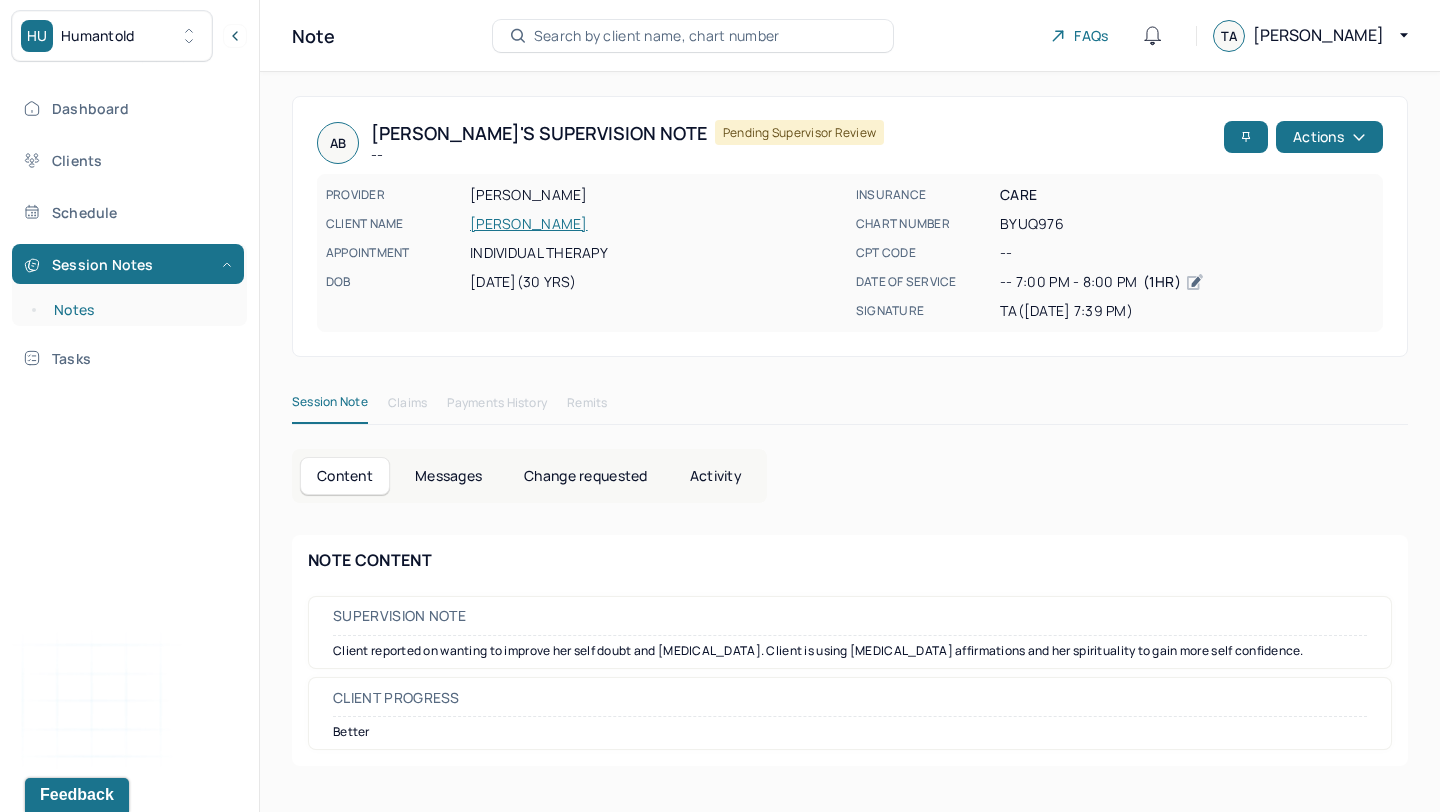 click on "Notes" at bounding box center [139, 310] 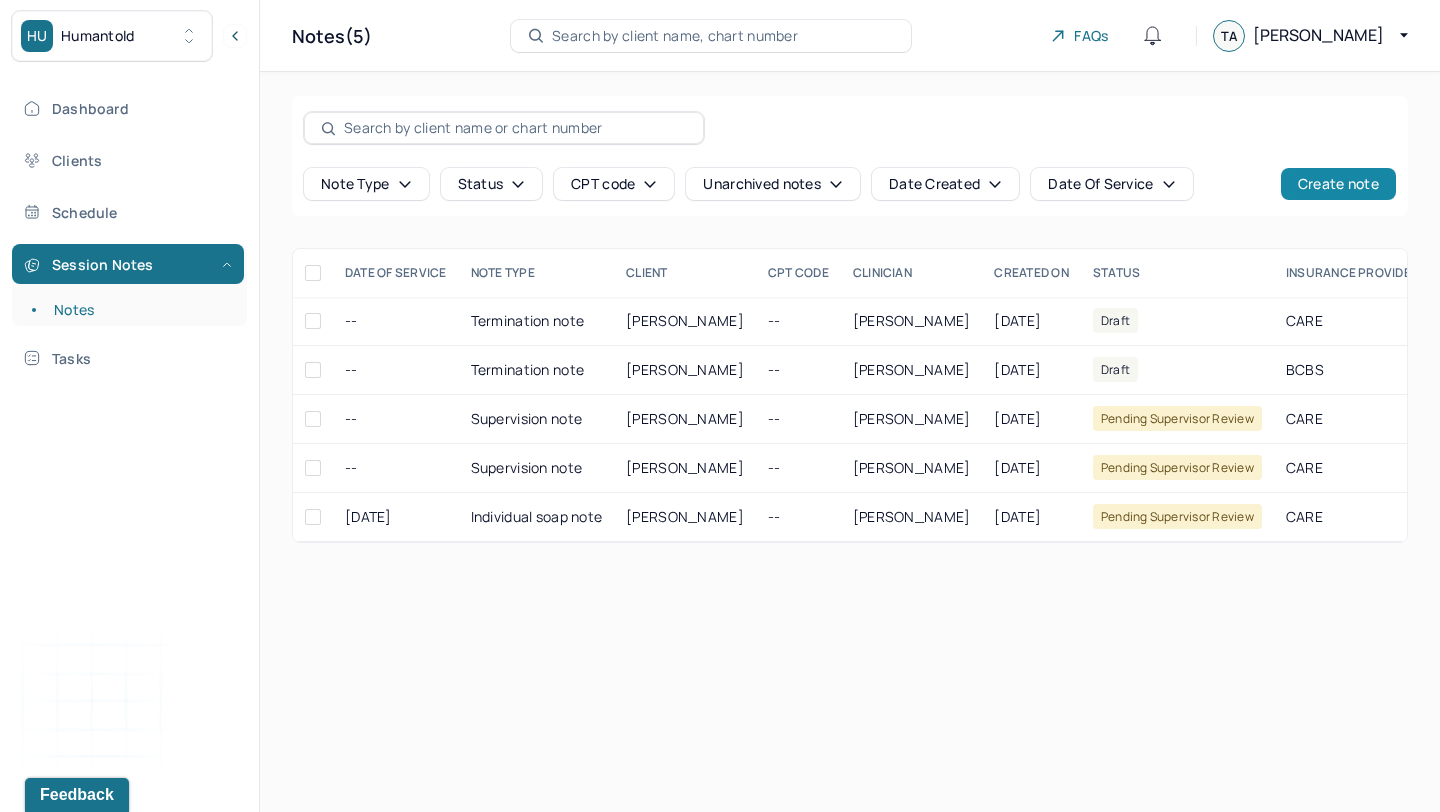 click on "Create note" at bounding box center [1338, 184] 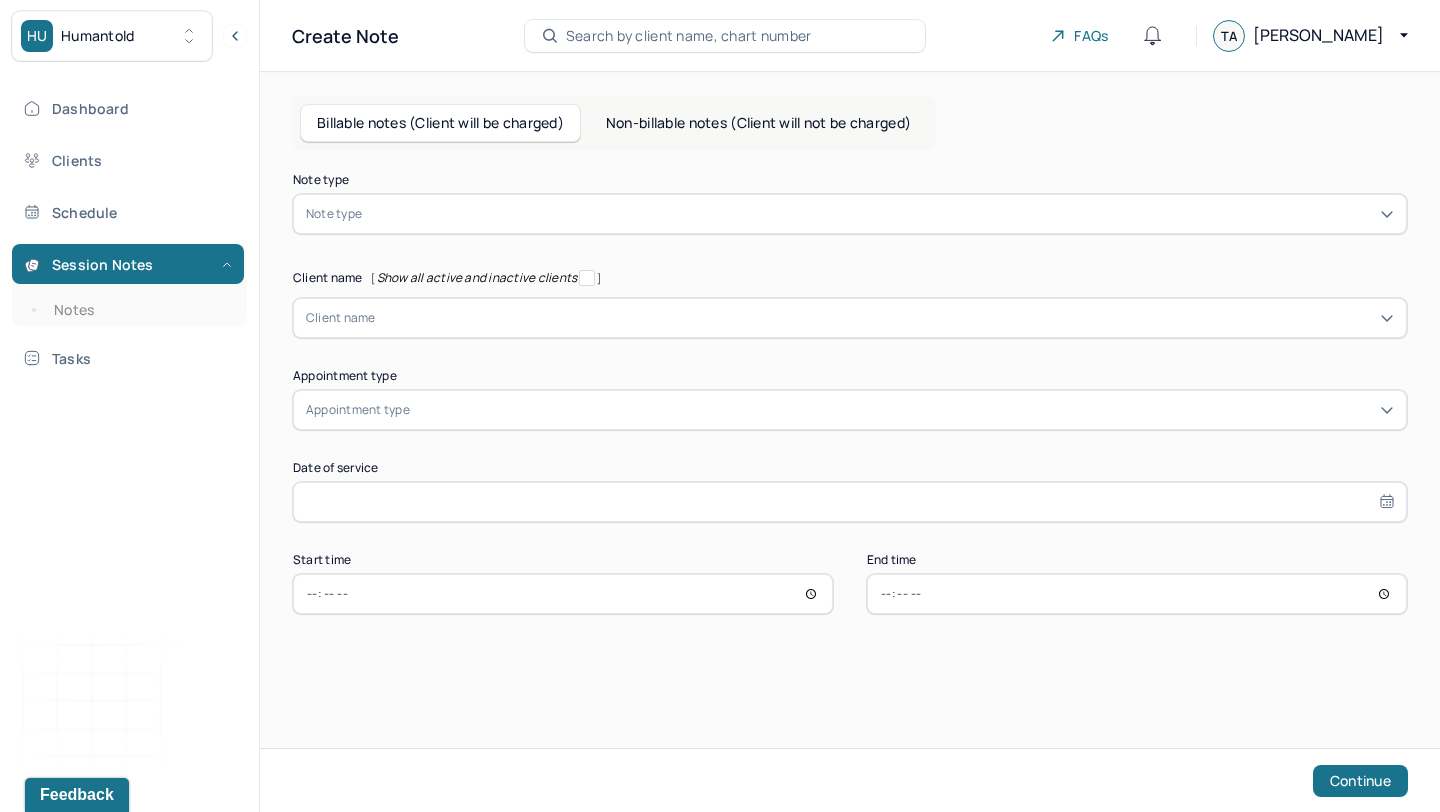 click at bounding box center (880, 214) 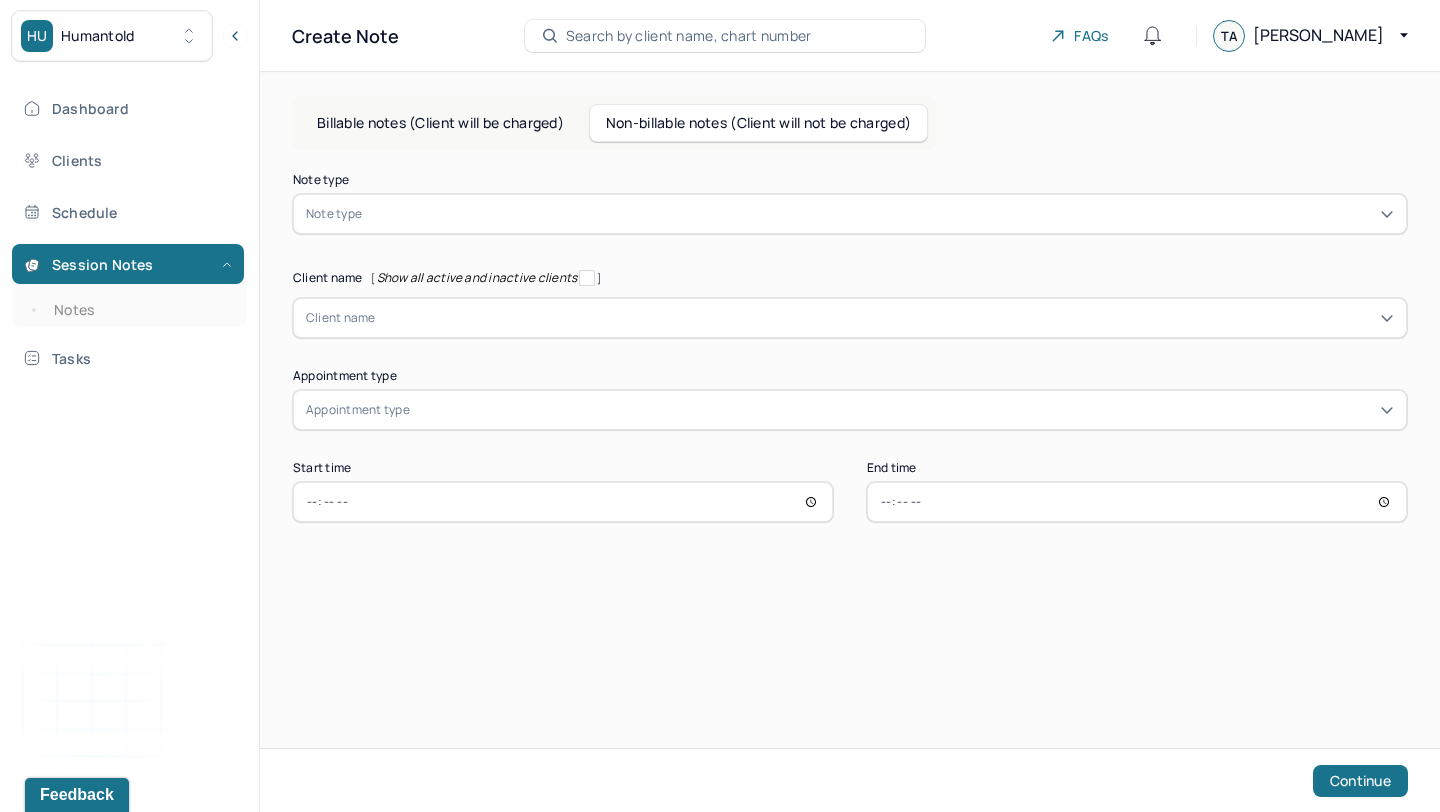 click at bounding box center [880, 214] 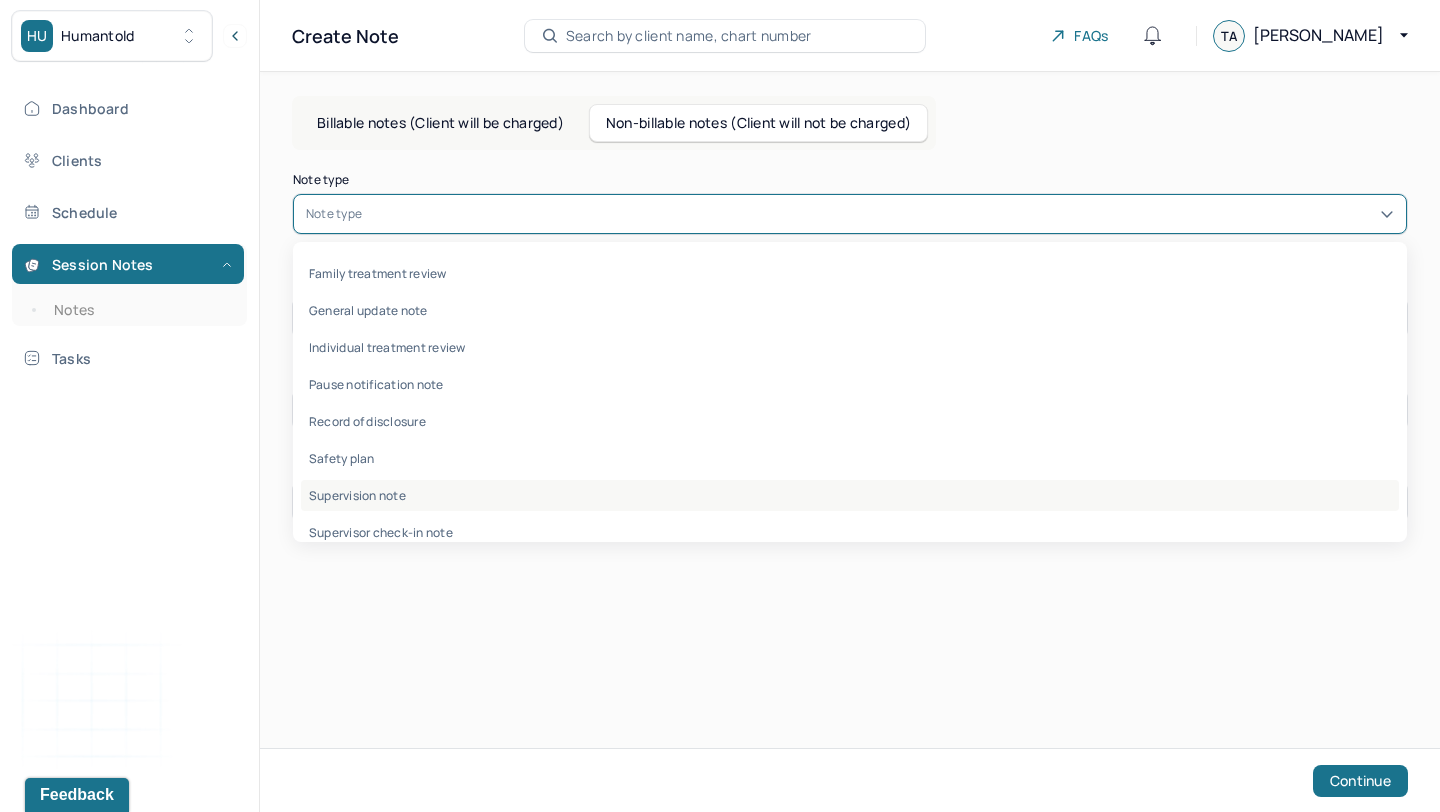 click on "Supervision note" at bounding box center (850, 495) 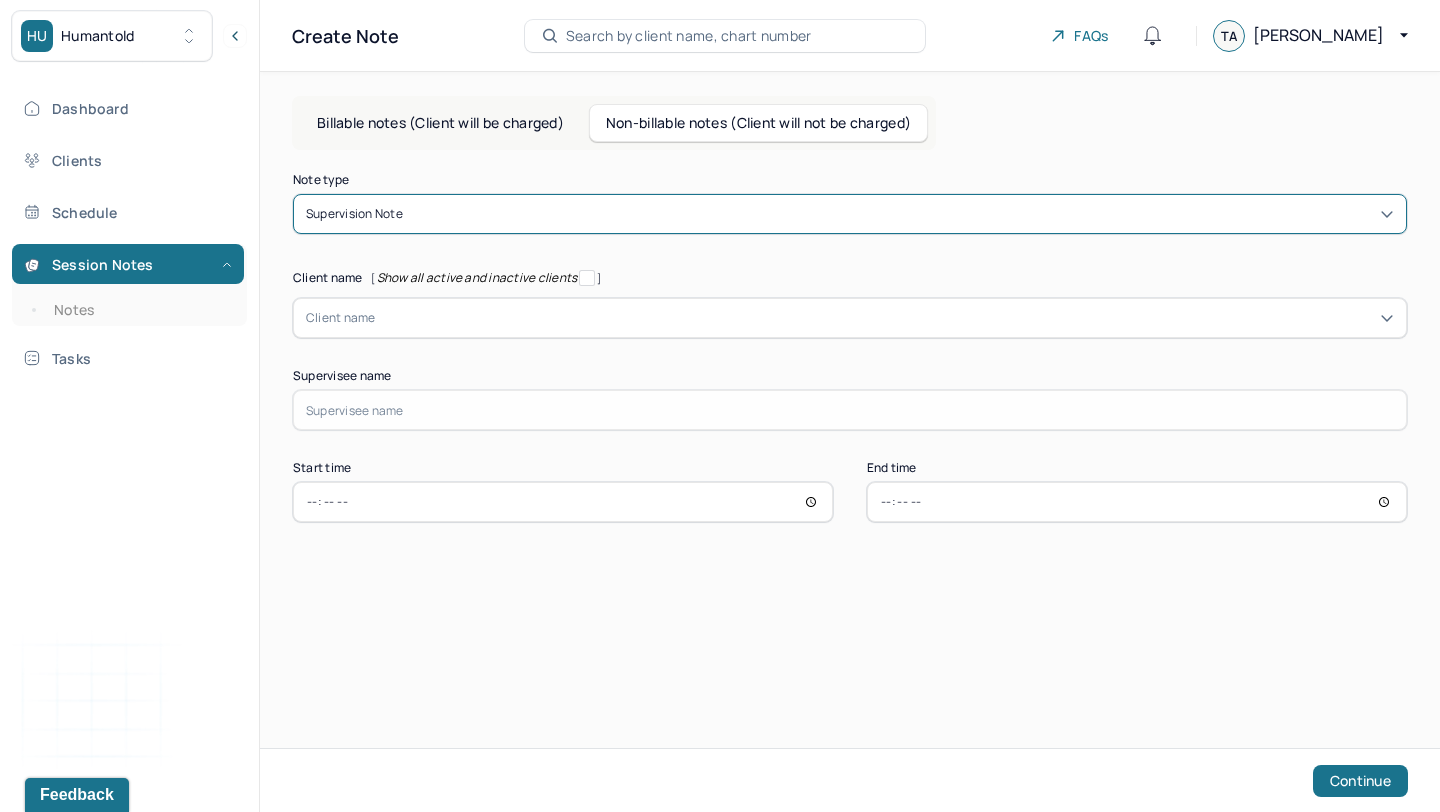 click at bounding box center (885, 318) 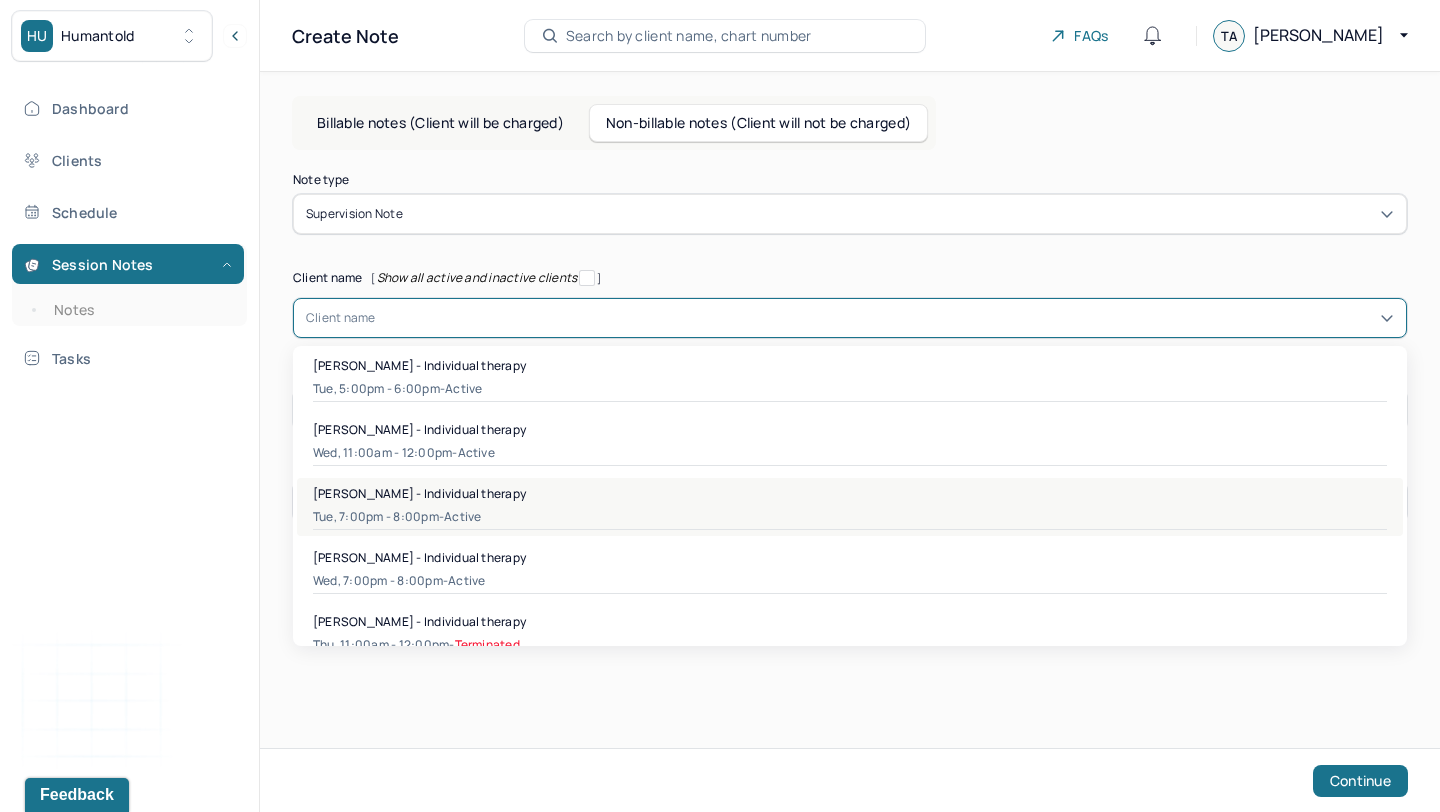 scroll, scrollTop: 2750, scrollLeft: 0, axis: vertical 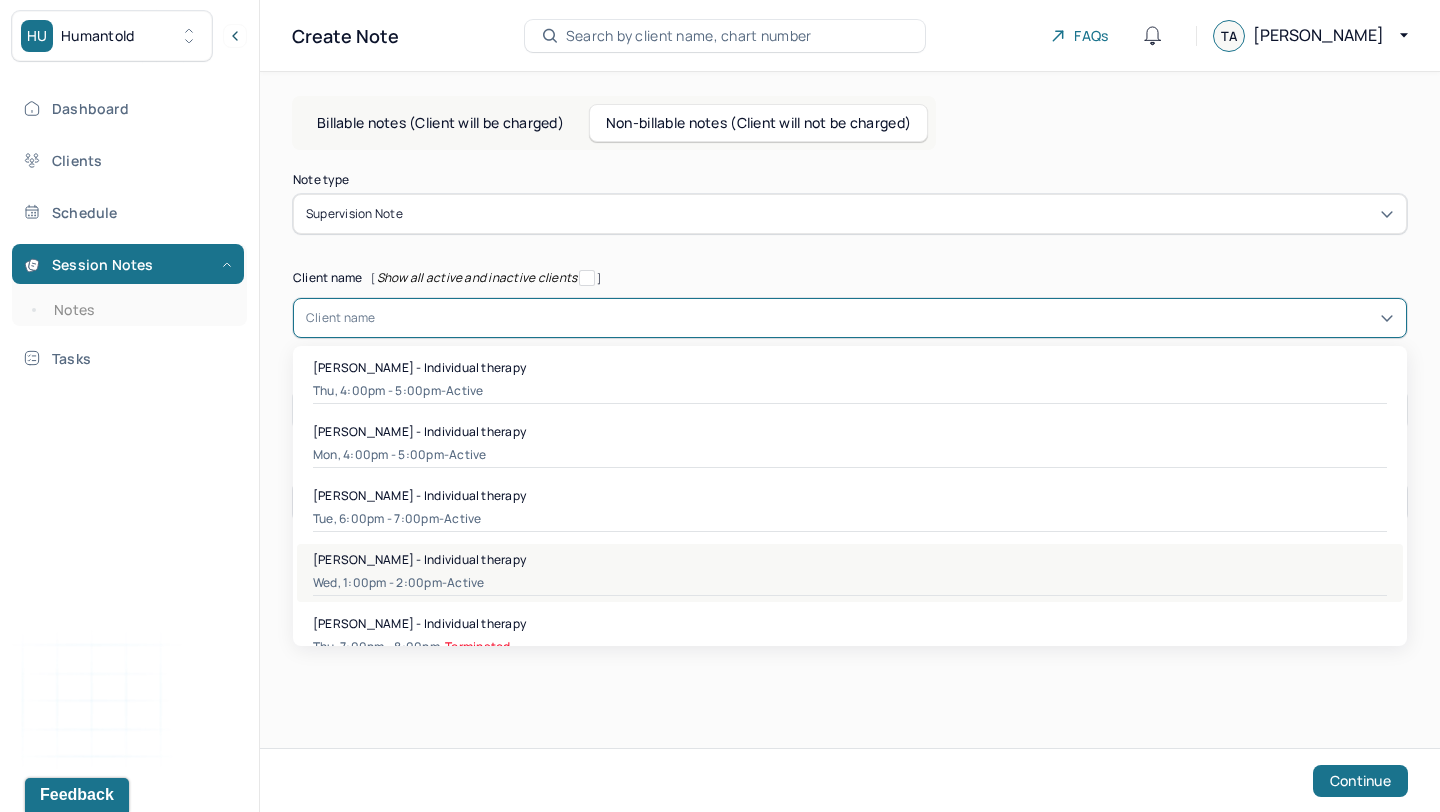 click on "Wed, 1:00pm - 2:00pm  -  active" at bounding box center (850, 583) 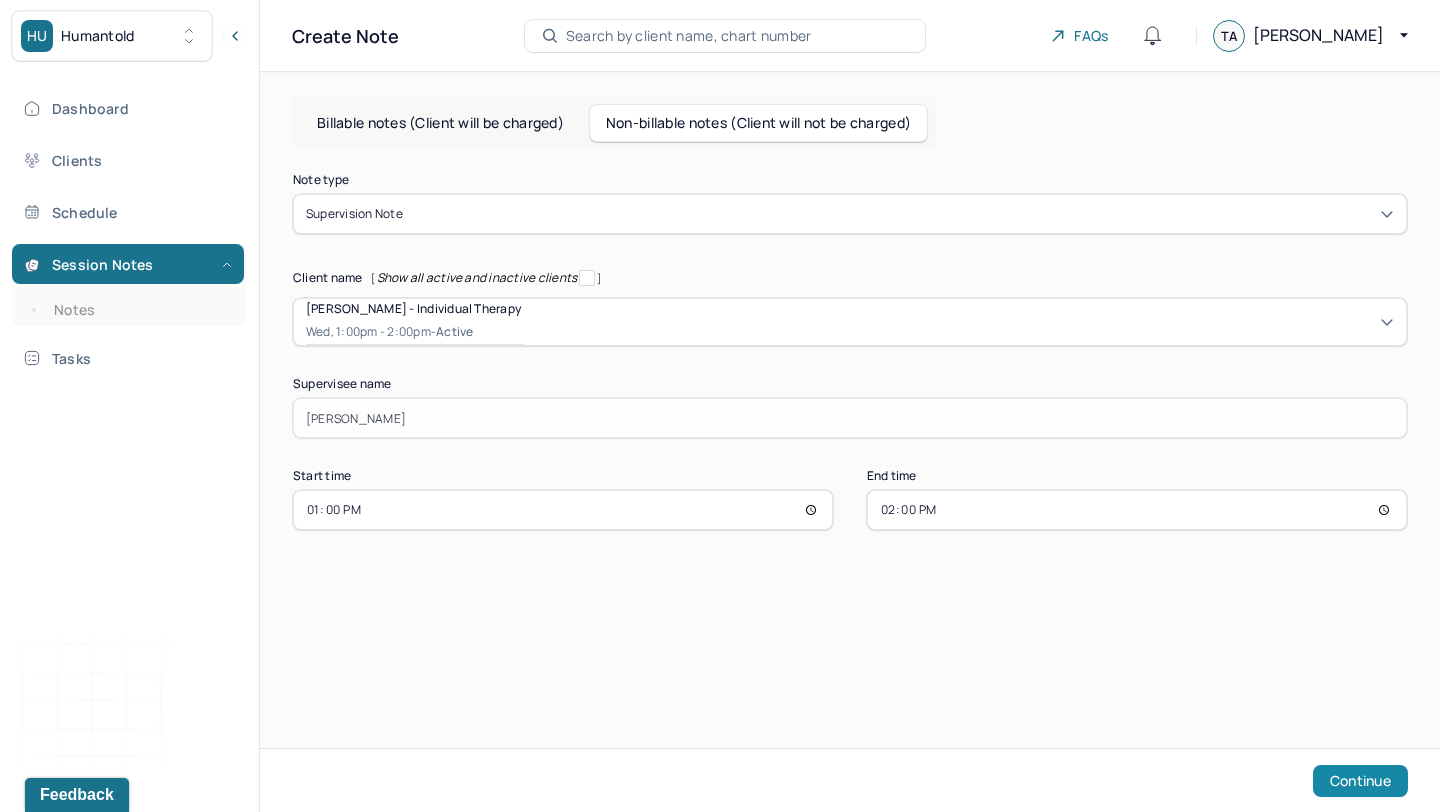 click on "Continue" at bounding box center (1360, 781) 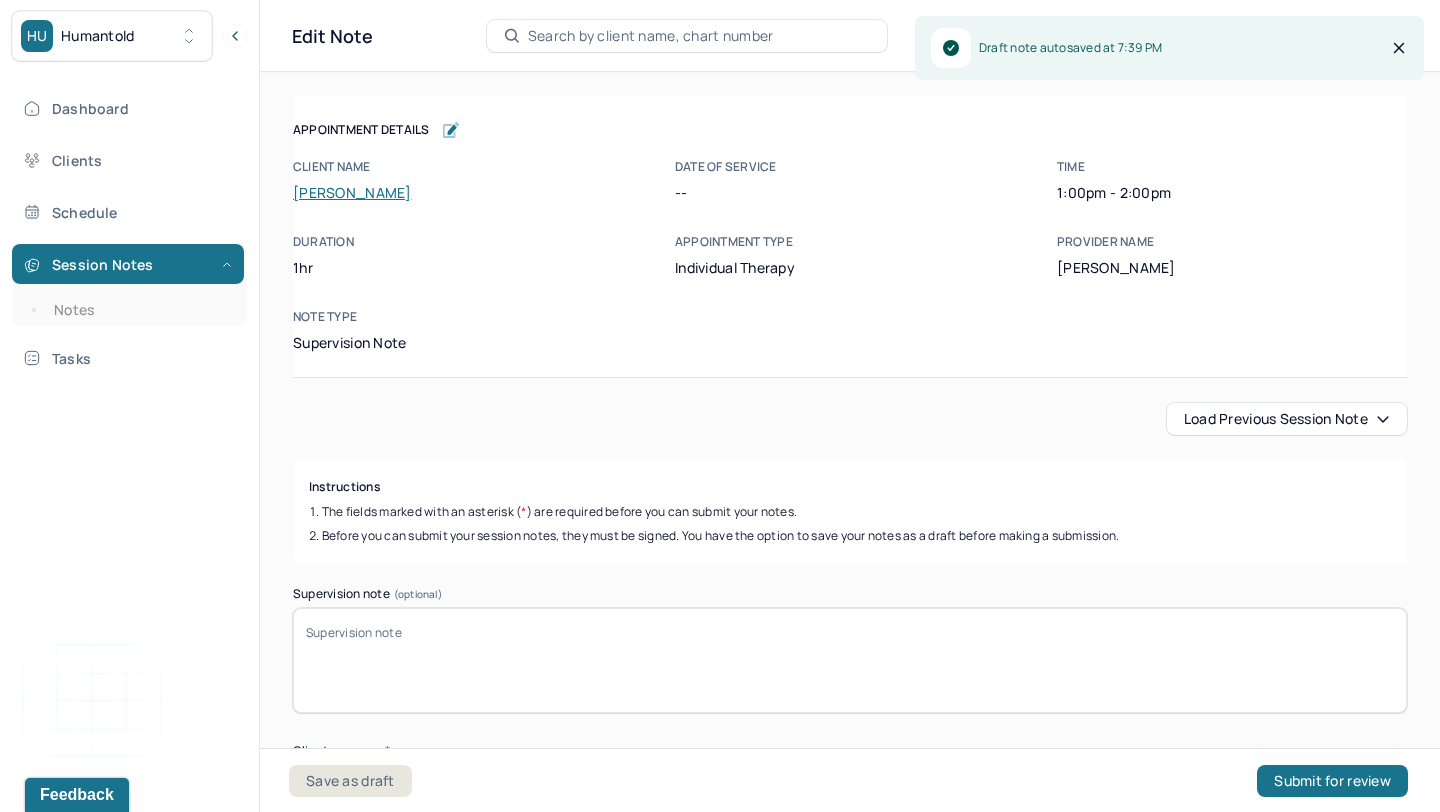 click on "Supervision note (optional)" at bounding box center (850, 660) 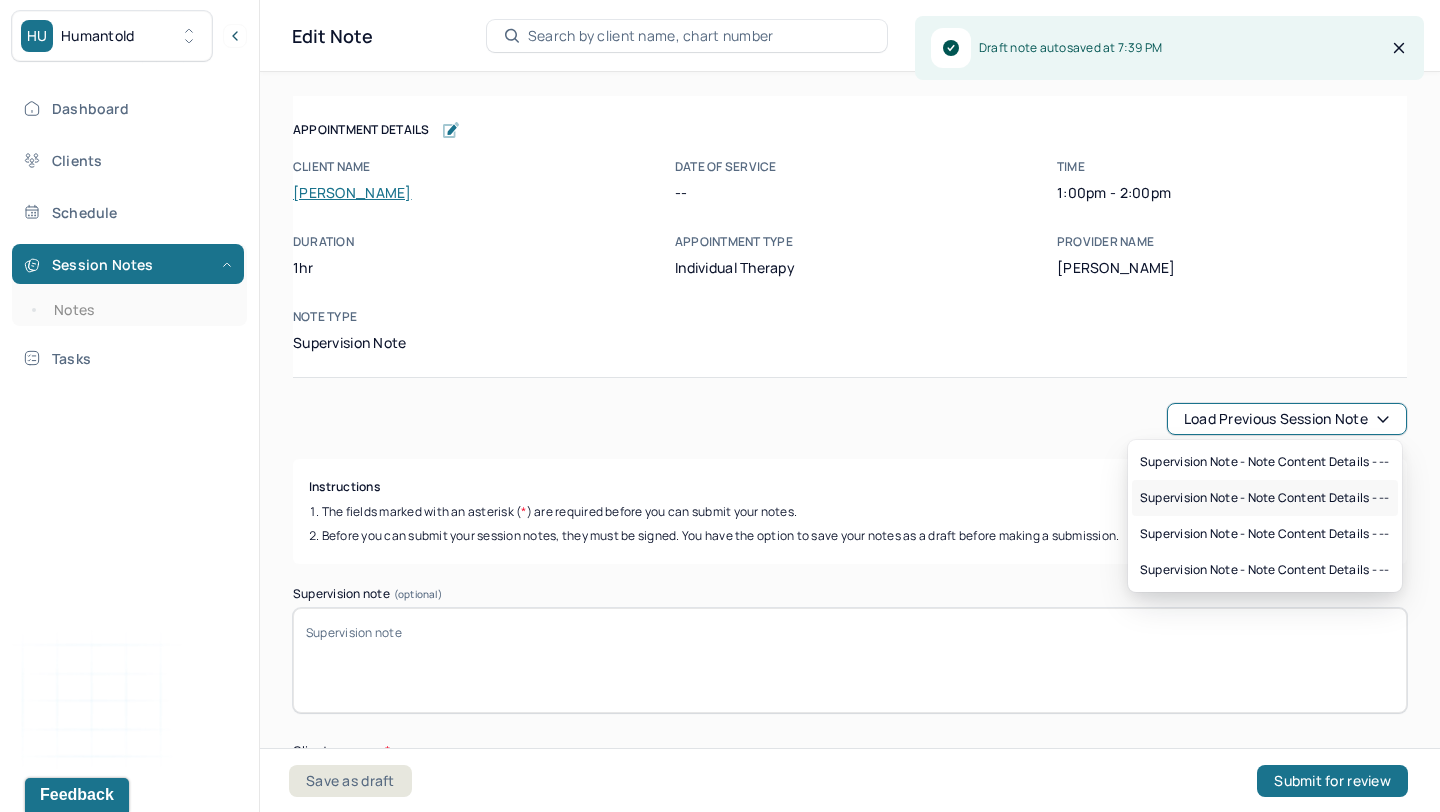 click on "Supervision note   - Note content Details -   --" at bounding box center (1265, 498) 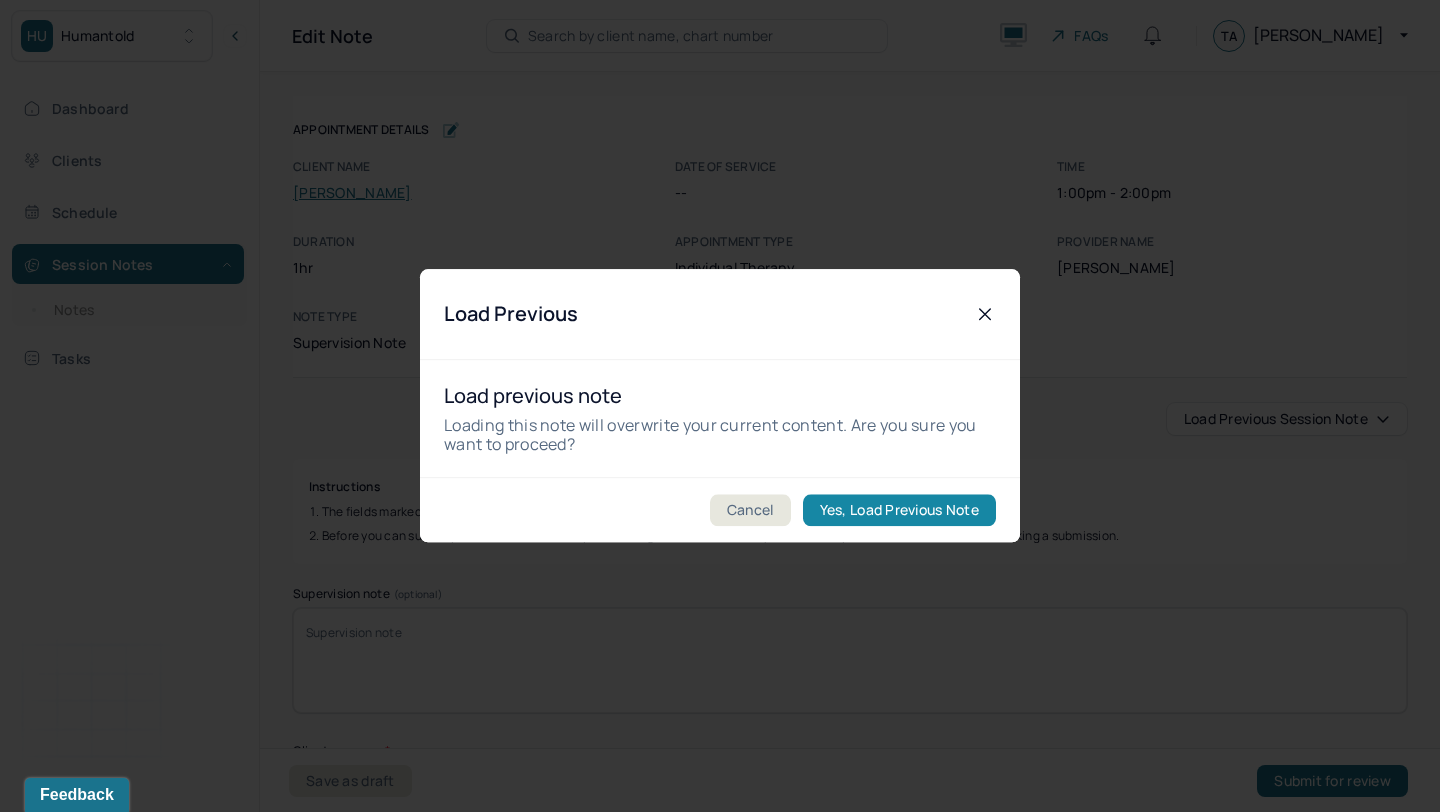 click on "Yes, Load Previous Note" at bounding box center [899, 511] 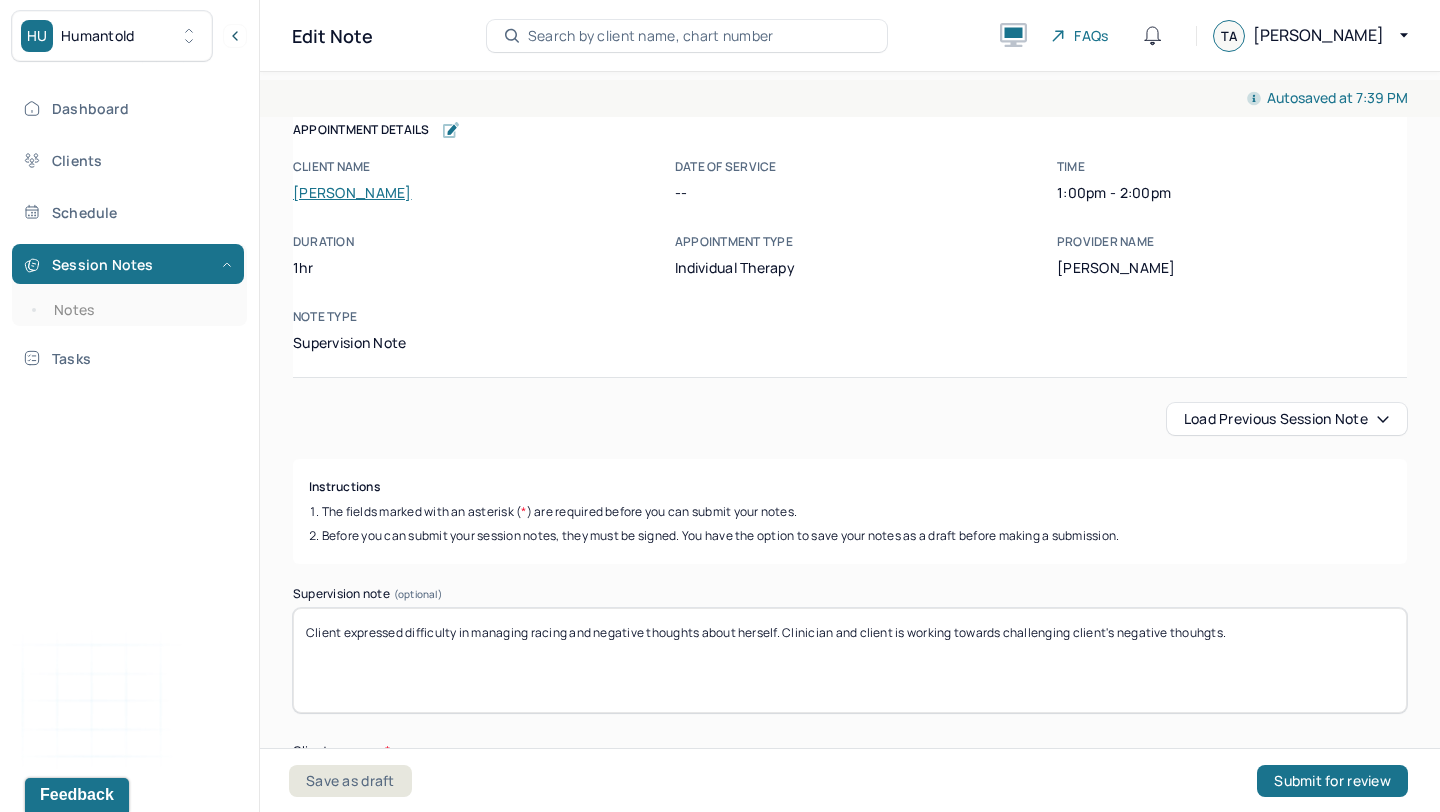 click on "Client expressed difficulty in managing racing and negative thoughts about herself. Clinician and client is working towards challenging client's negative thouhgts." at bounding box center [850, 660] 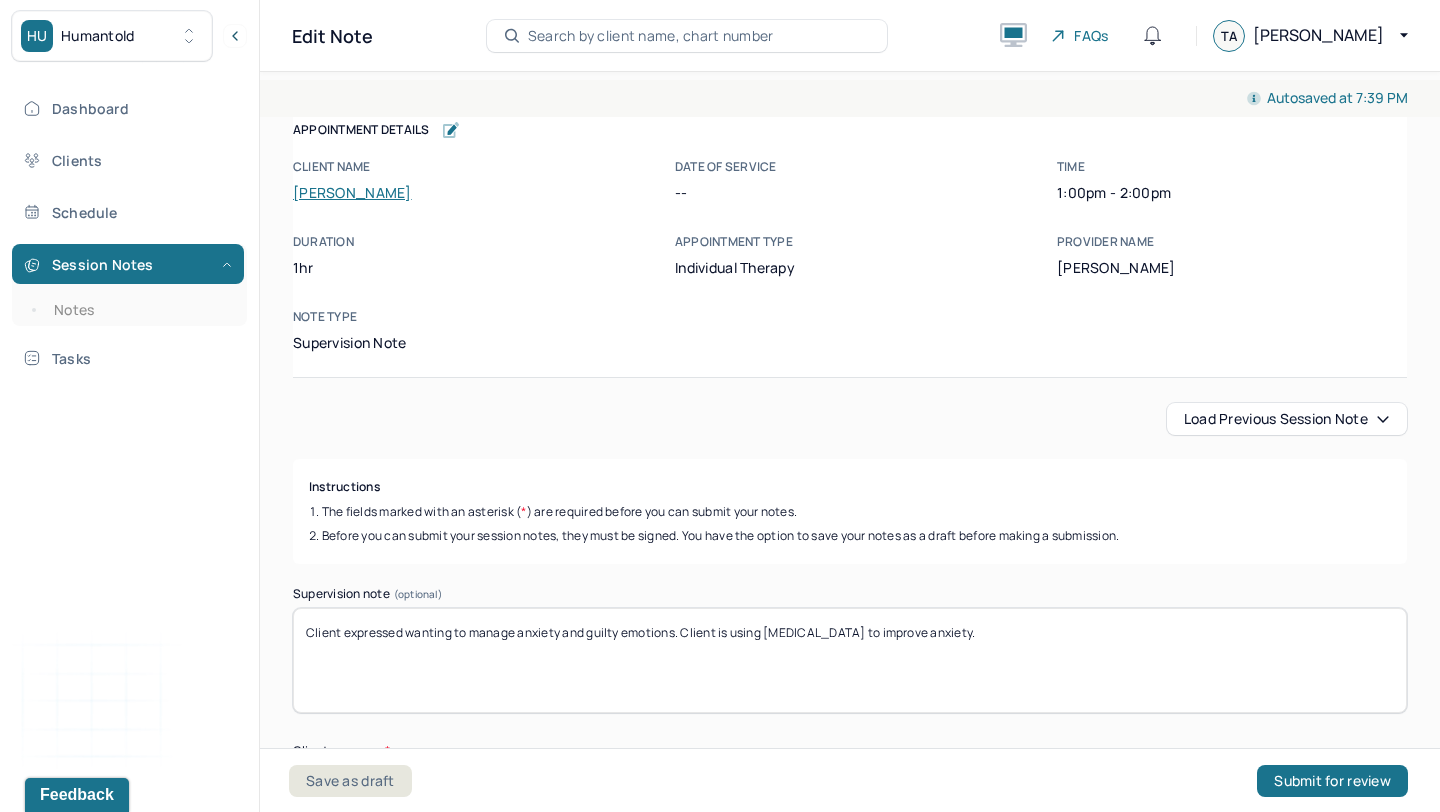 scroll, scrollTop: 401, scrollLeft: 0, axis: vertical 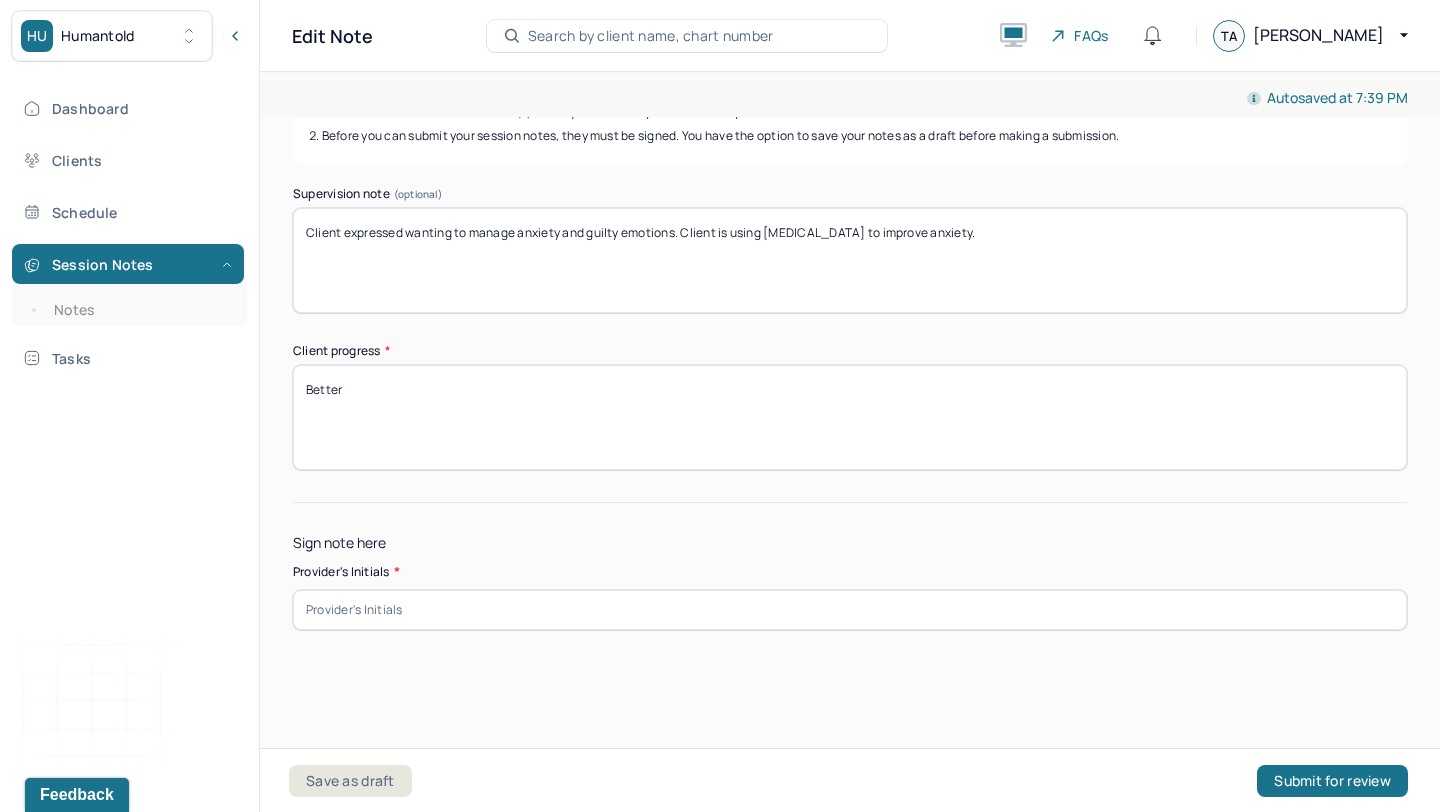 type on "Client expressed wanting to manage anxiety and guilty emotions. Client is using [MEDICAL_DATA] to improve anxiety." 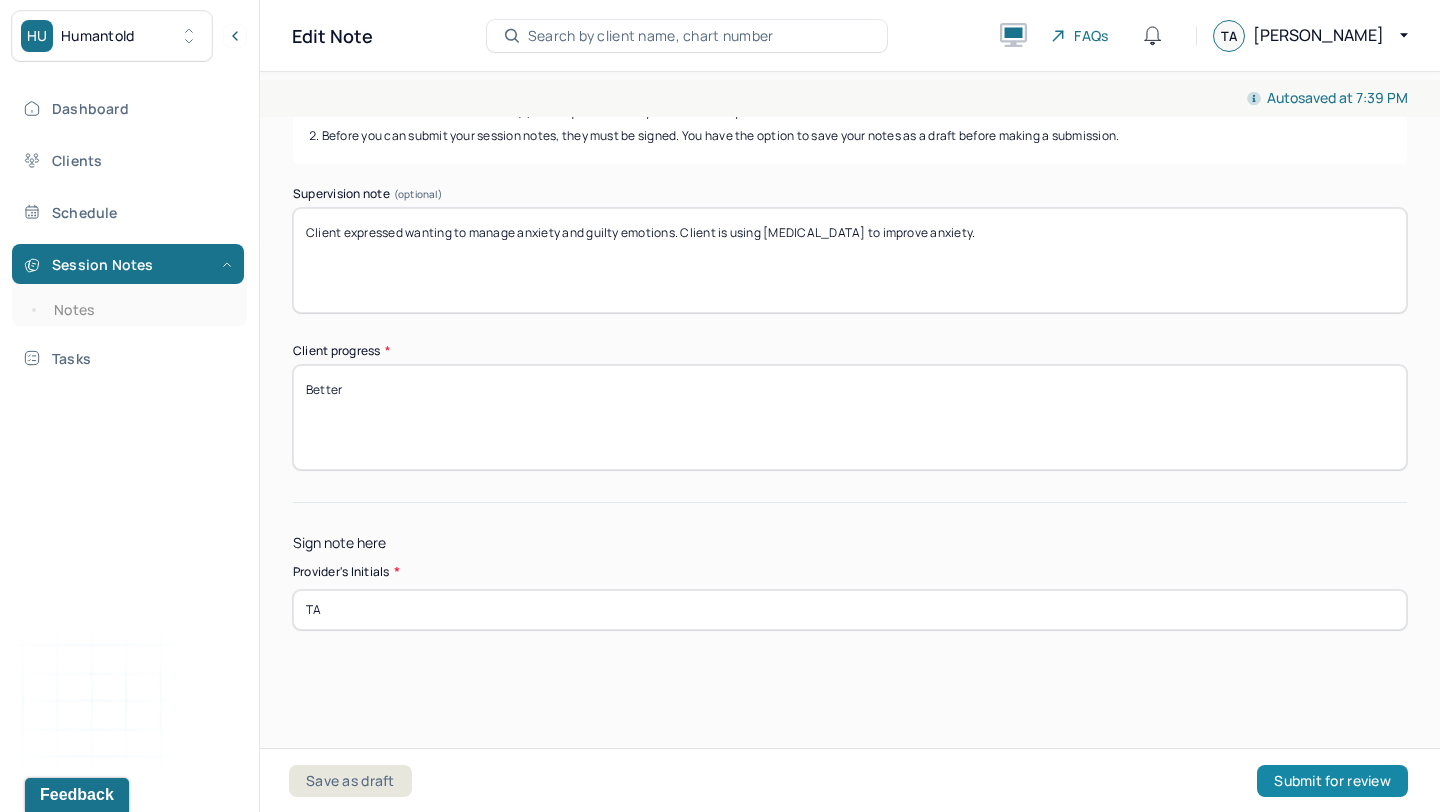 type on "TA" 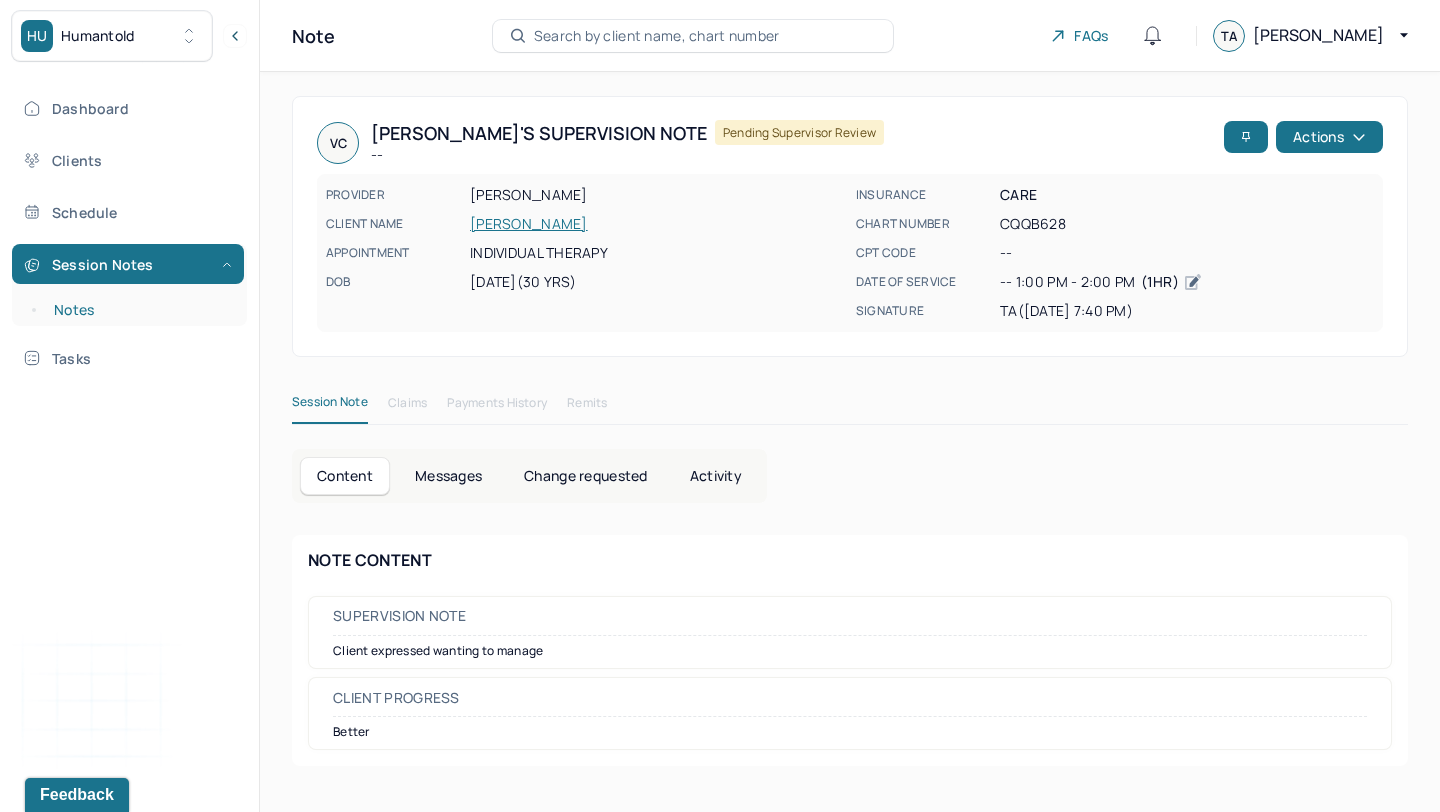 click on "Notes" at bounding box center (139, 310) 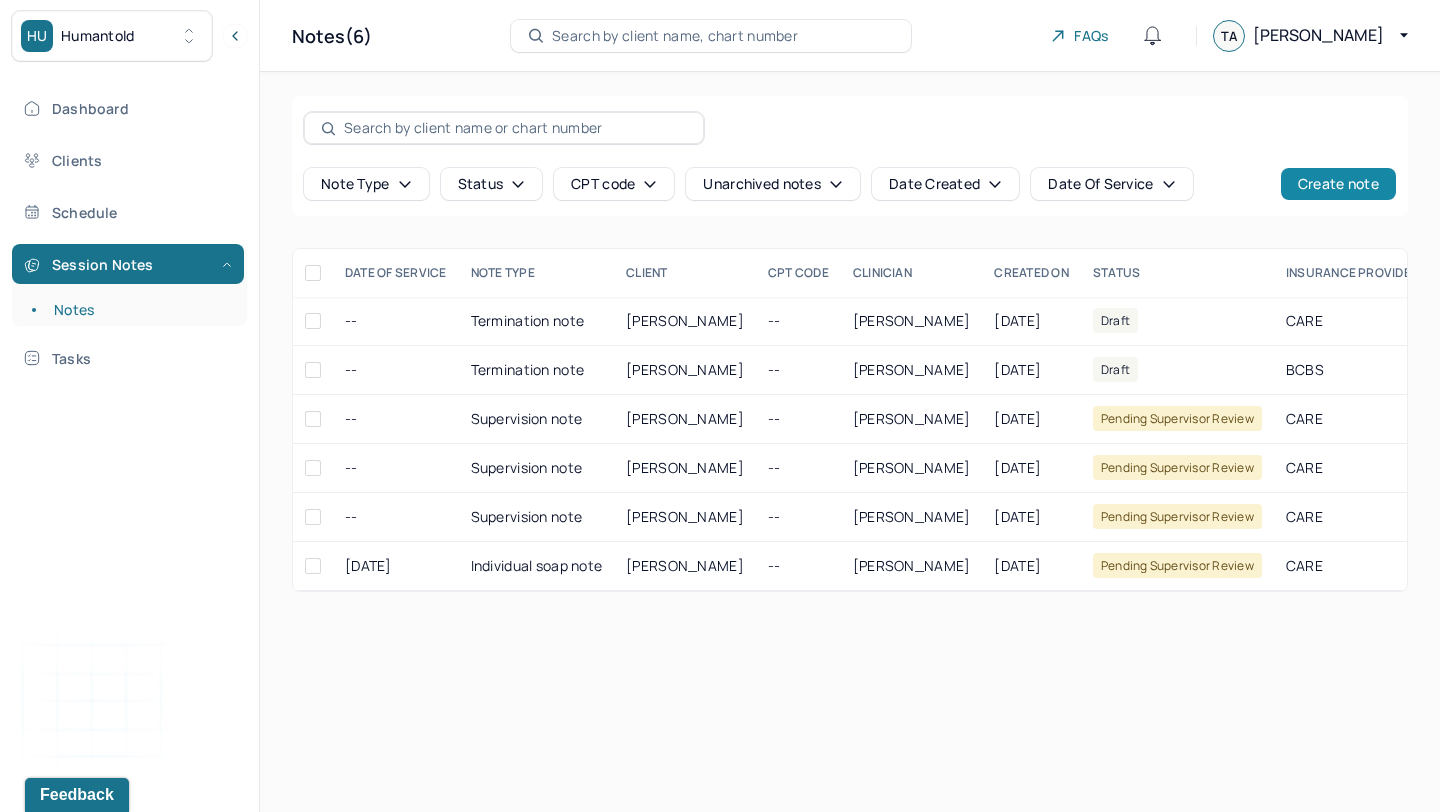 click on "Create note" at bounding box center [1338, 184] 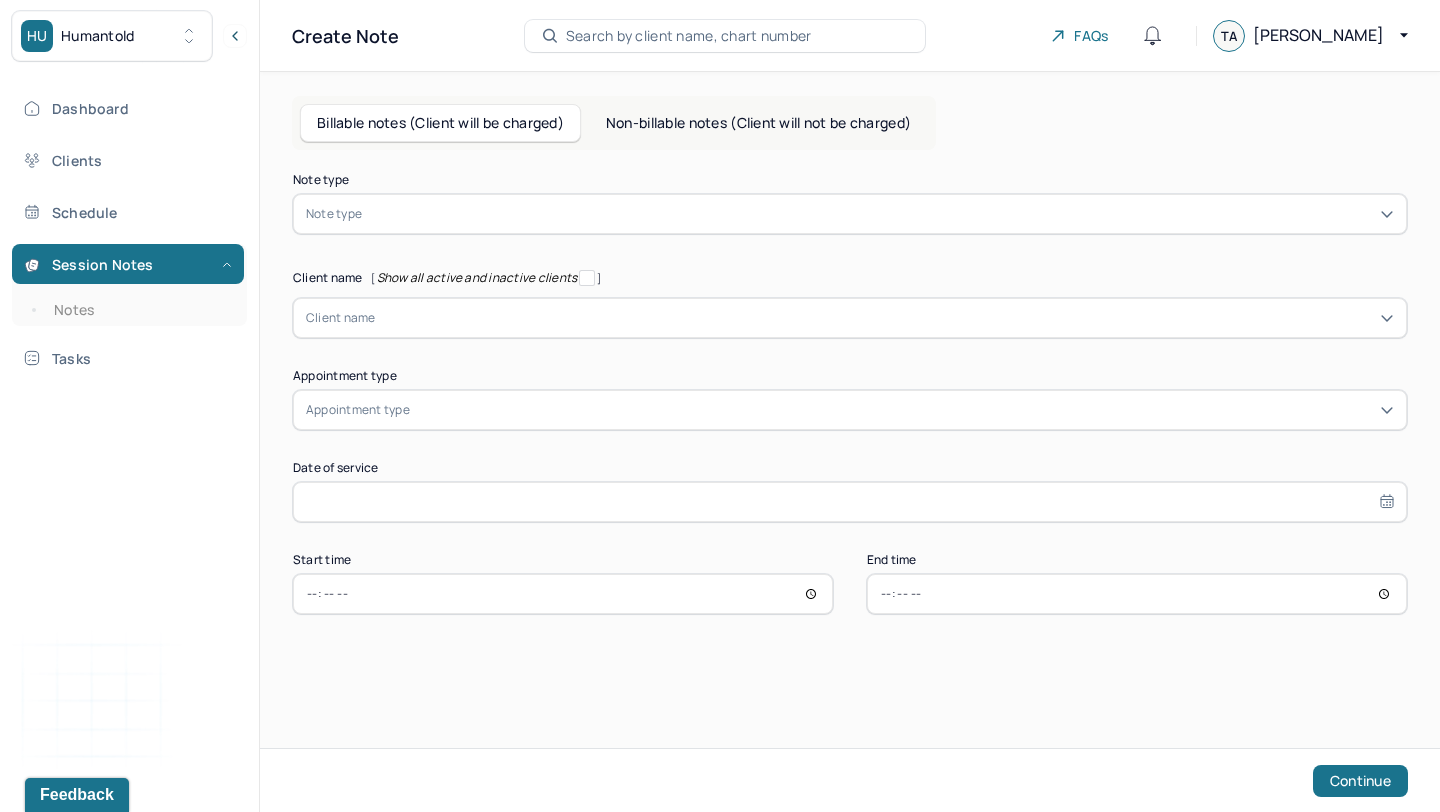 click at bounding box center [880, 214] 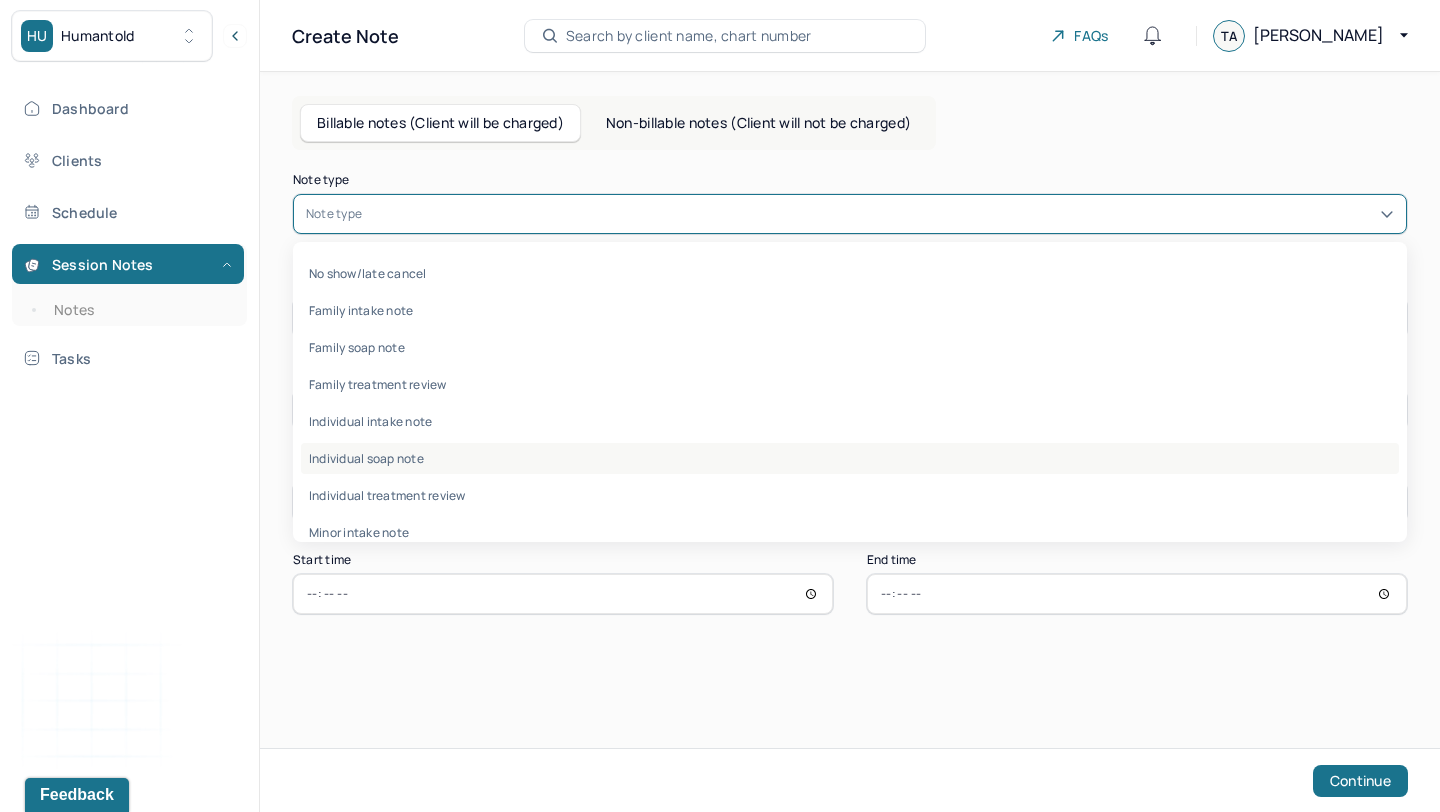 click on "Individual soap note" at bounding box center [850, 458] 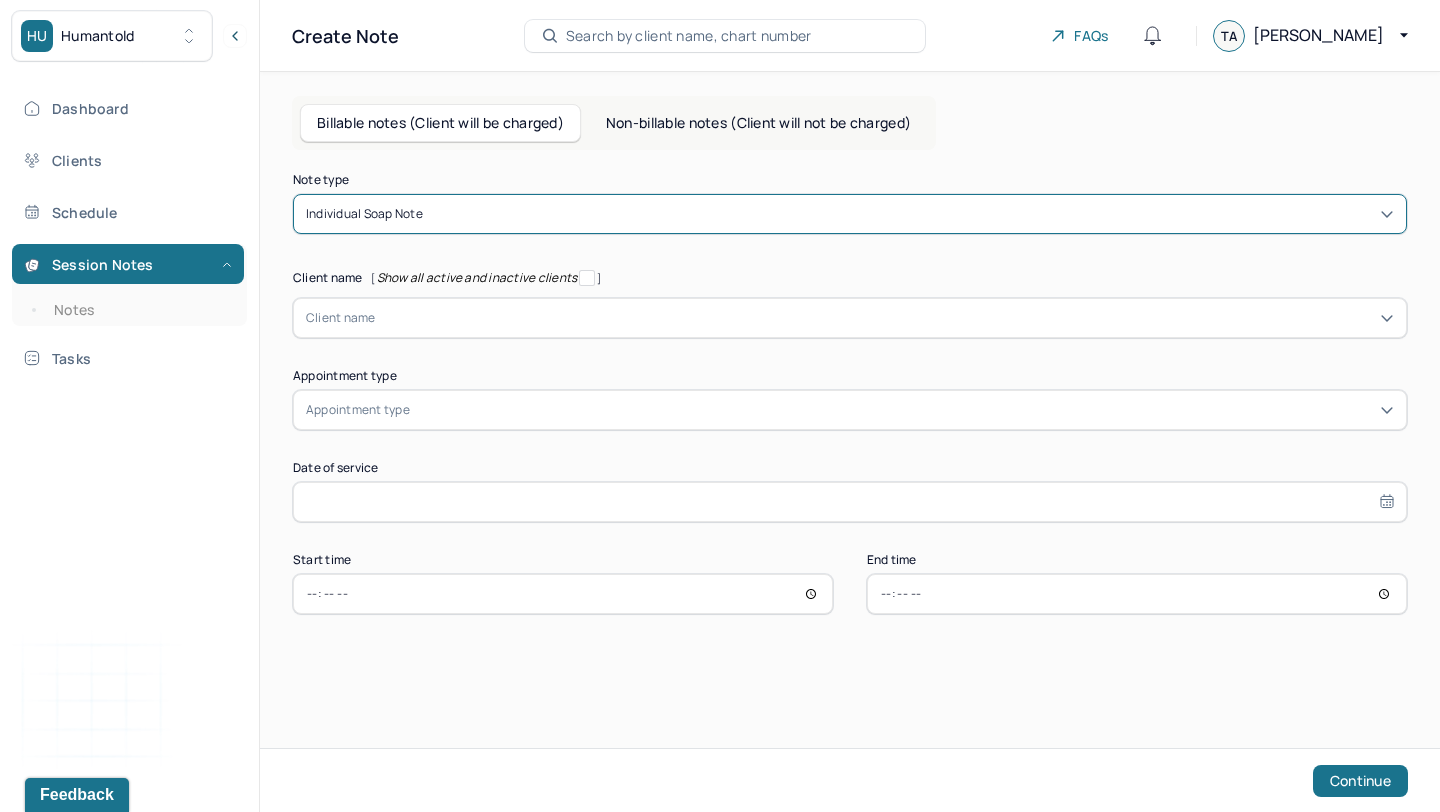 click on "Non-billable notes (Client will not be charged)" at bounding box center [758, 123] 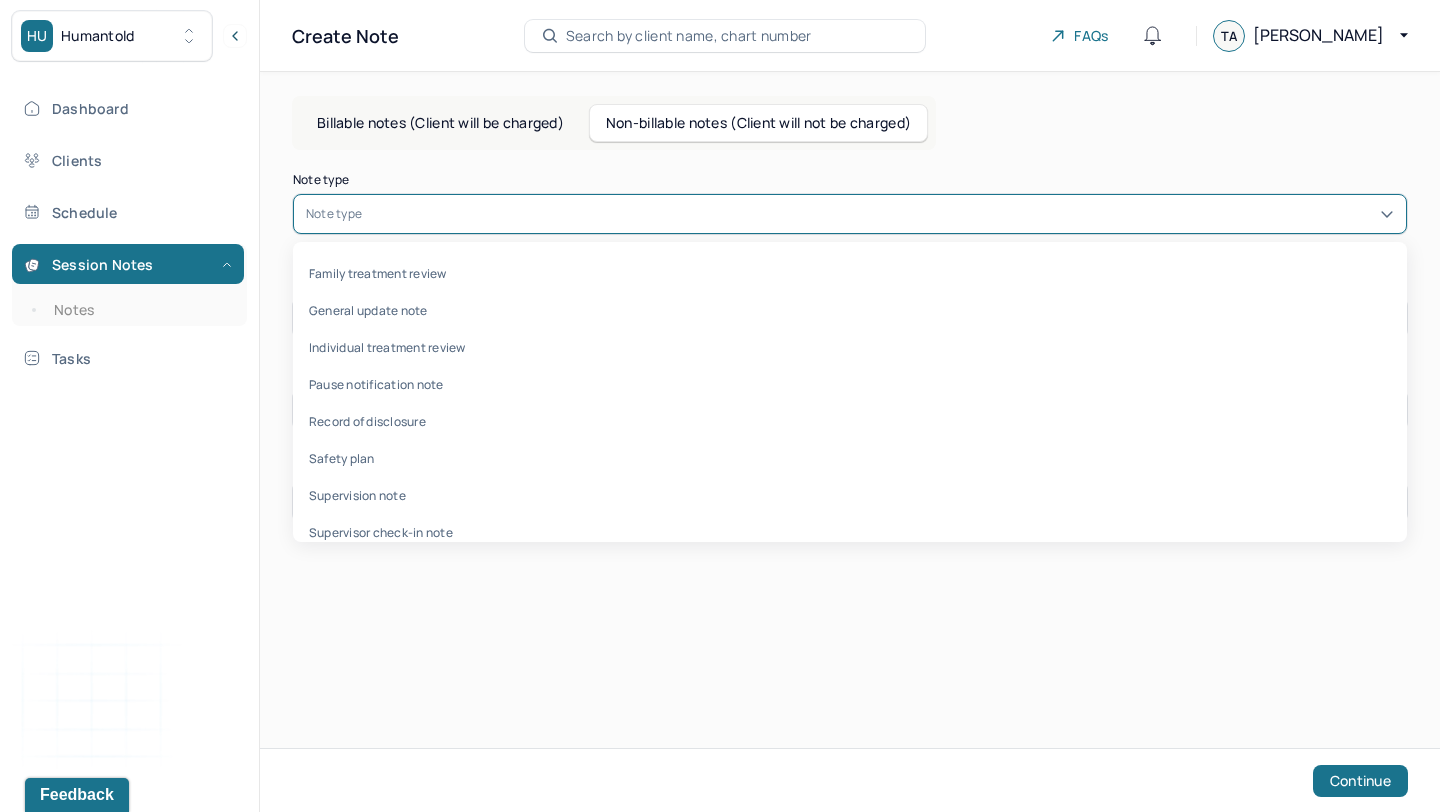 click at bounding box center [880, 214] 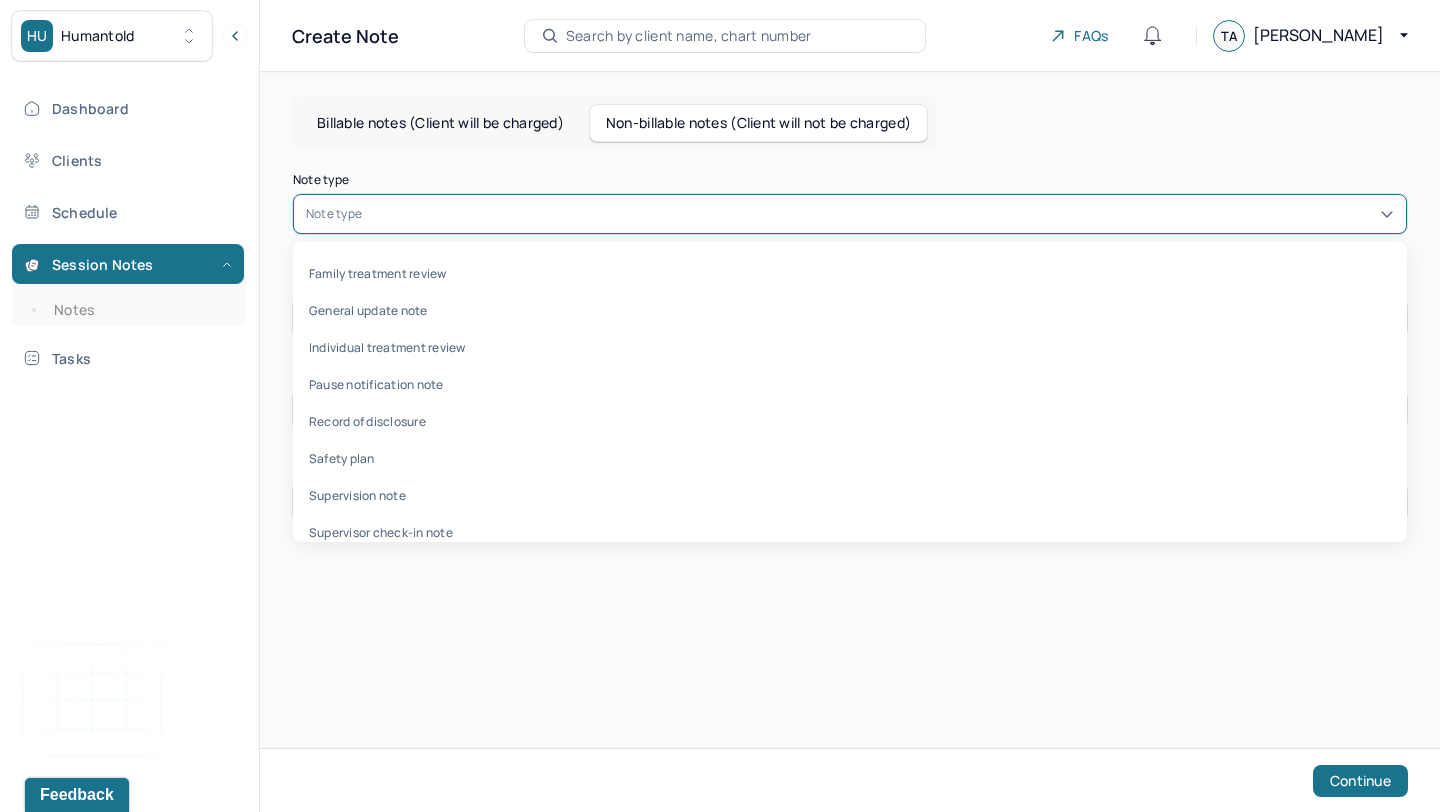 click on "Supervision note" at bounding box center [850, 495] 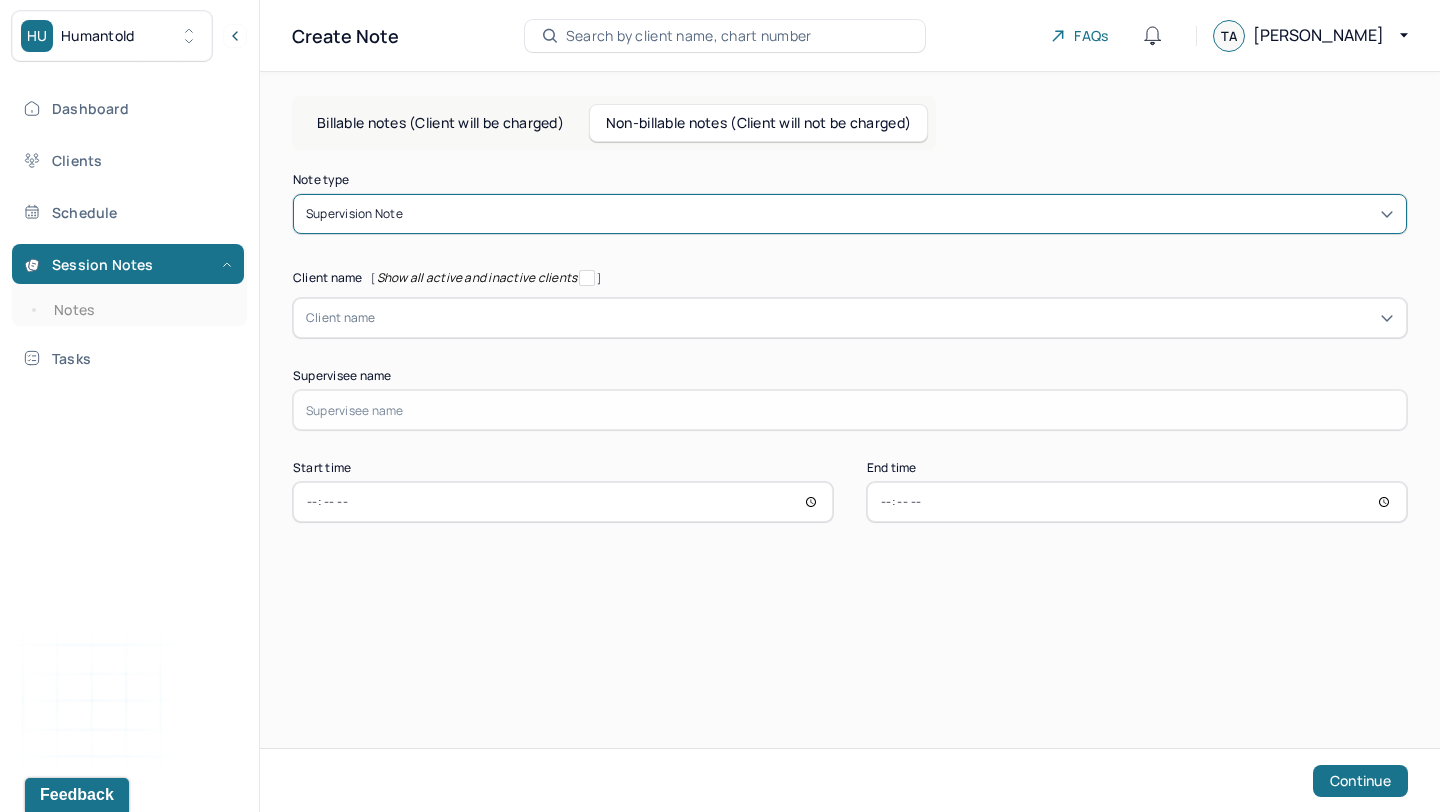 click at bounding box center (885, 318) 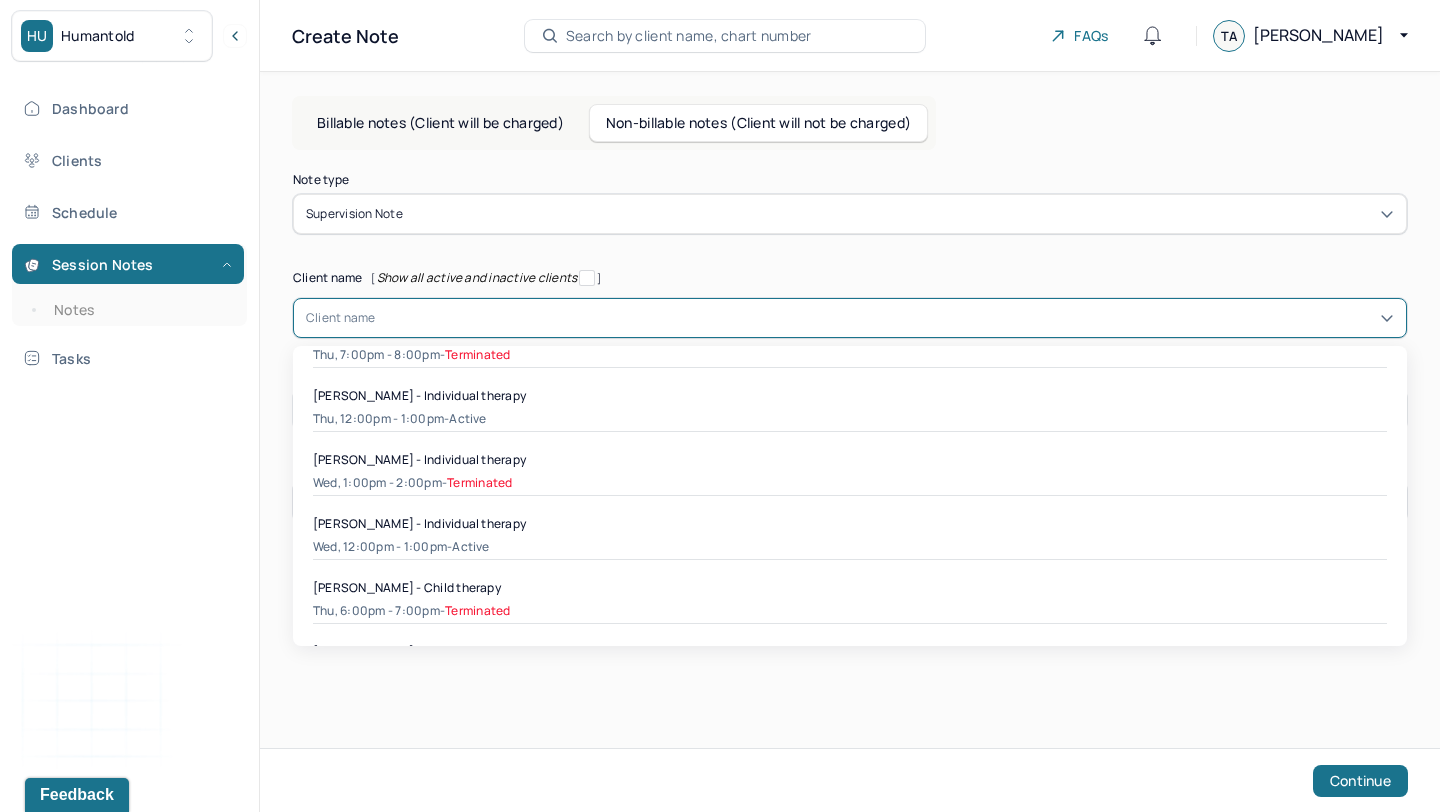 scroll, scrollTop: 1297, scrollLeft: 0, axis: vertical 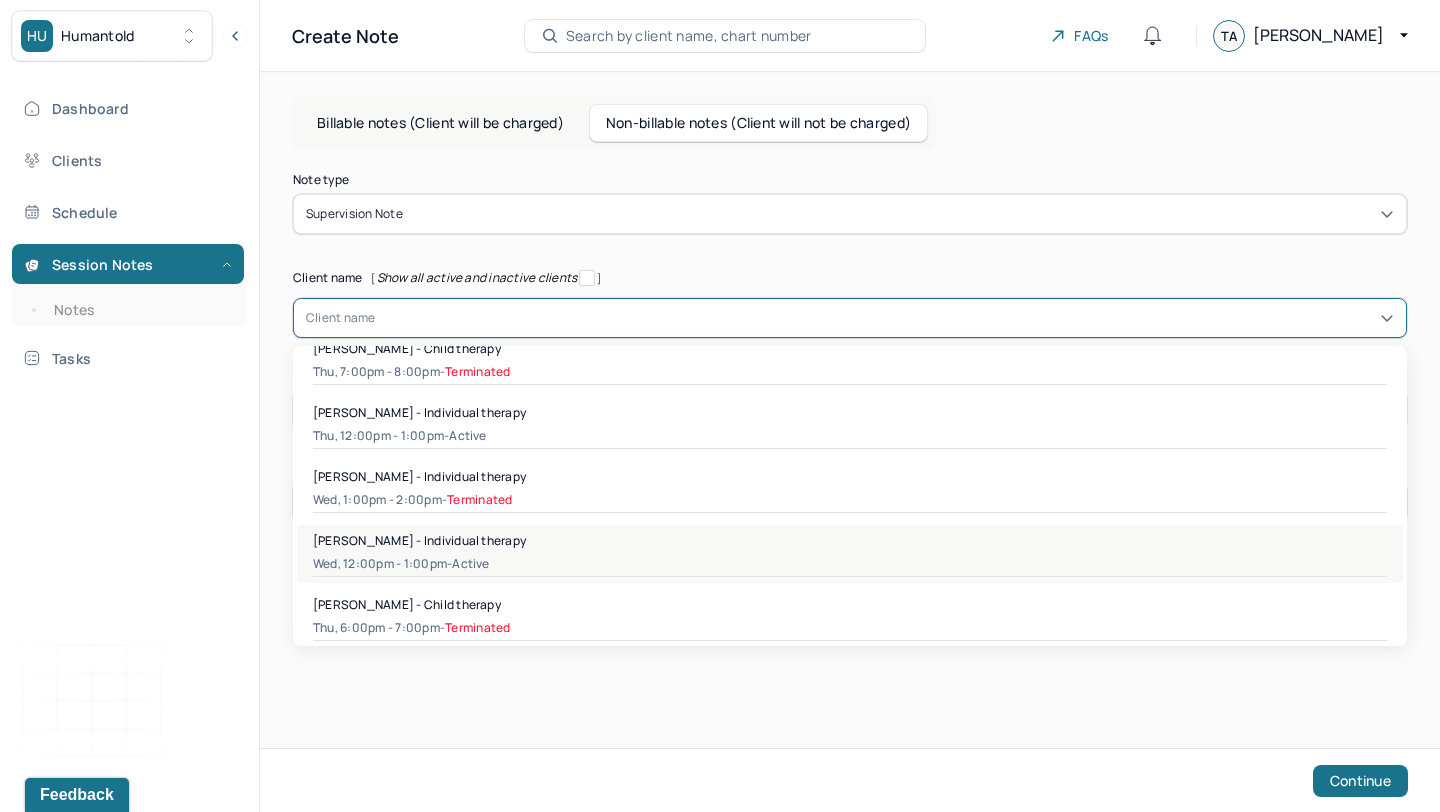 click on "Wed, 12:00pm - 1:00pm  -  active" at bounding box center [850, 564] 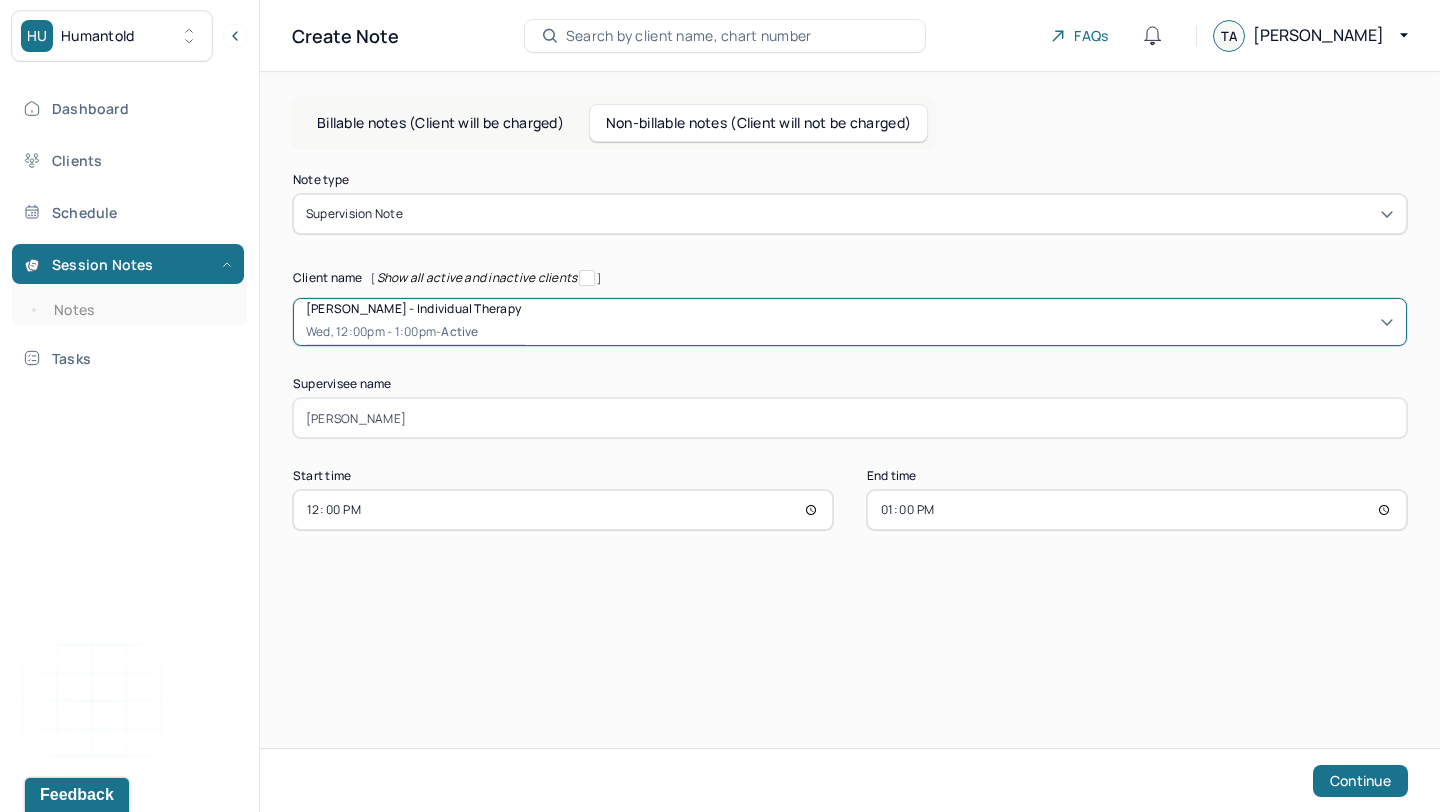 click on "Continue" at bounding box center [850, 780] 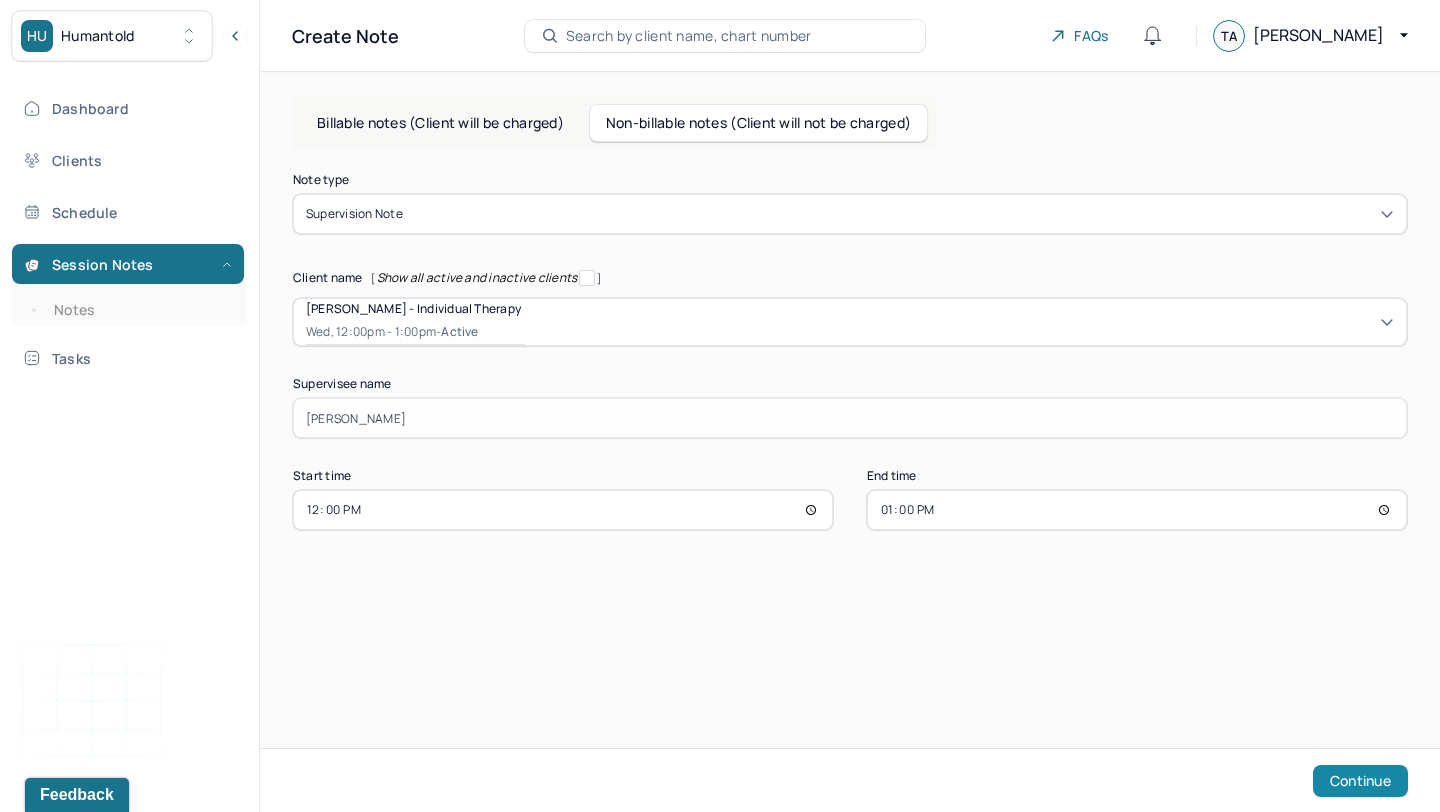 click on "Continue" at bounding box center [1360, 781] 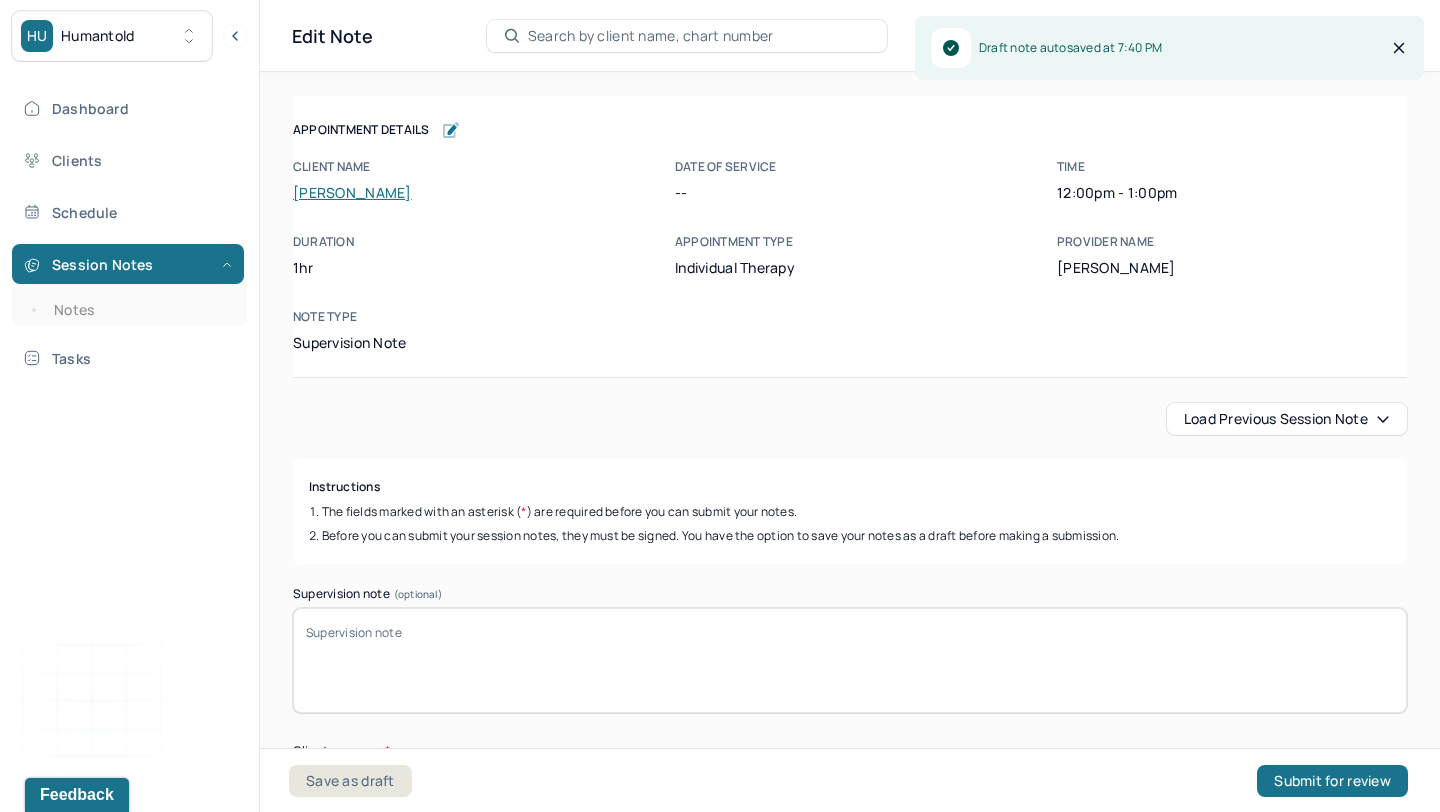 click on "Supervision note (optional)" at bounding box center (850, 660) 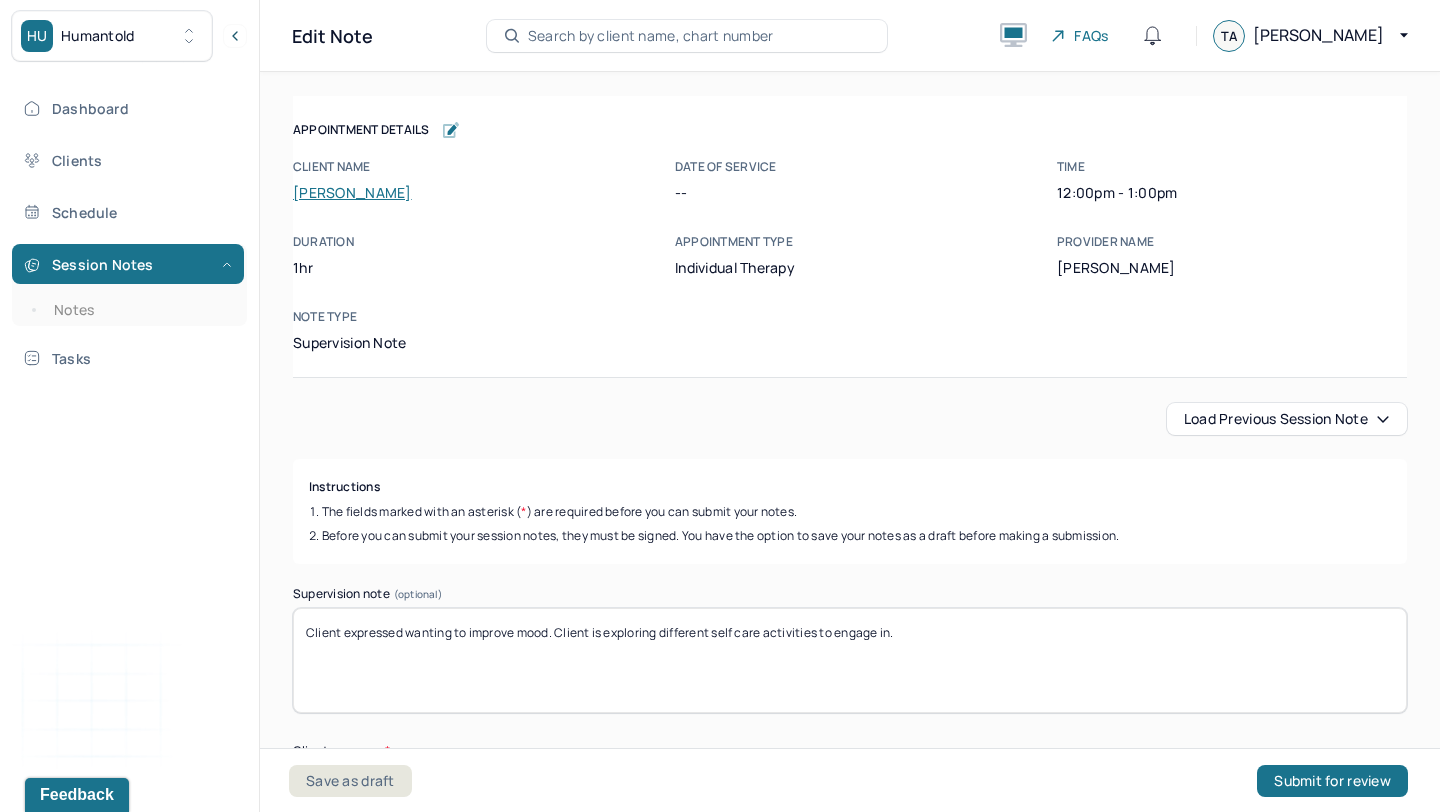 scroll, scrollTop: 401, scrollLeft: 0, axis: vertical 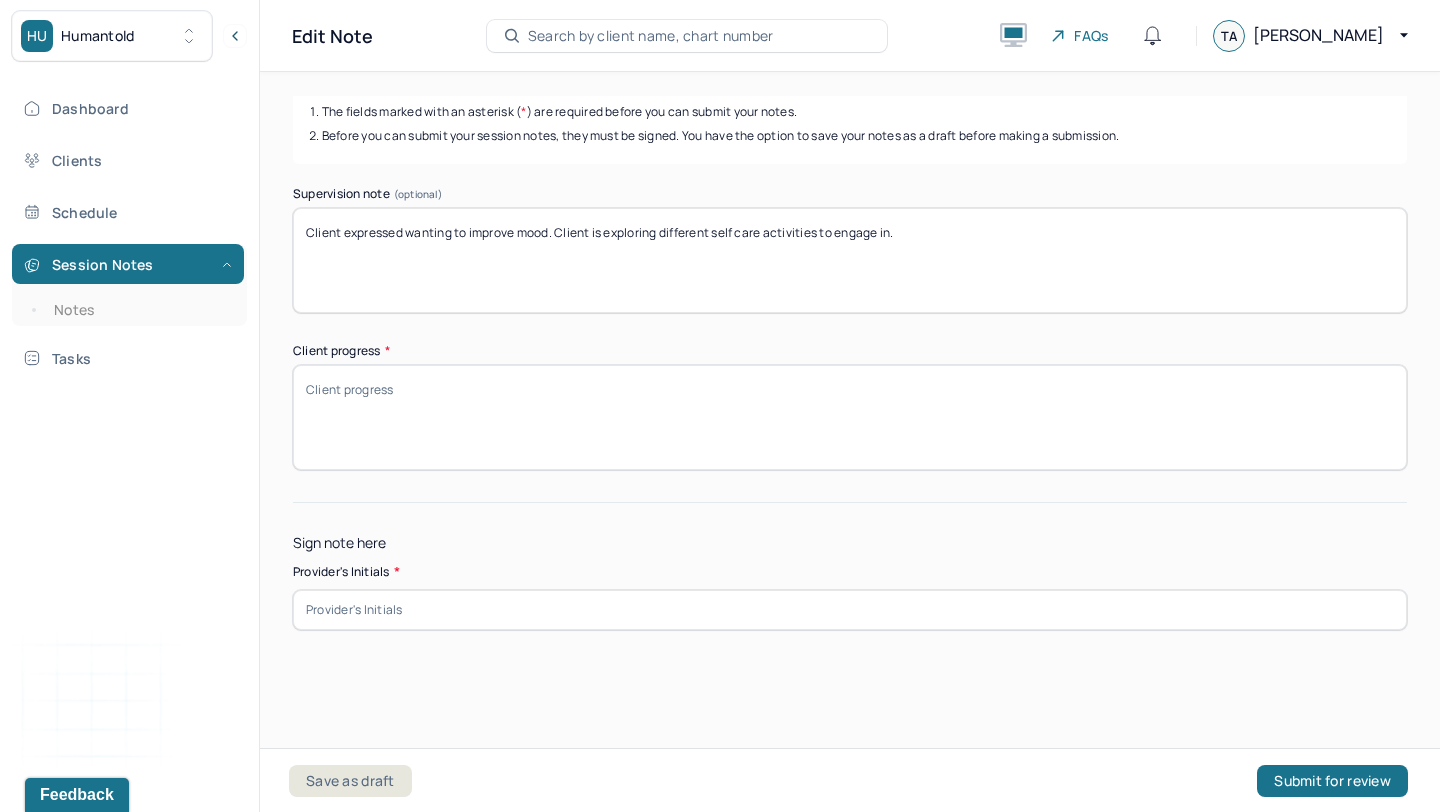 type on "Client expressed wanting to improve mood. Client is exploring different self care activities to engage in." 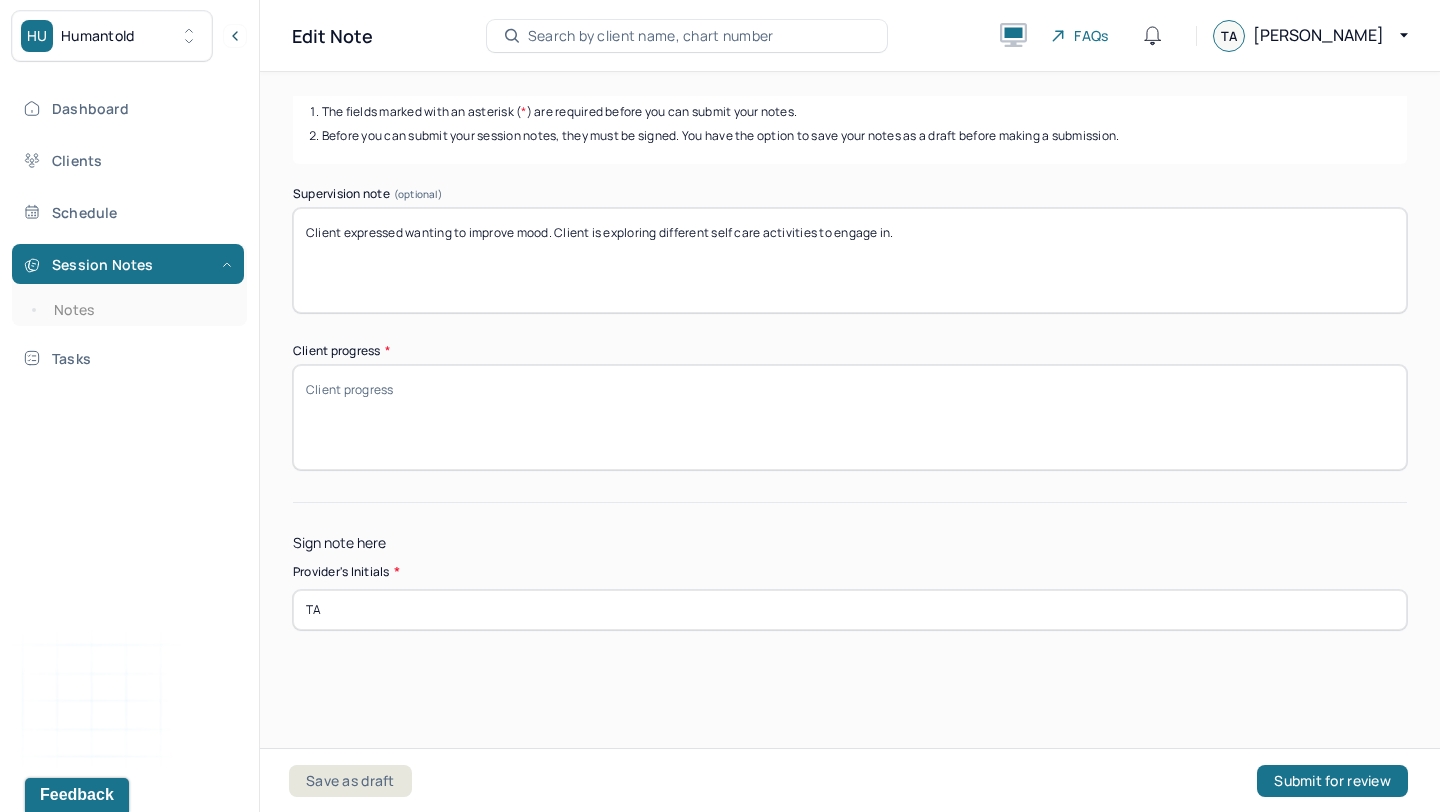 type on "TA" 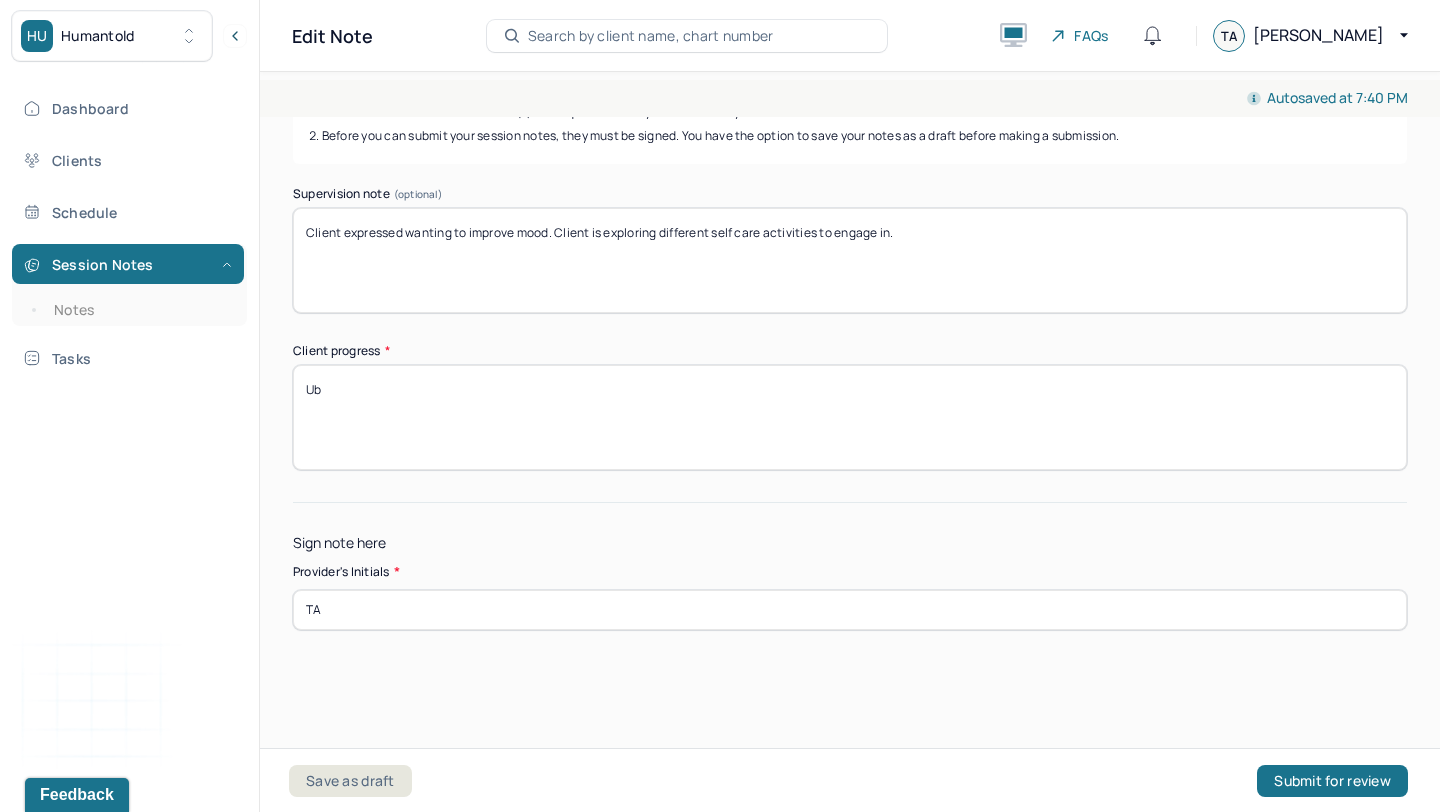 type on "U" 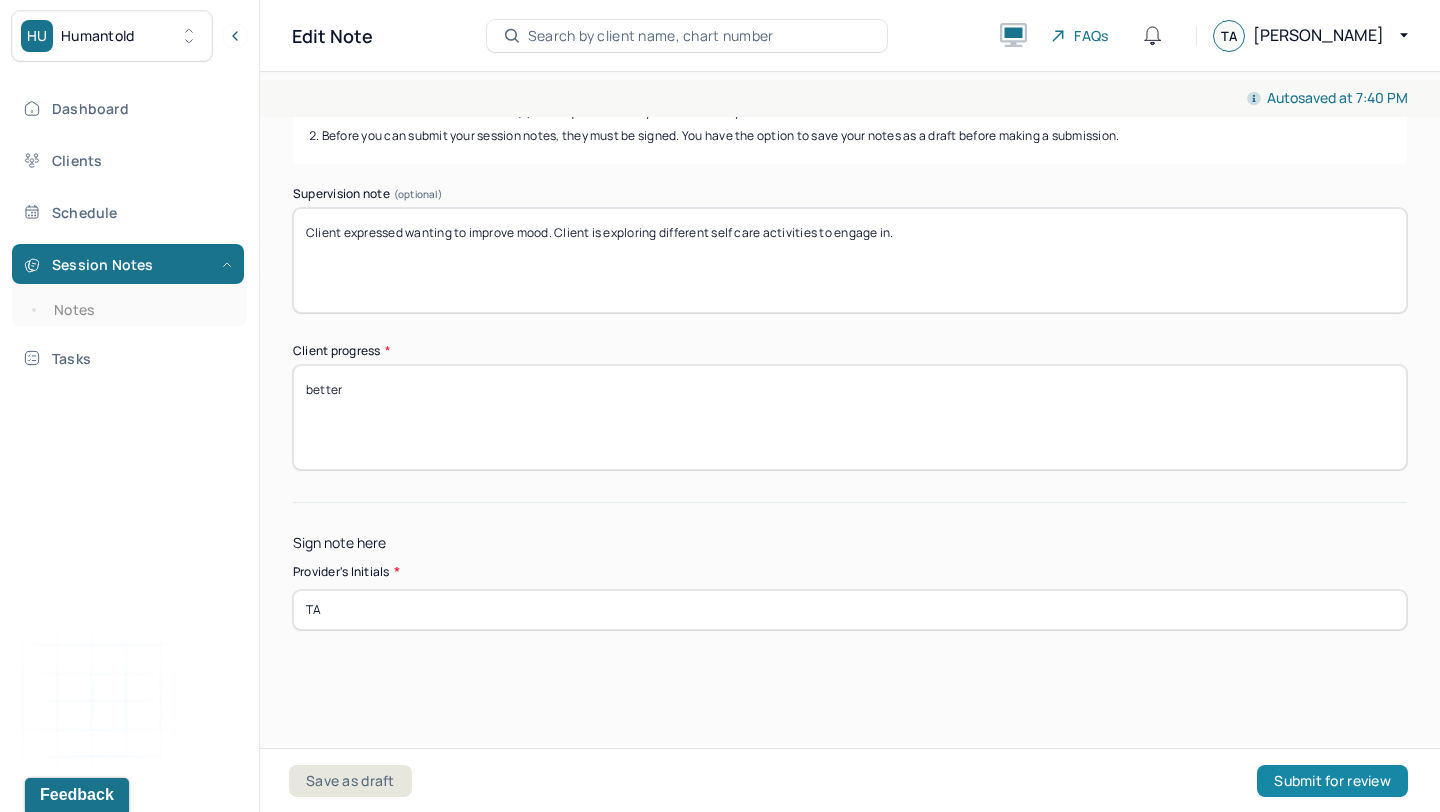 type on "better" 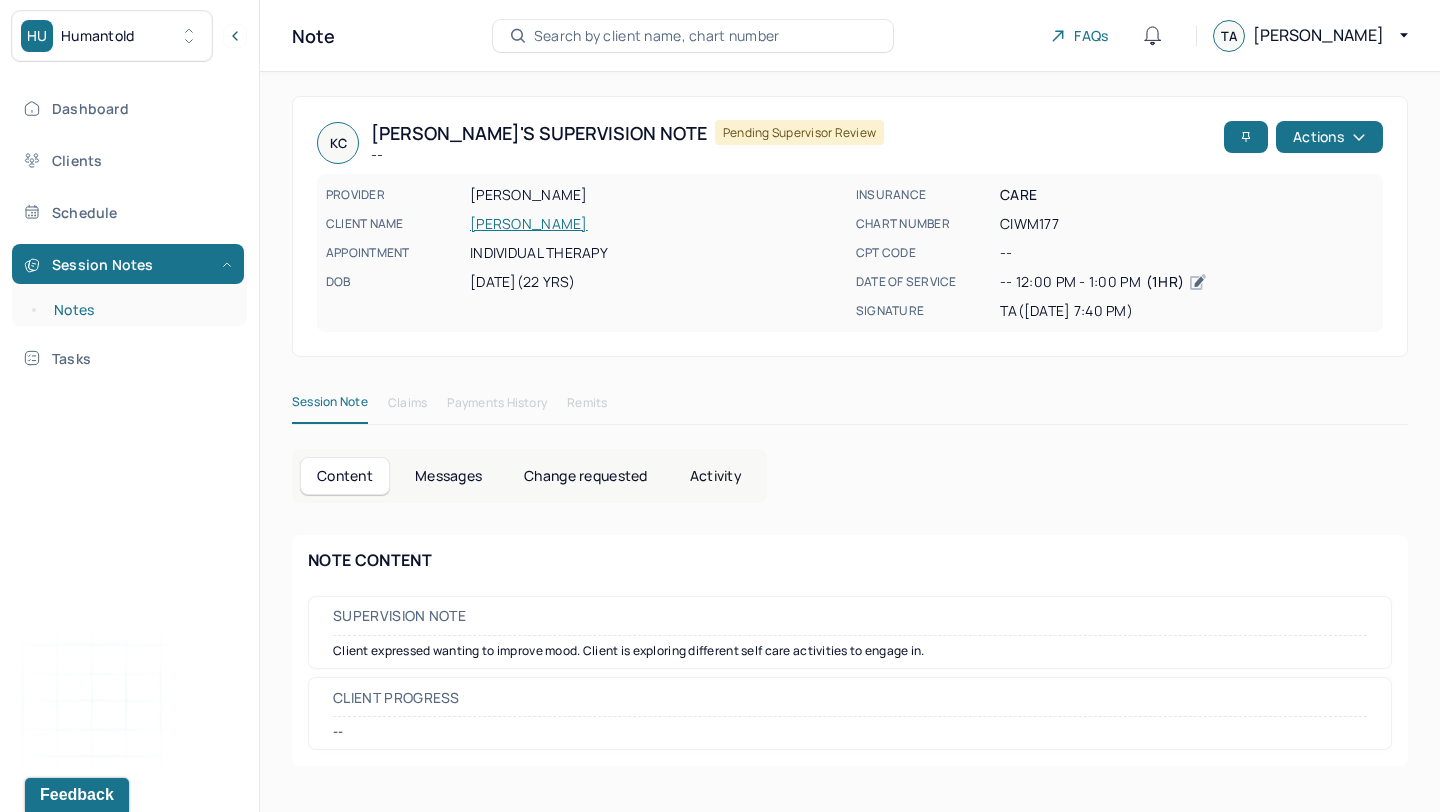 click on "Notes" at bounding box center (139, 310) 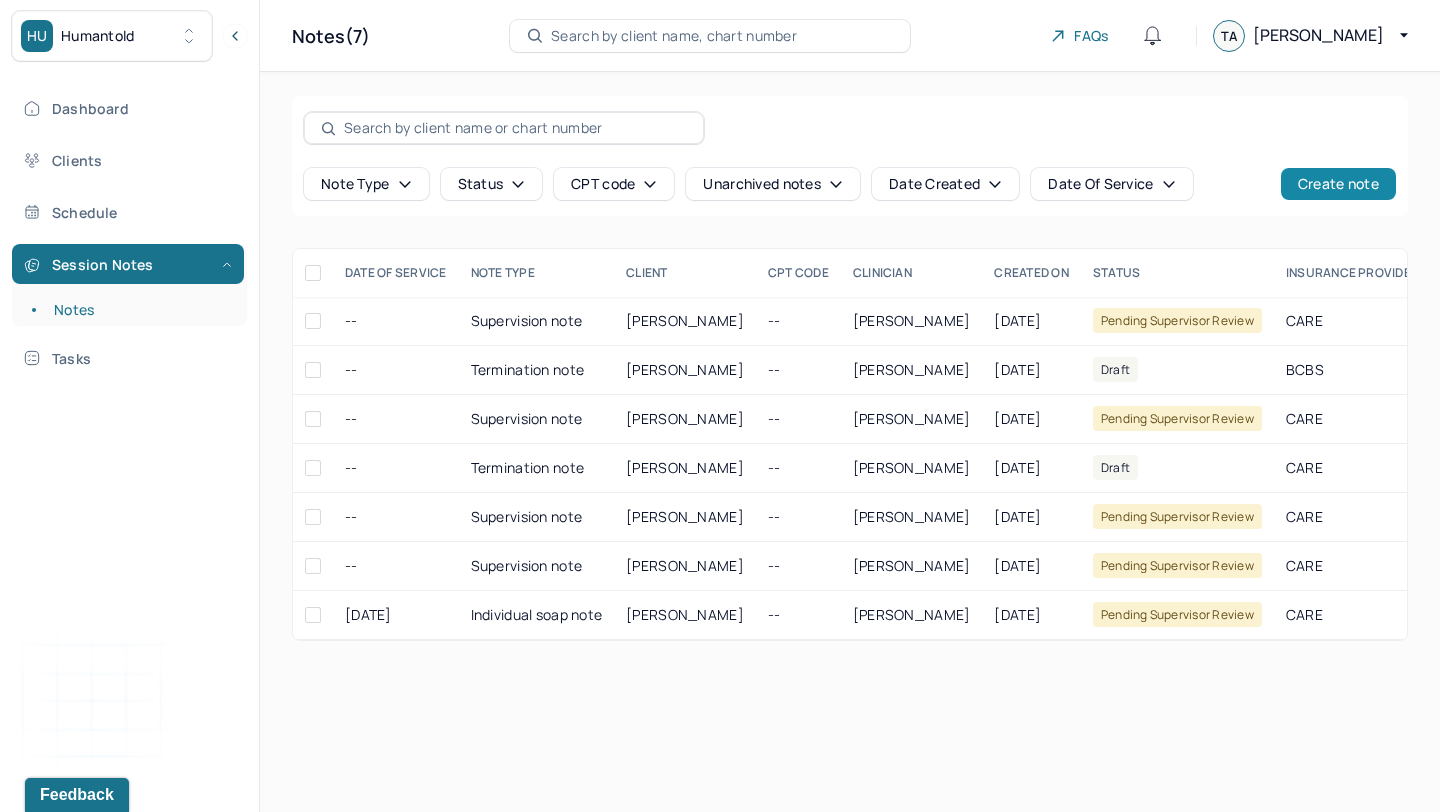 click on "Create note" at bounding box center (1338, 184) 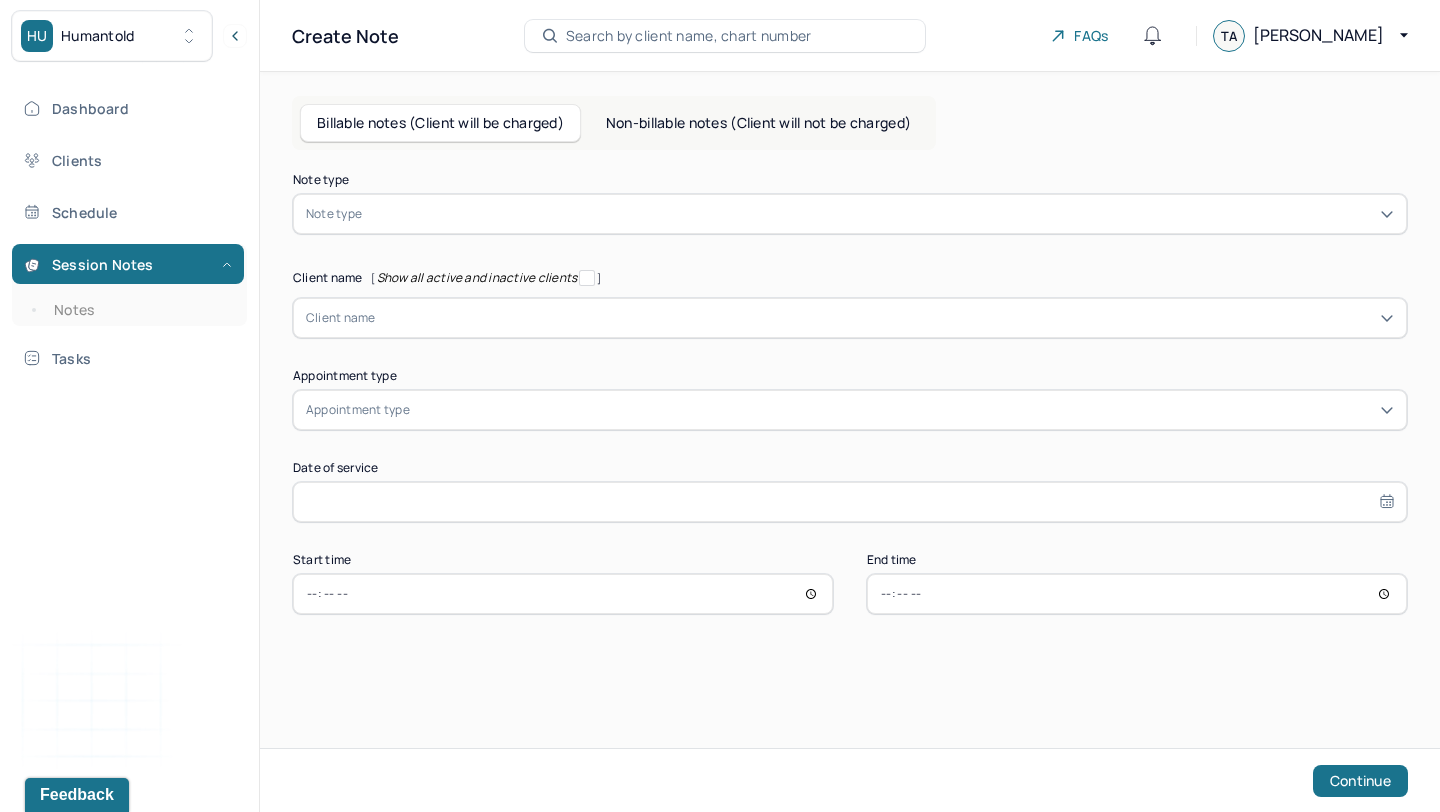 click on "Note type" at bounding box center (850, 214) 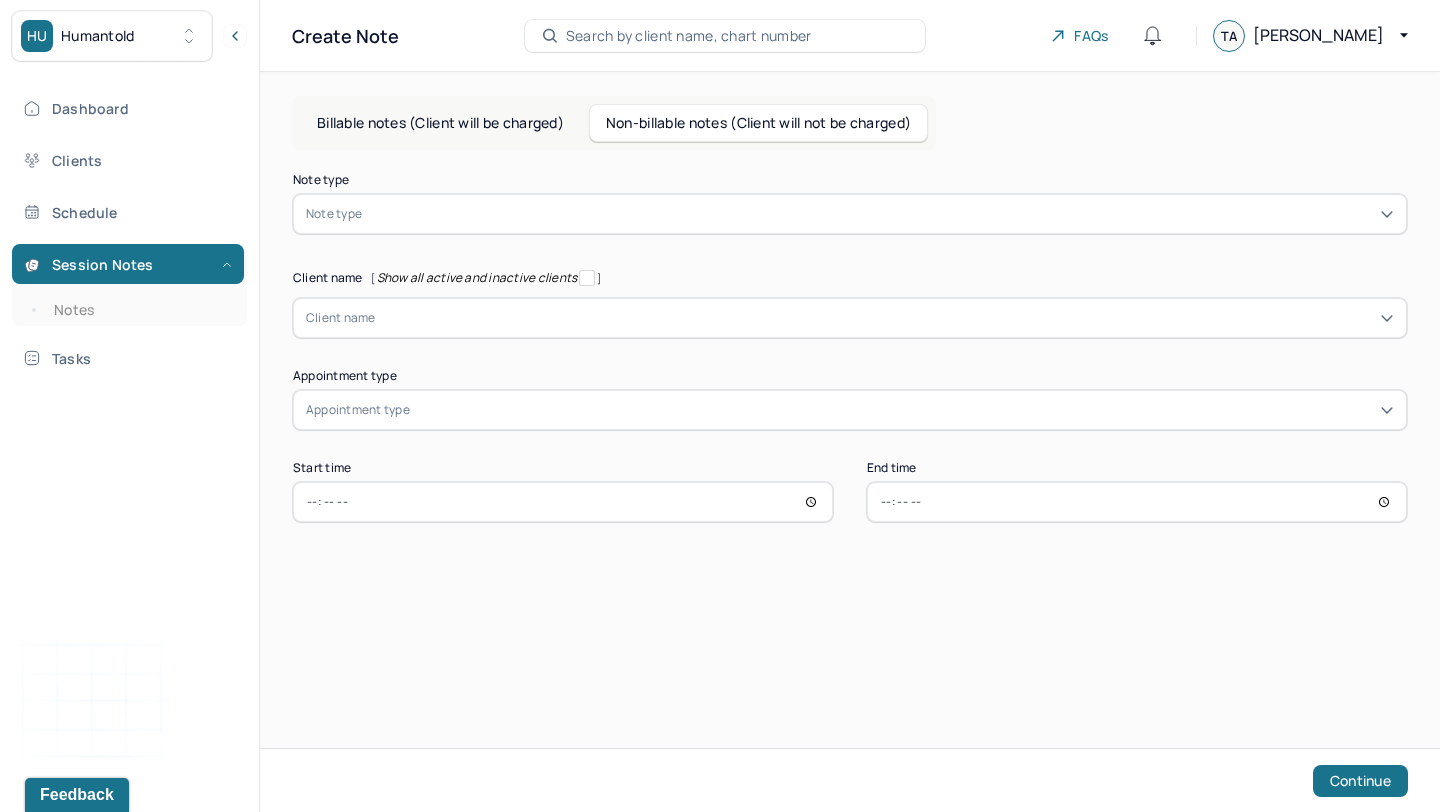 click at bounding box center (880, 214) 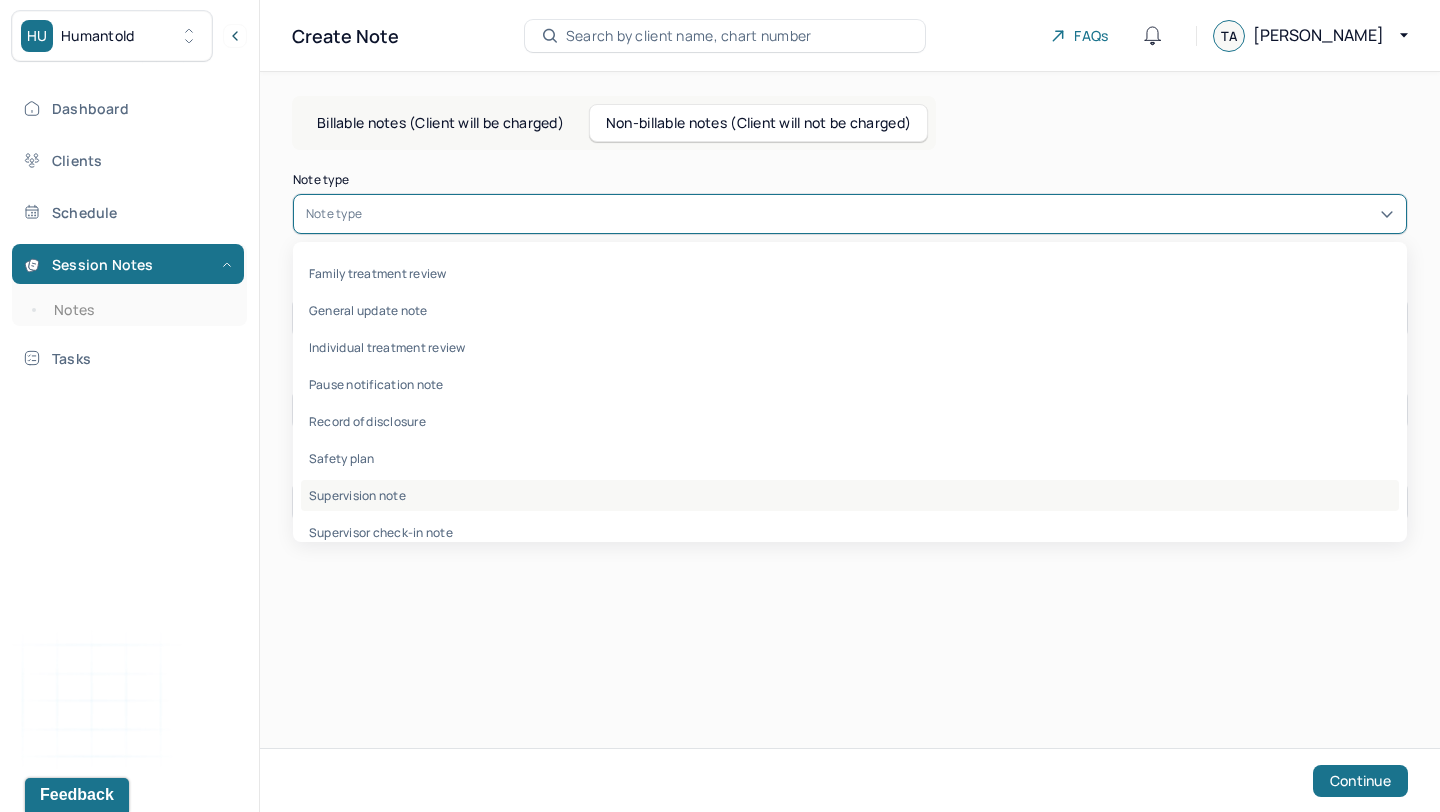 click on "Supervision note" at bounding box center [850, 495] 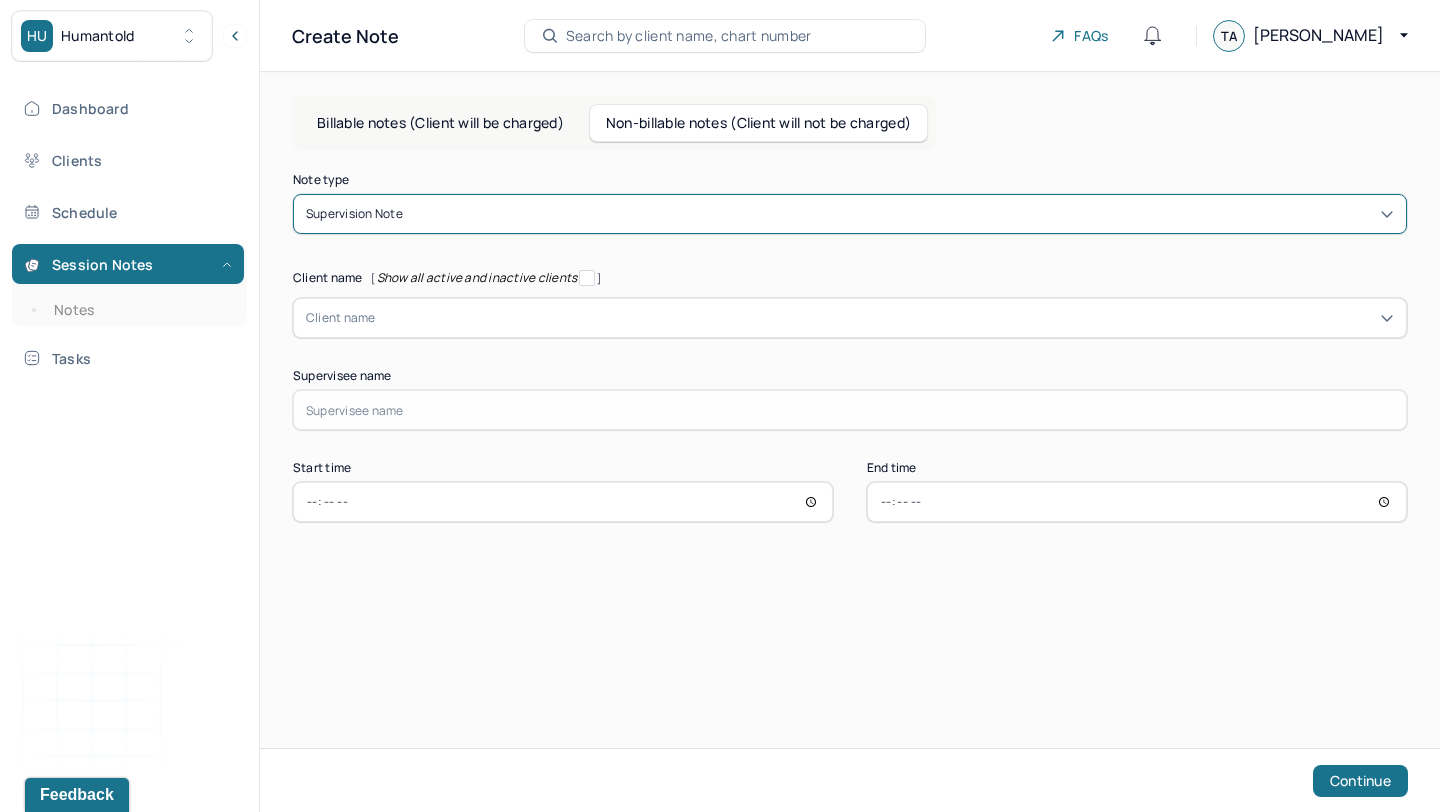 click at bounding box center [885, 318] 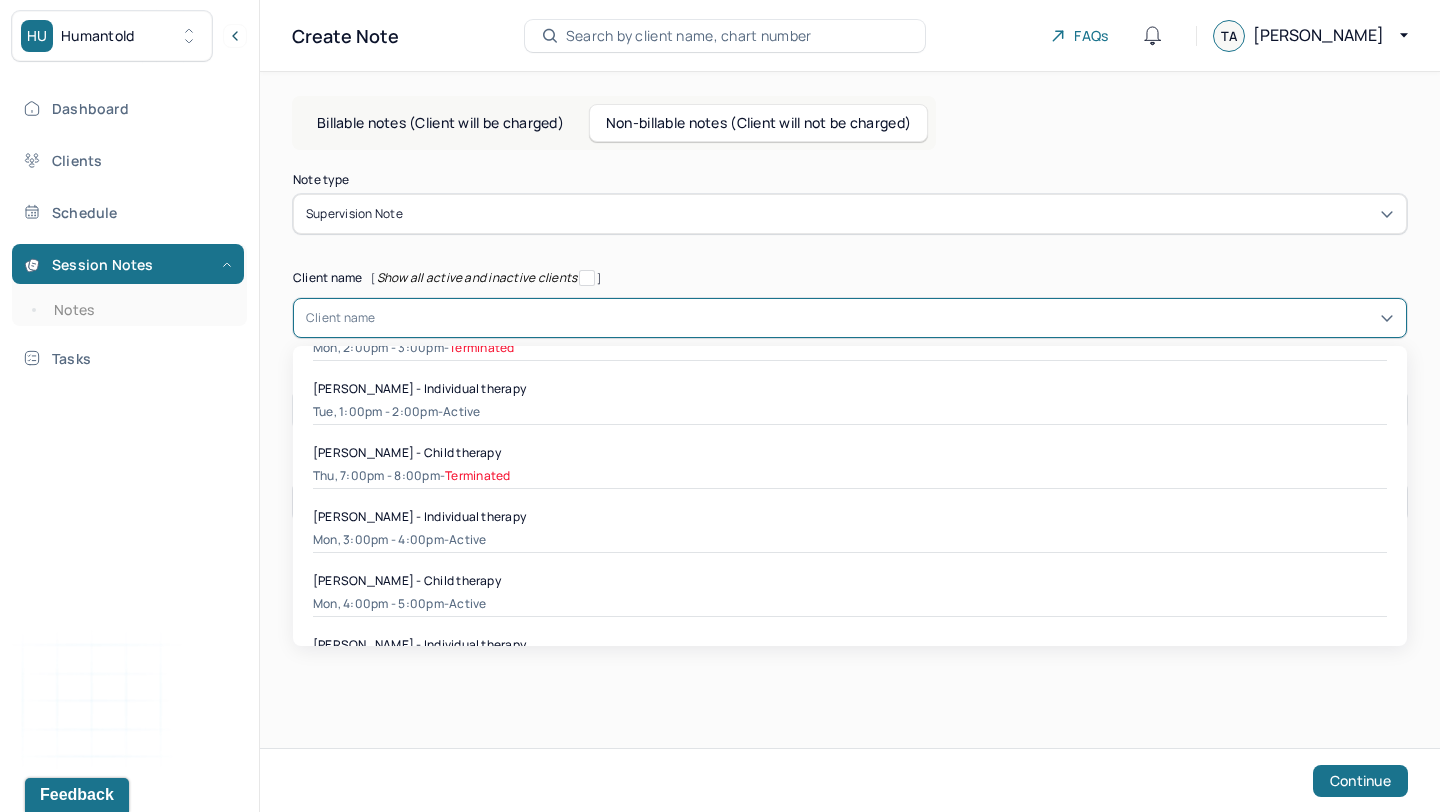 scroll, scrollTop: 691, scrollLeft: 0, axis: vertical 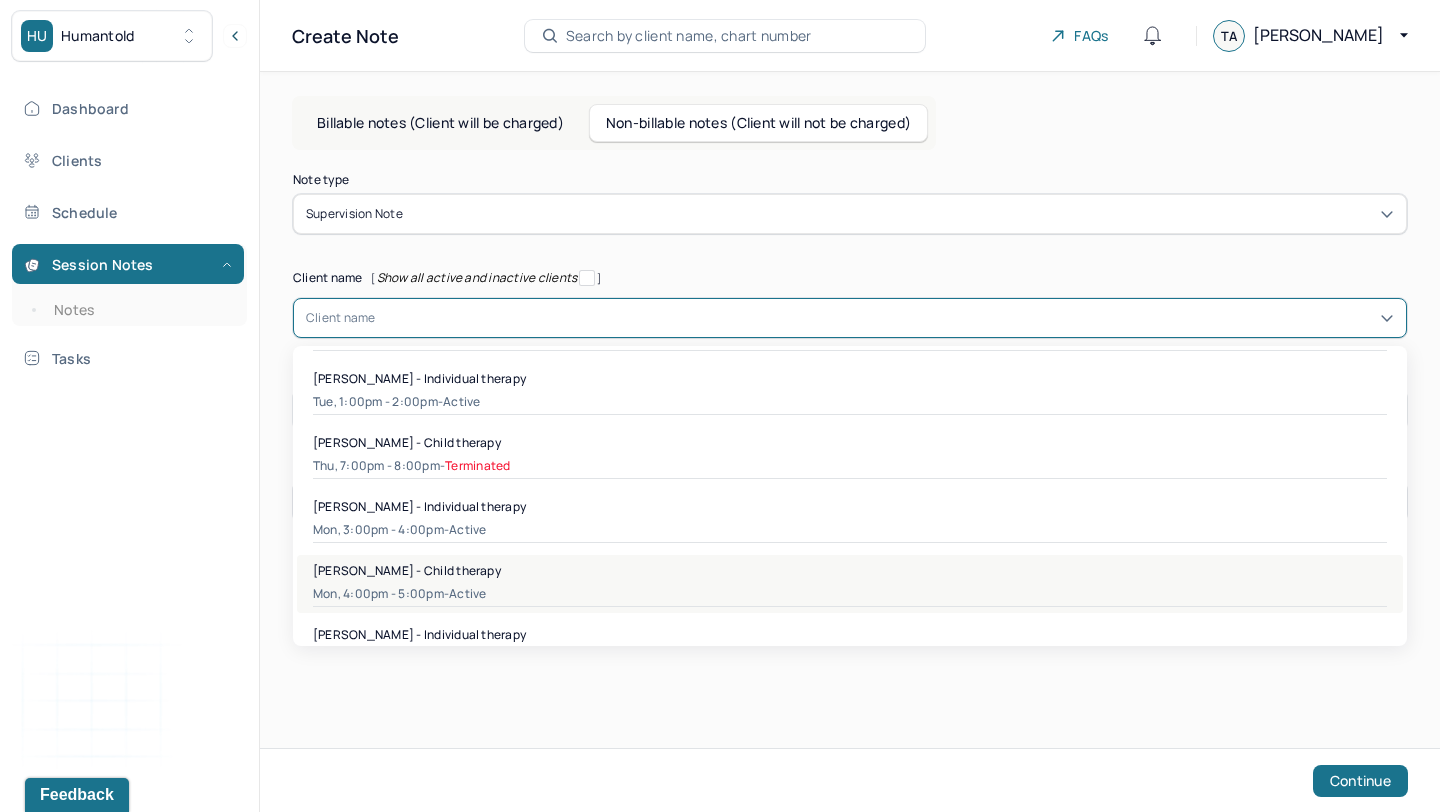 click on "[PERSON_NAME] - Child therapy" at bounding box center [850, 570] 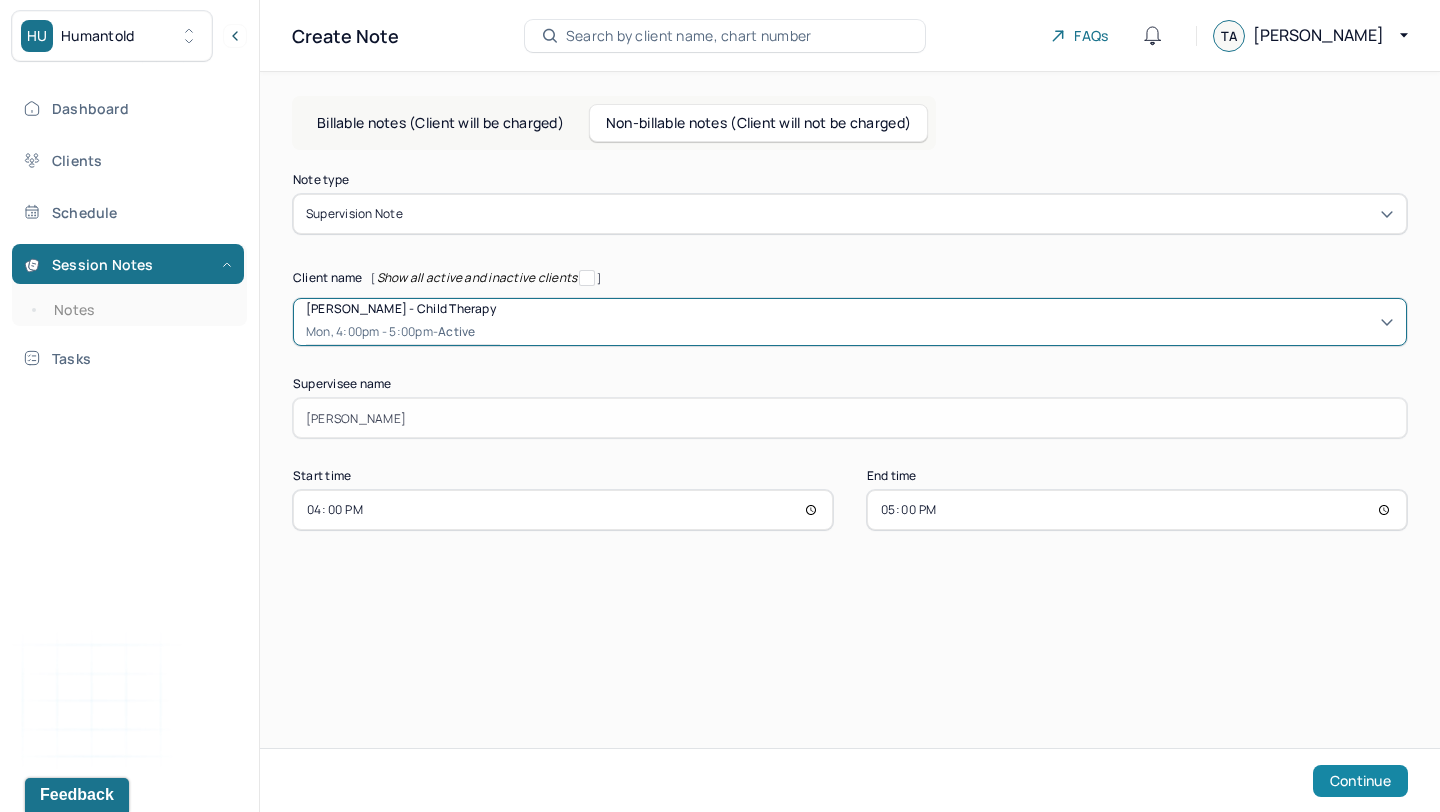 click on "Continue" at bounding box center [1360, 781] 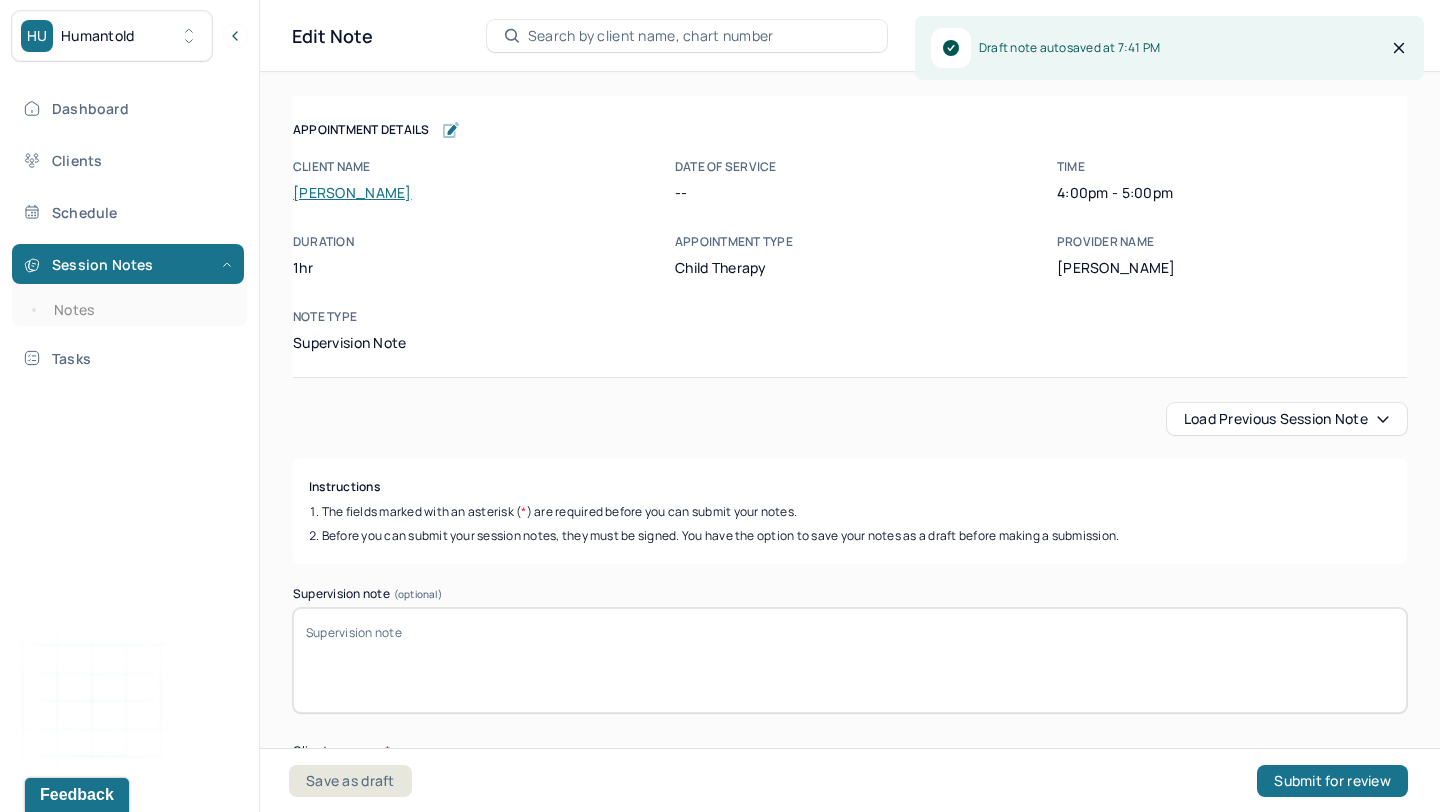 click on "Load previous session note" at bounding box center [1287, 419] 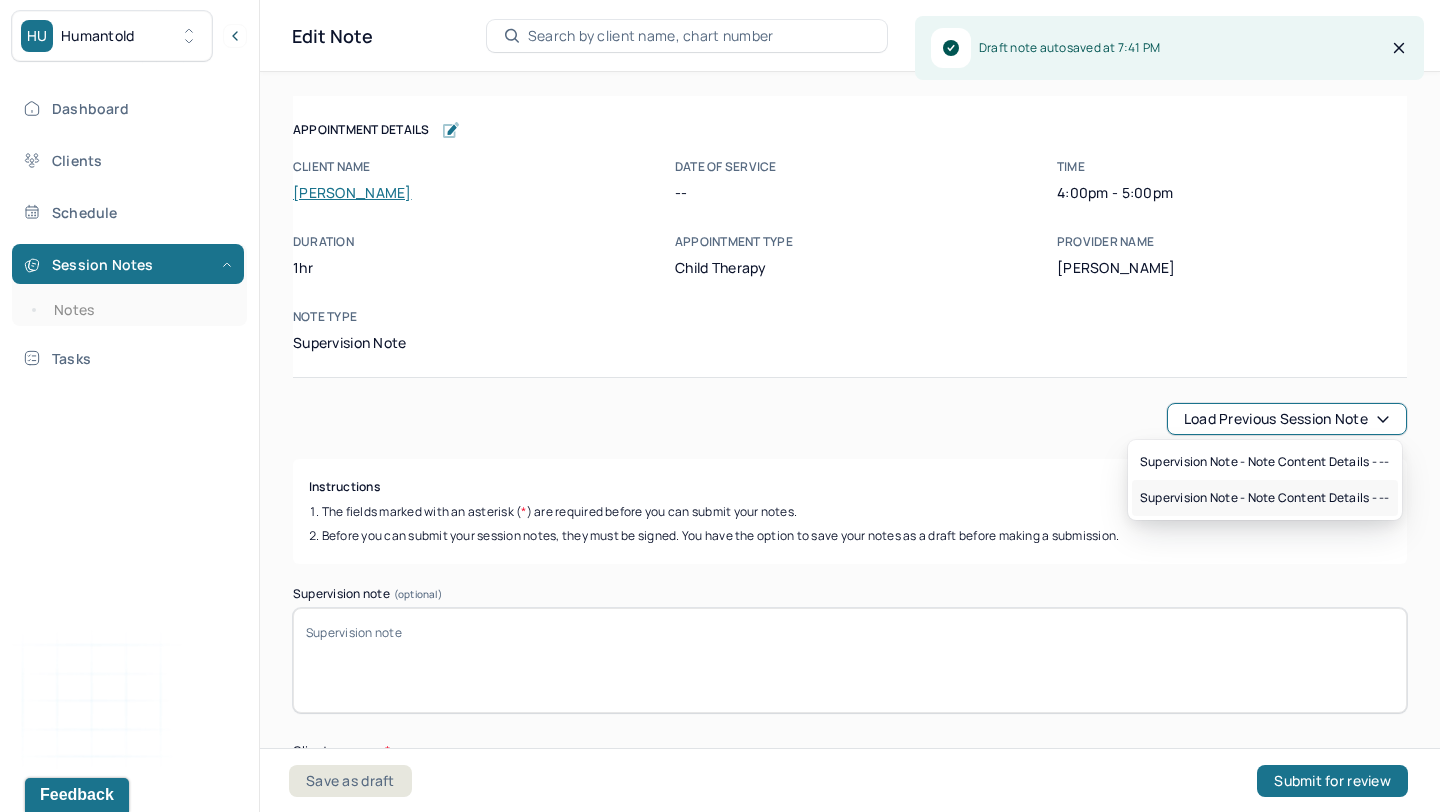 click on "Supervision note   - Note content Details -   --" at bounding box center [1265, 498] 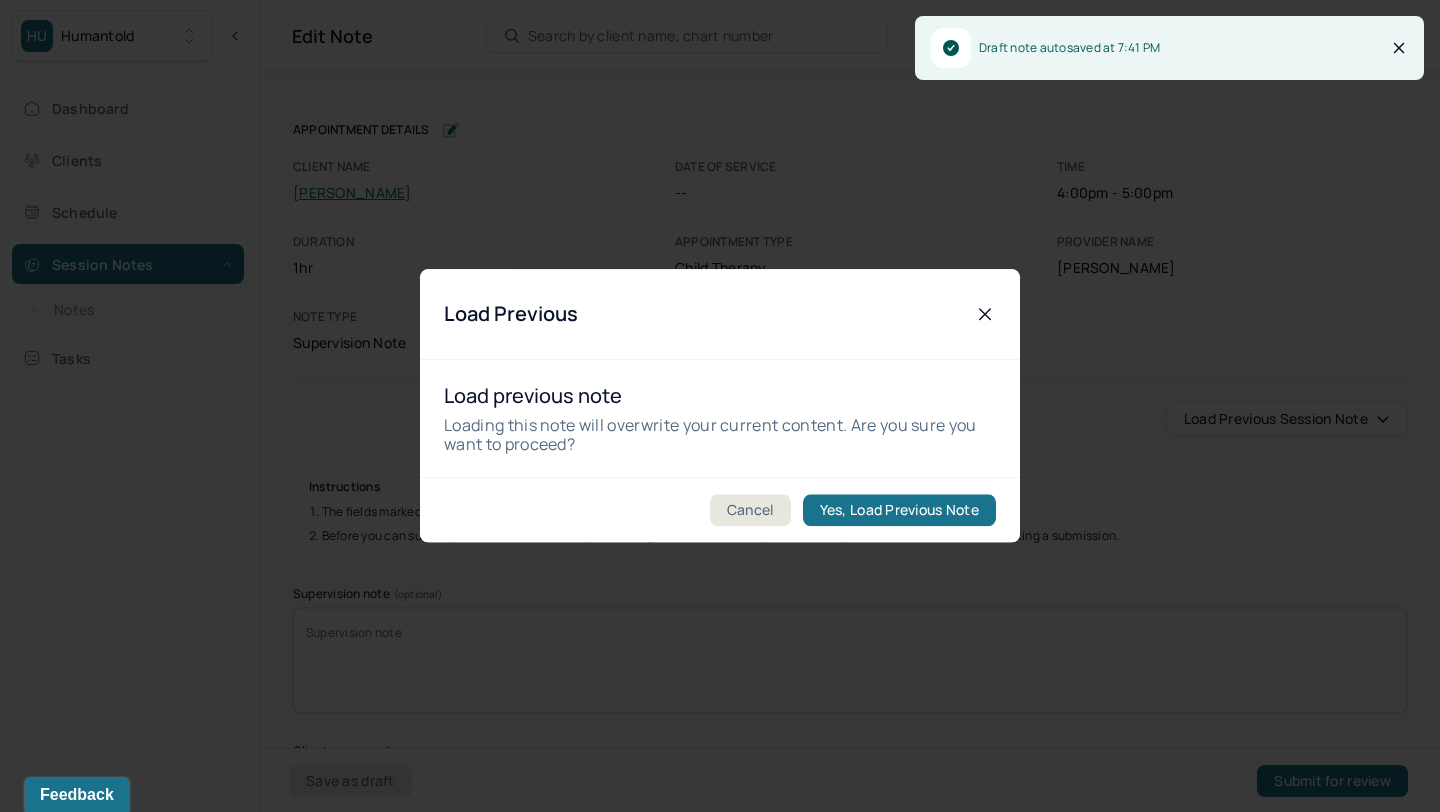 click on "Cancel     Yes, Load Previous Note" at bounding box center (720, 510) 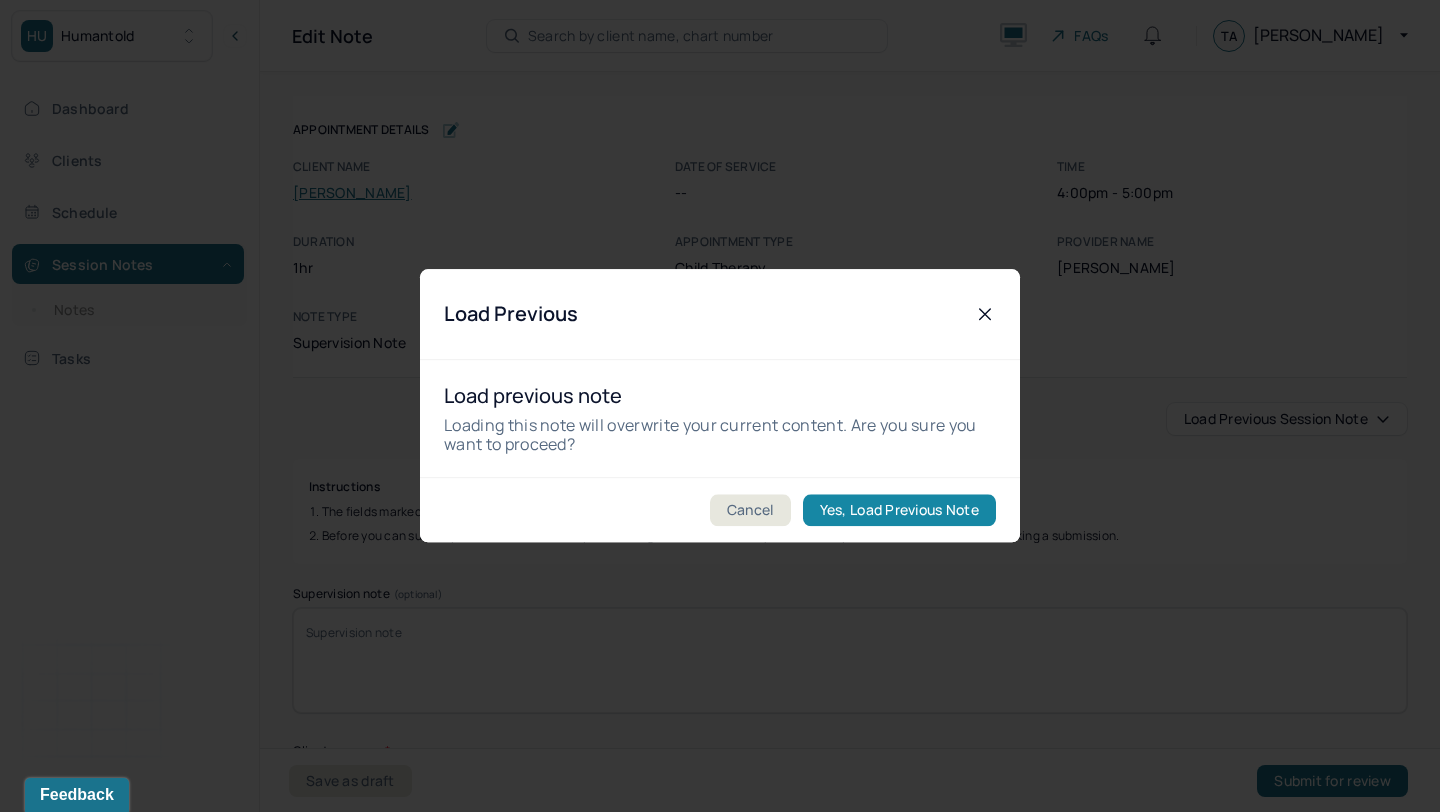click on "Yes, Load Previous Note" at bounding box center [899, 511] 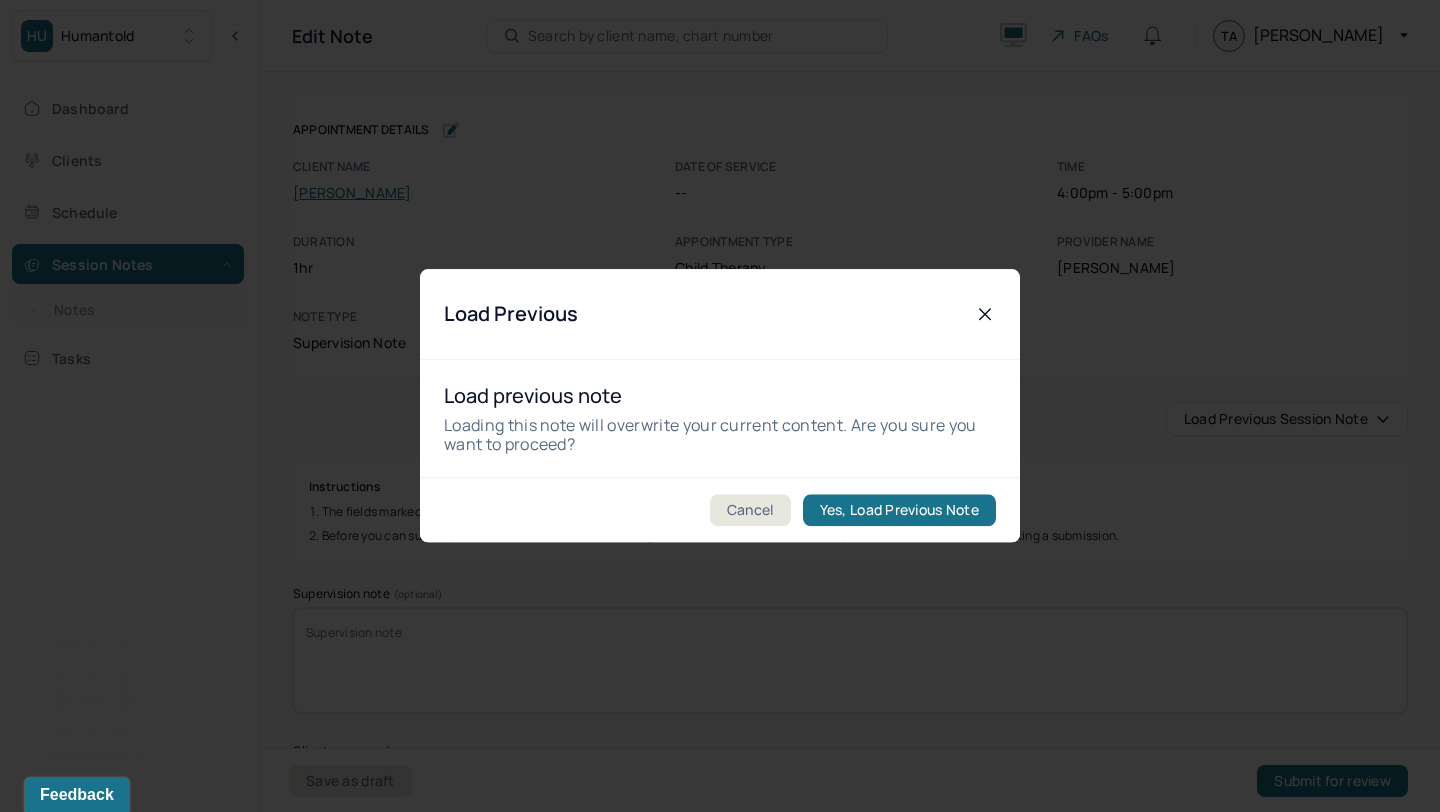 type on "Client's parent's reported on wanting client to improve her executive functioning and self advocacy. Client is using a focus plan and speaking up about her likes and dislikes." 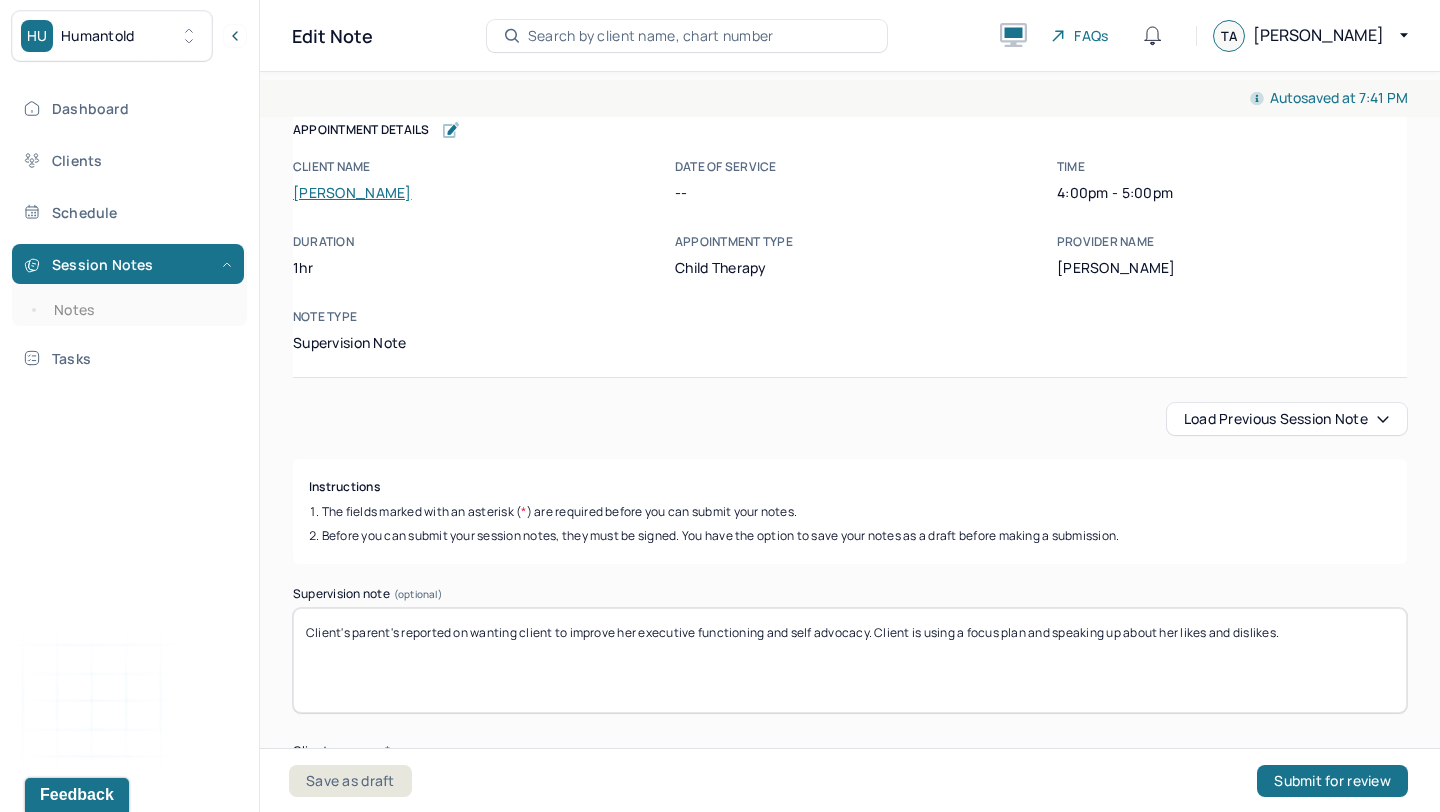 click on "Client's parent's reported on wanting client to improve her executive functioning and self advocacy. Client is using a focus plan and speaking up about her likes and dislikes." at bounding box center (850, 660) 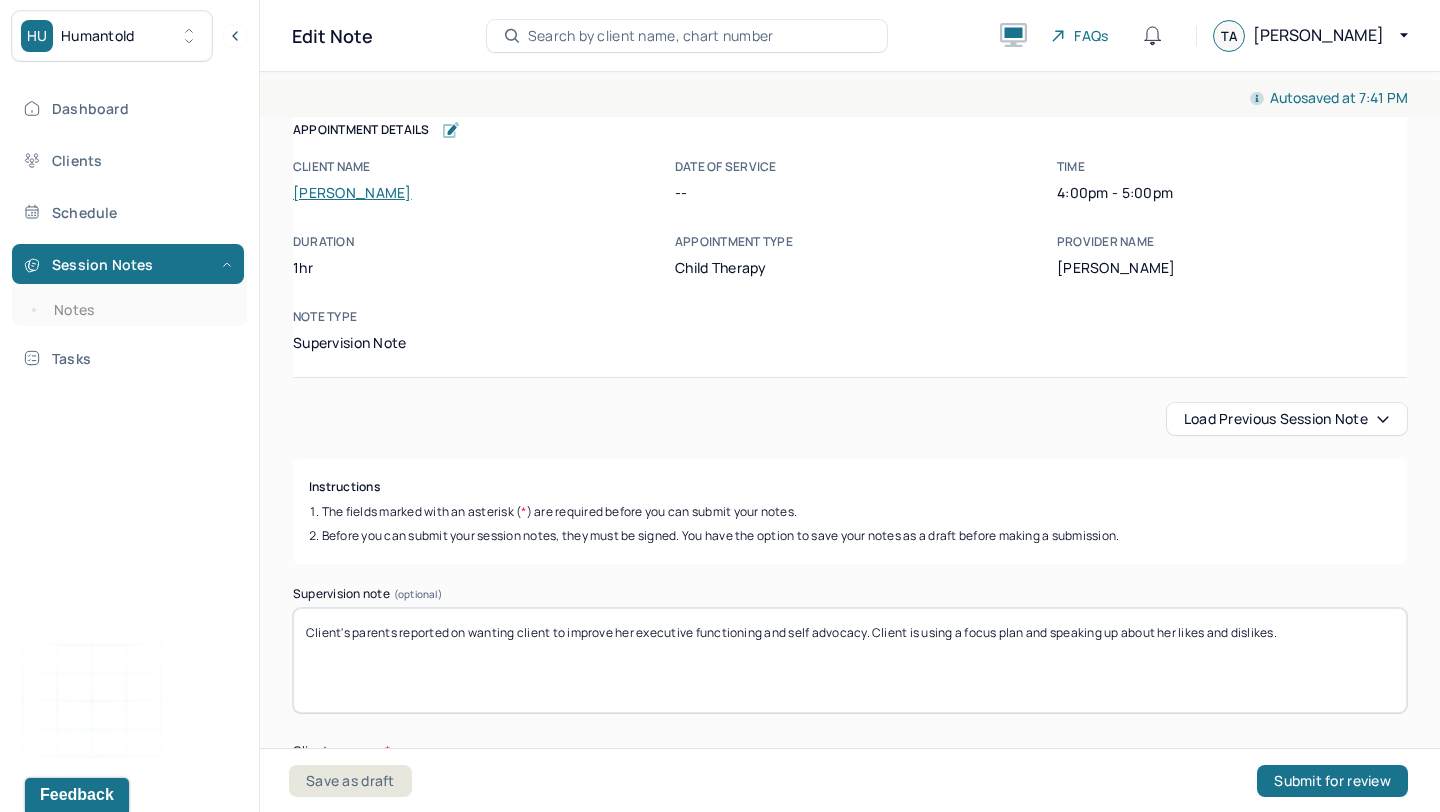 drag, startPoint x: 636, startPoint y: 634, endPoint x: 1324, endPoint y: 674, distance: 689.1618 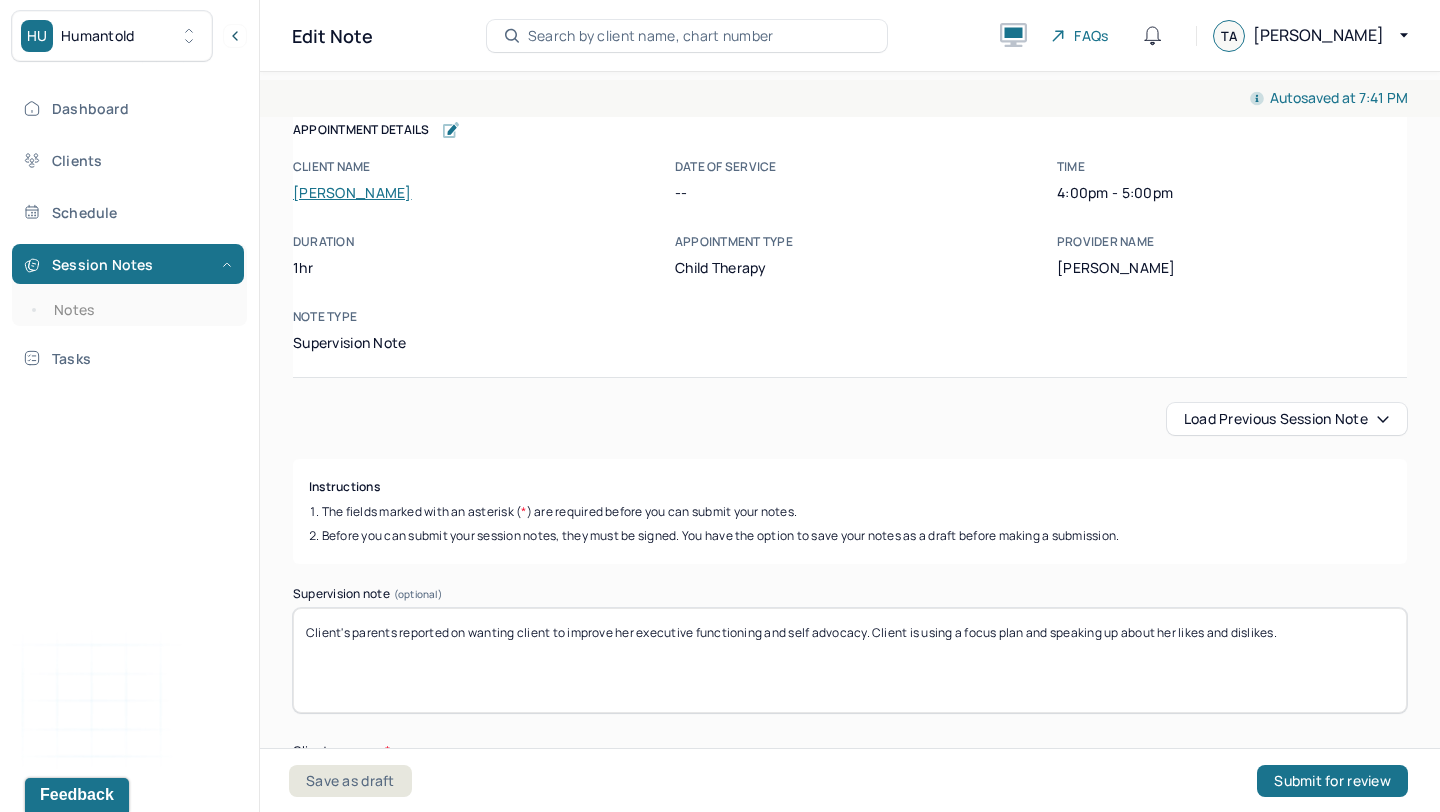 click on "Client's parents reported on wanting client to improve her executive functioning and self advocacy. Client is using a focus plan and speaking up about her likes and dislikes." at bounding box center [850, 660] 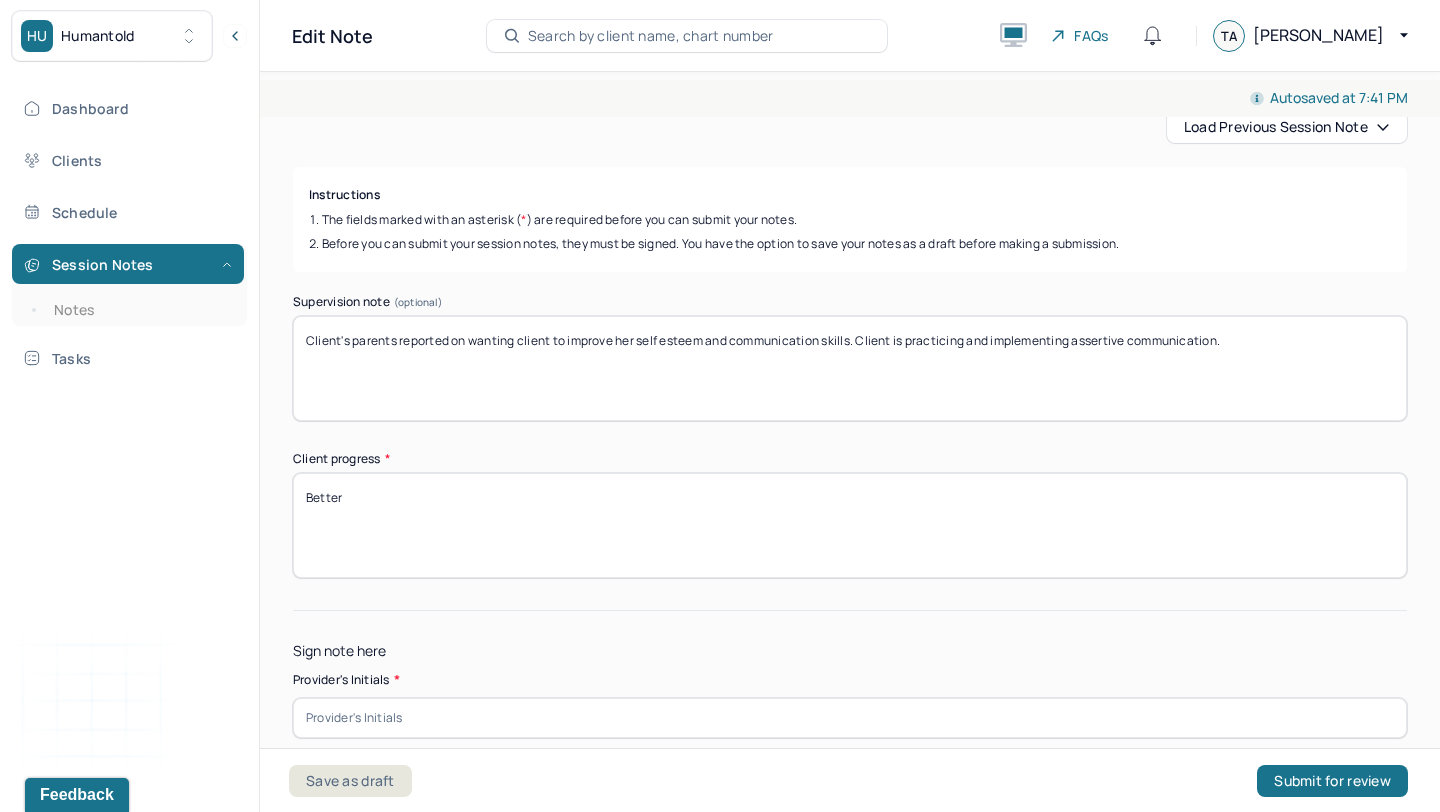 scroll, scrollTop: 401, scrollLeft: 0, axis: vertical 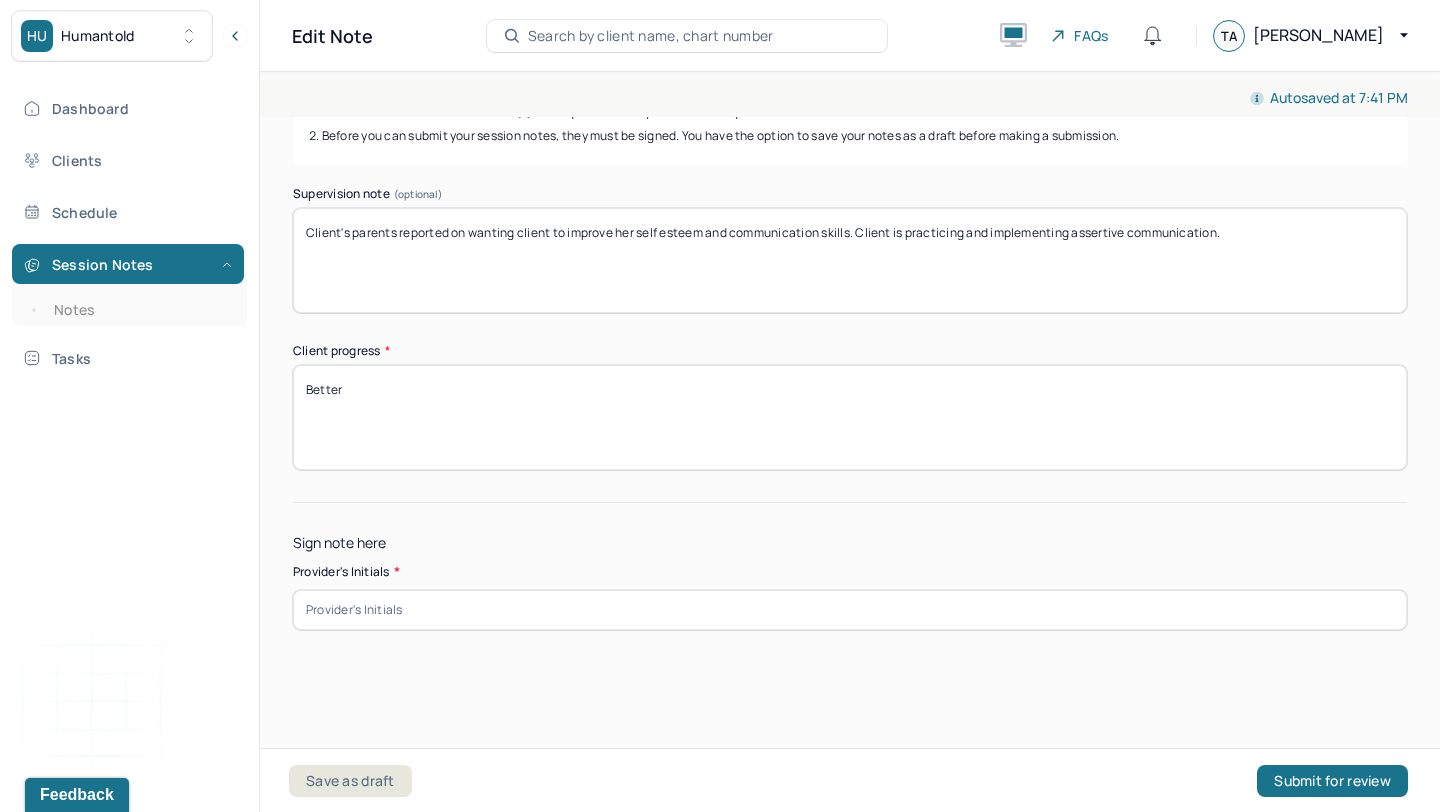 type on "Client's parents reported on wanting client to improve her self esteem and communication skills. Client is practicing and implementing assertive communication." 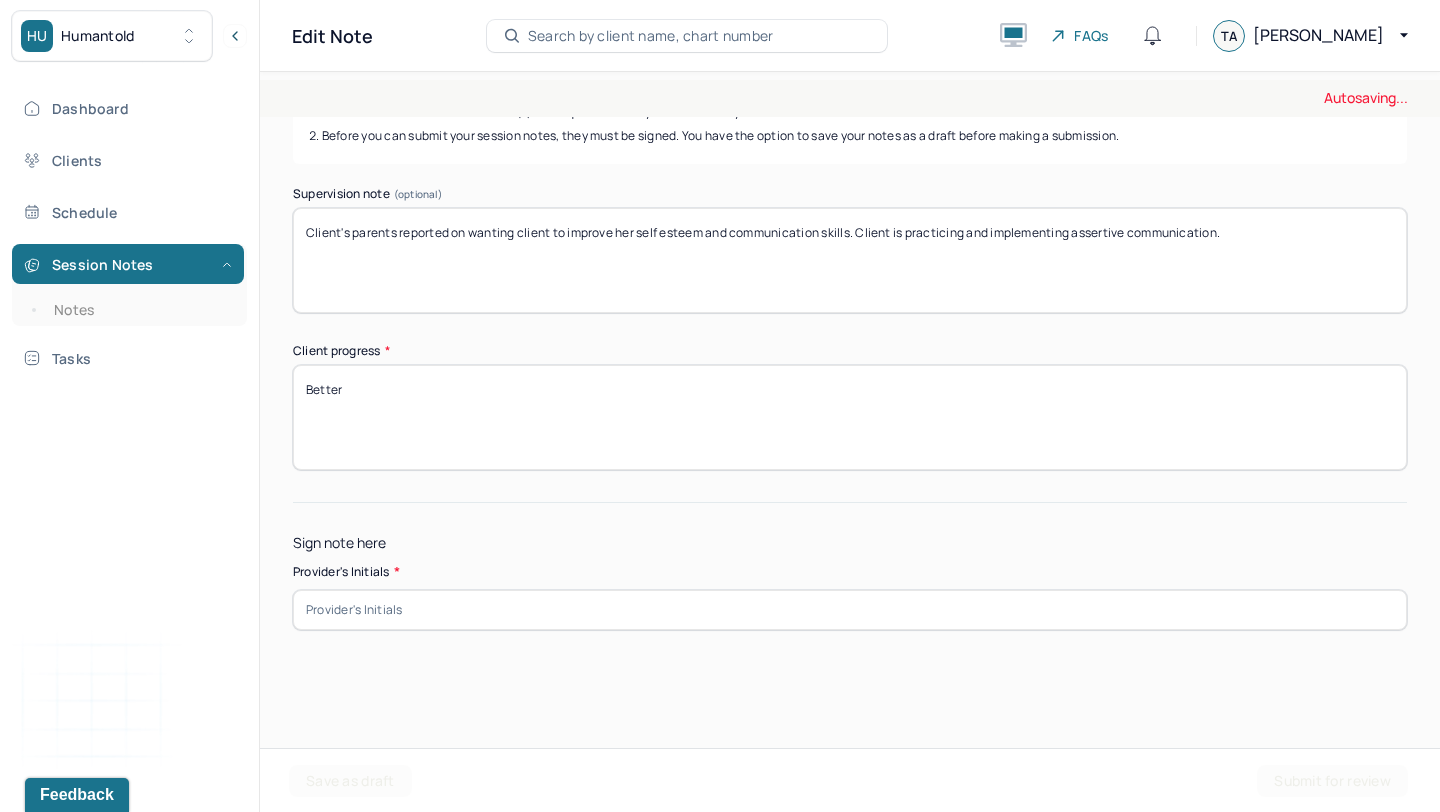 click at bounding box center (850, 610) 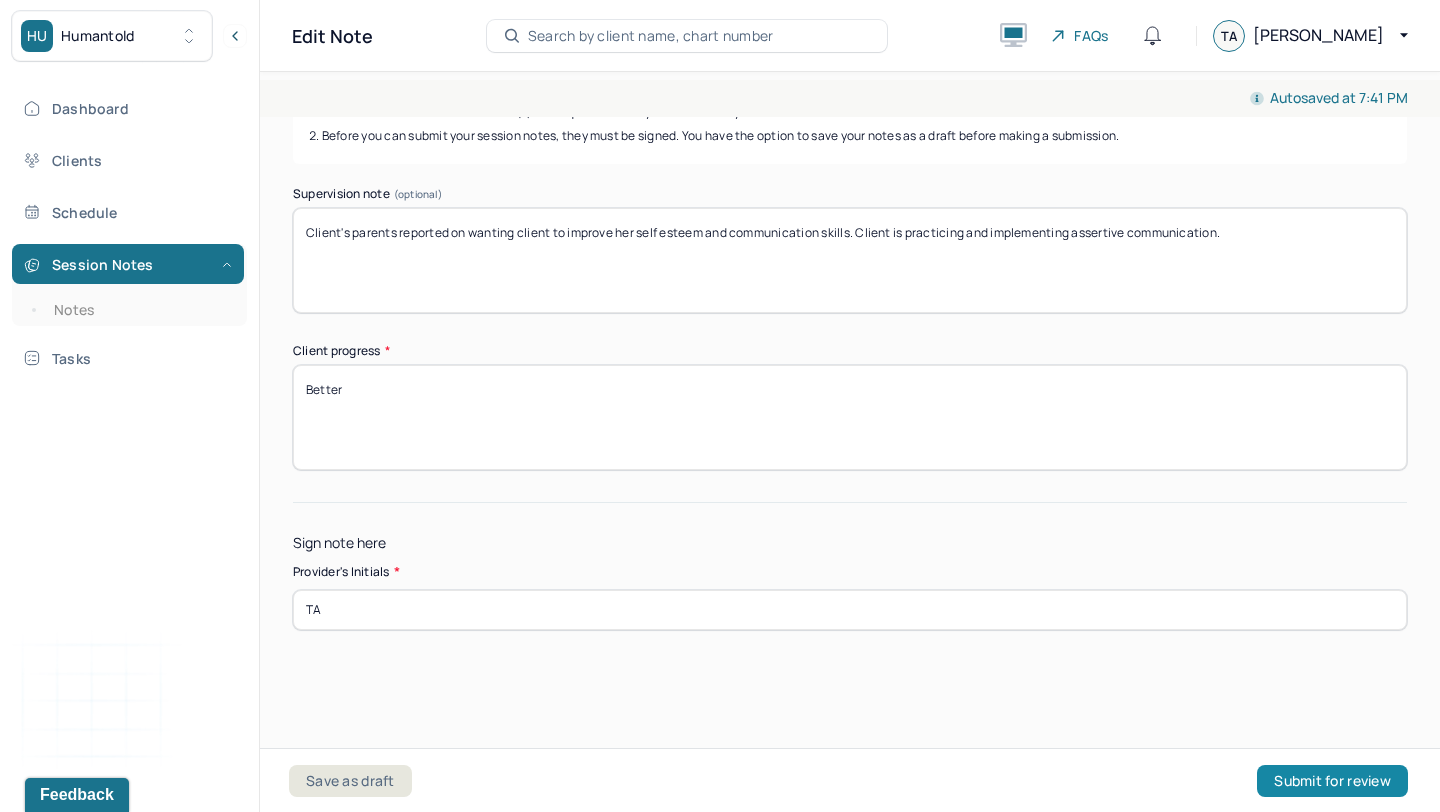type on "TA" 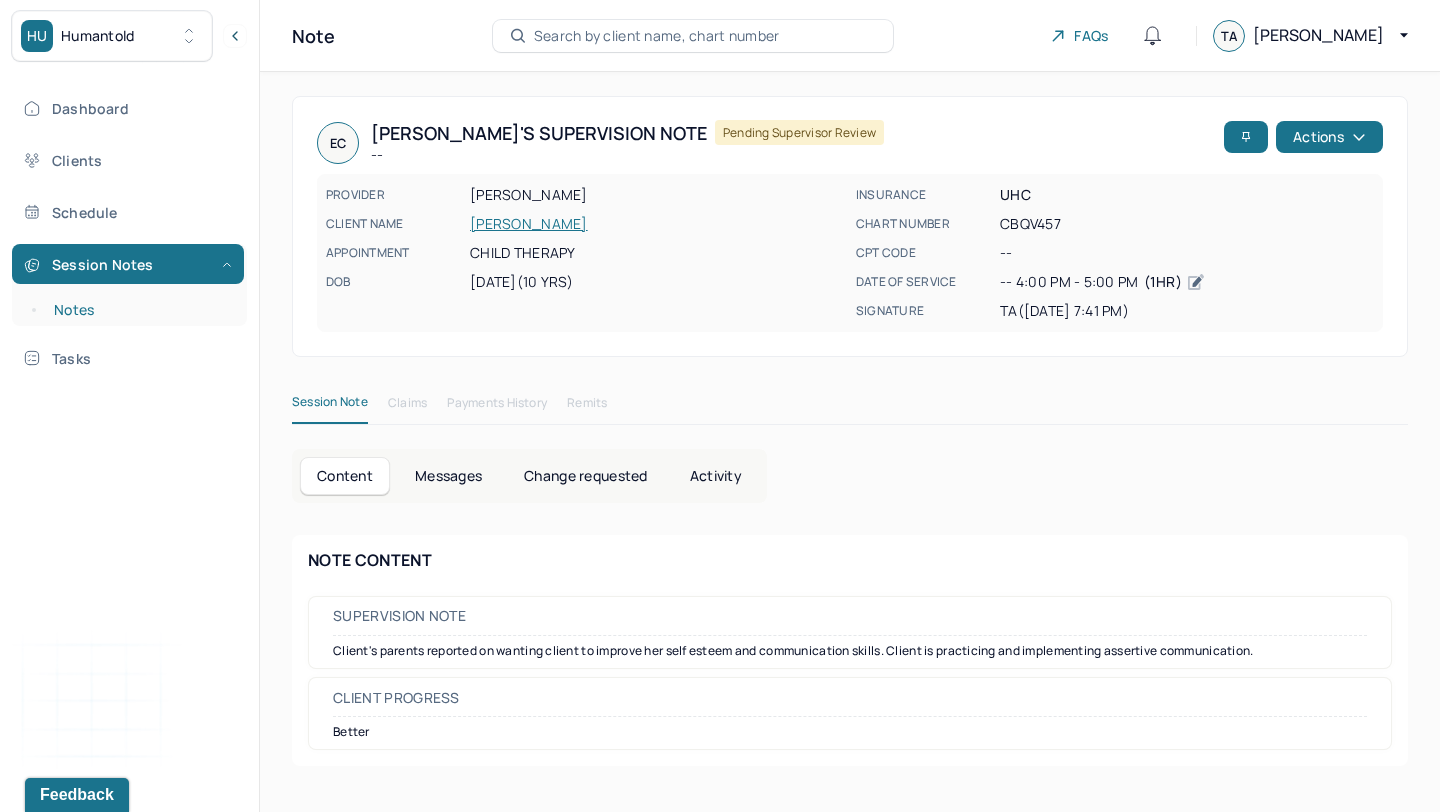 click on "Notes" at bounding box center (139, 310) 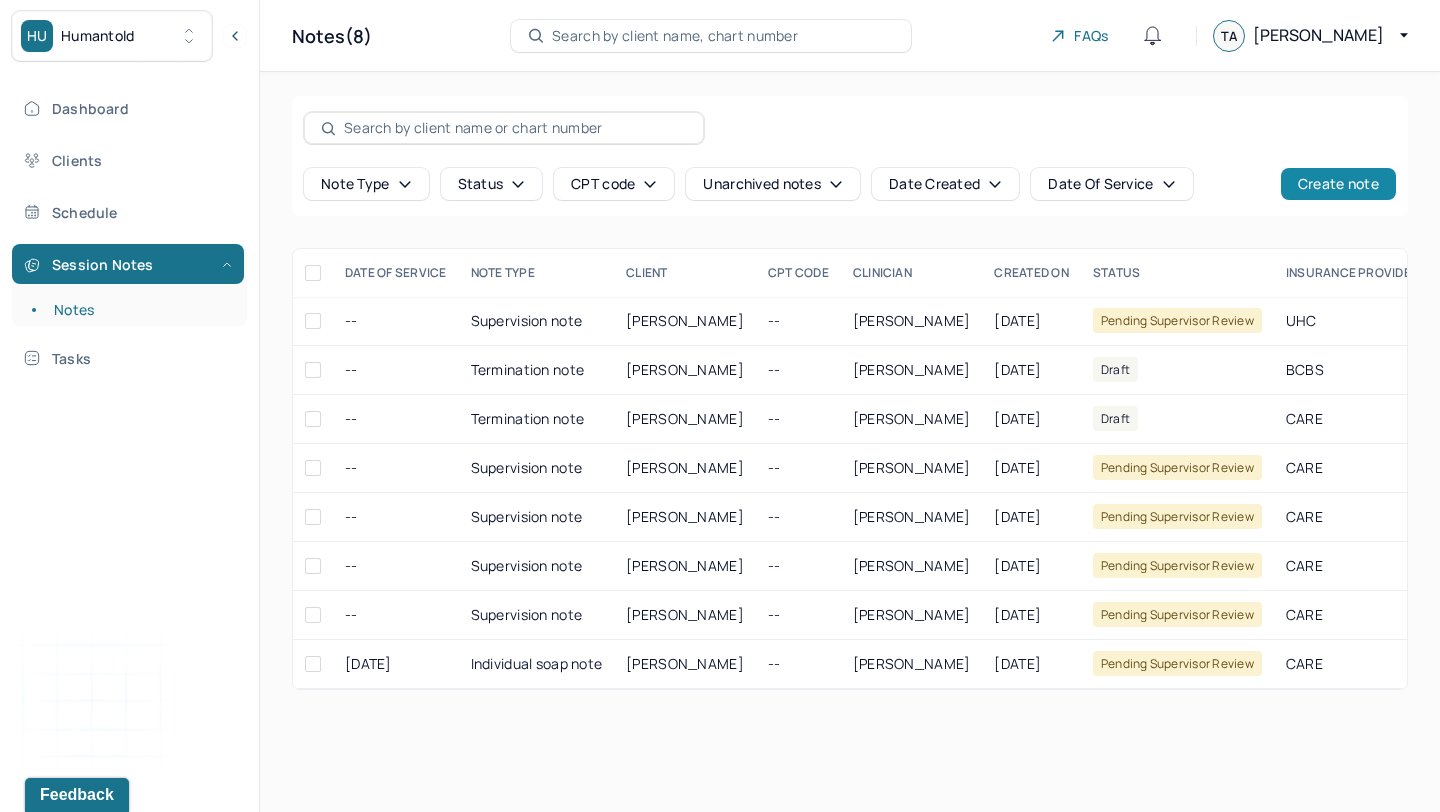 click on "Create note" at bounding box center (1338, 184) 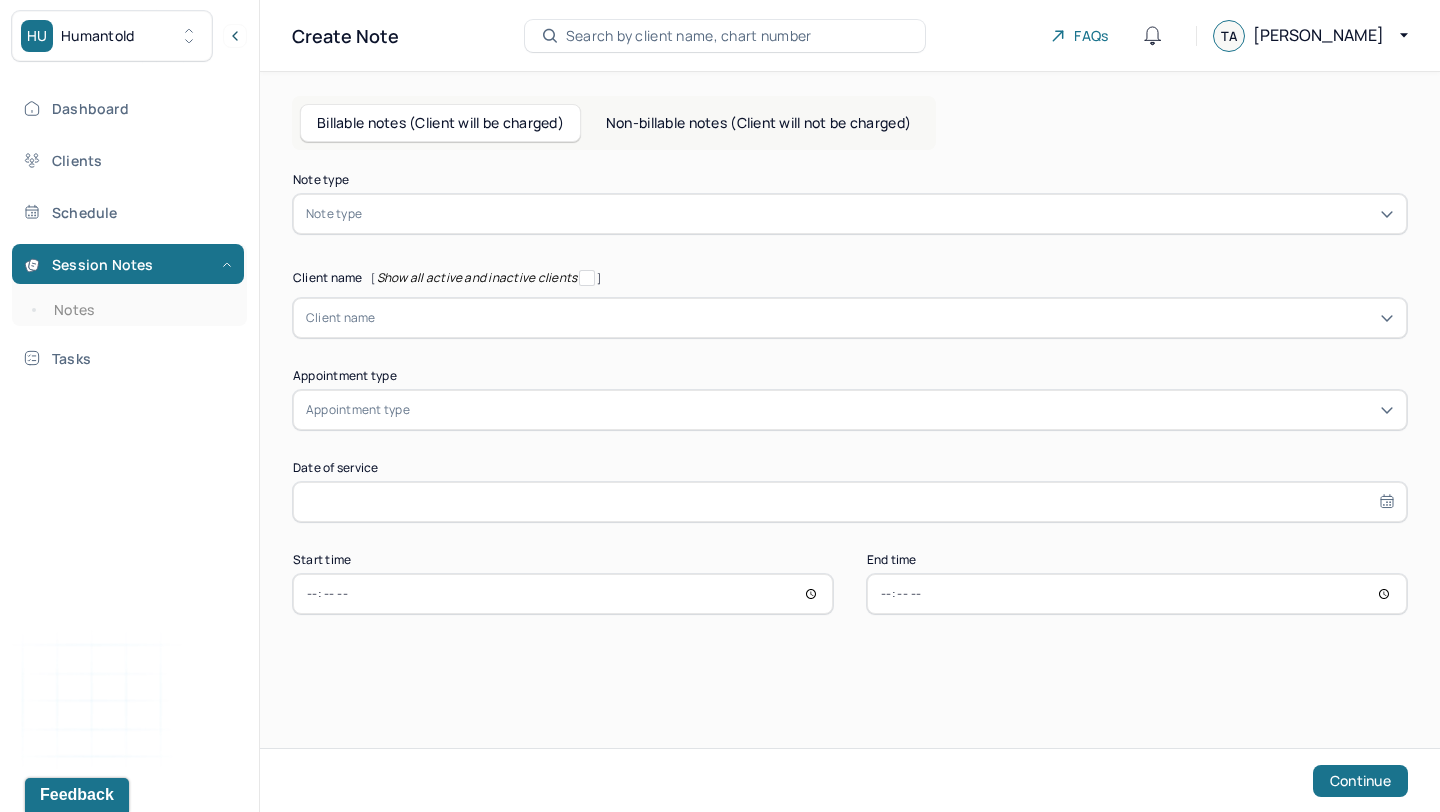 click on "Non-billable notes (Client will not be charged)" at bounding box center [758, 123] 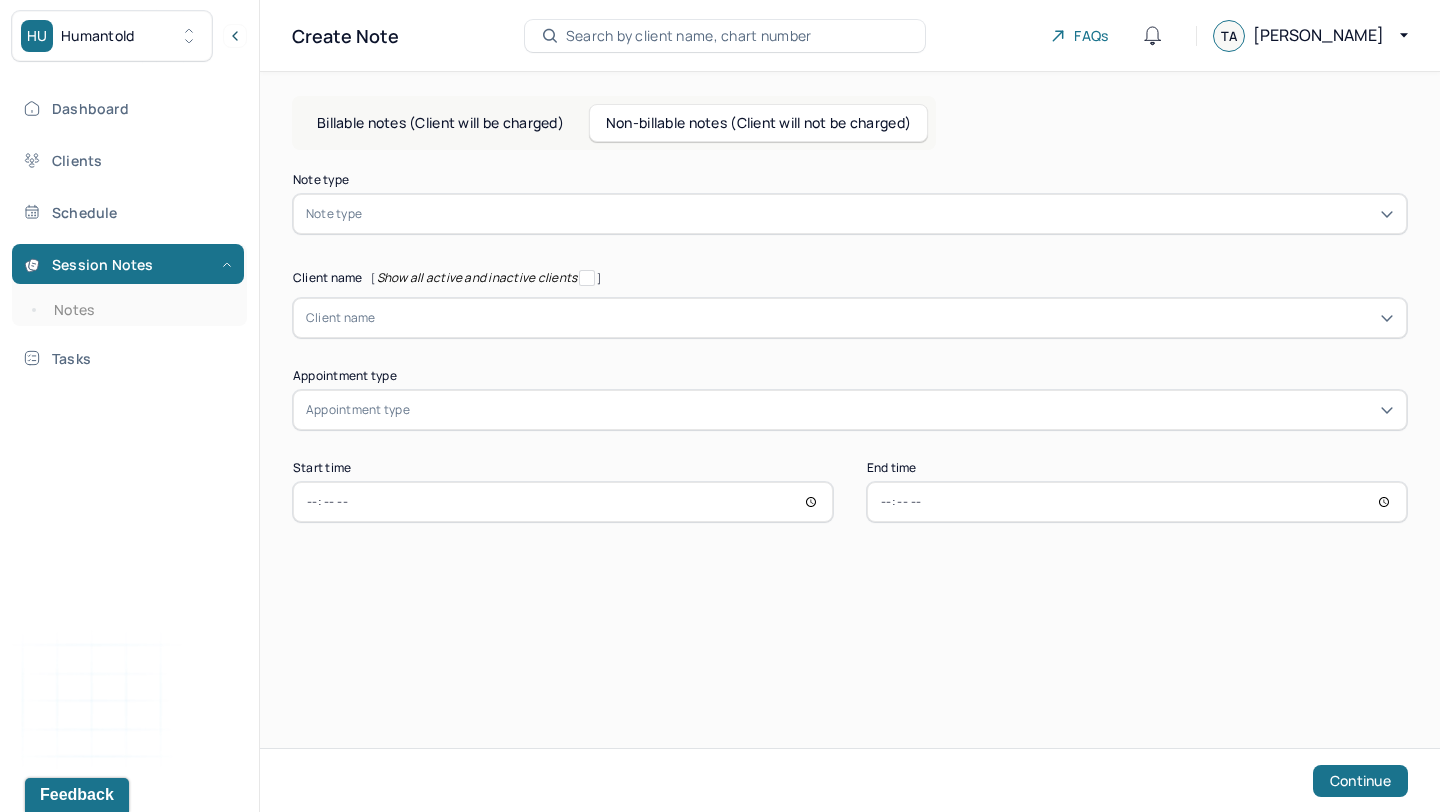 click at bounding box center [880, 214] 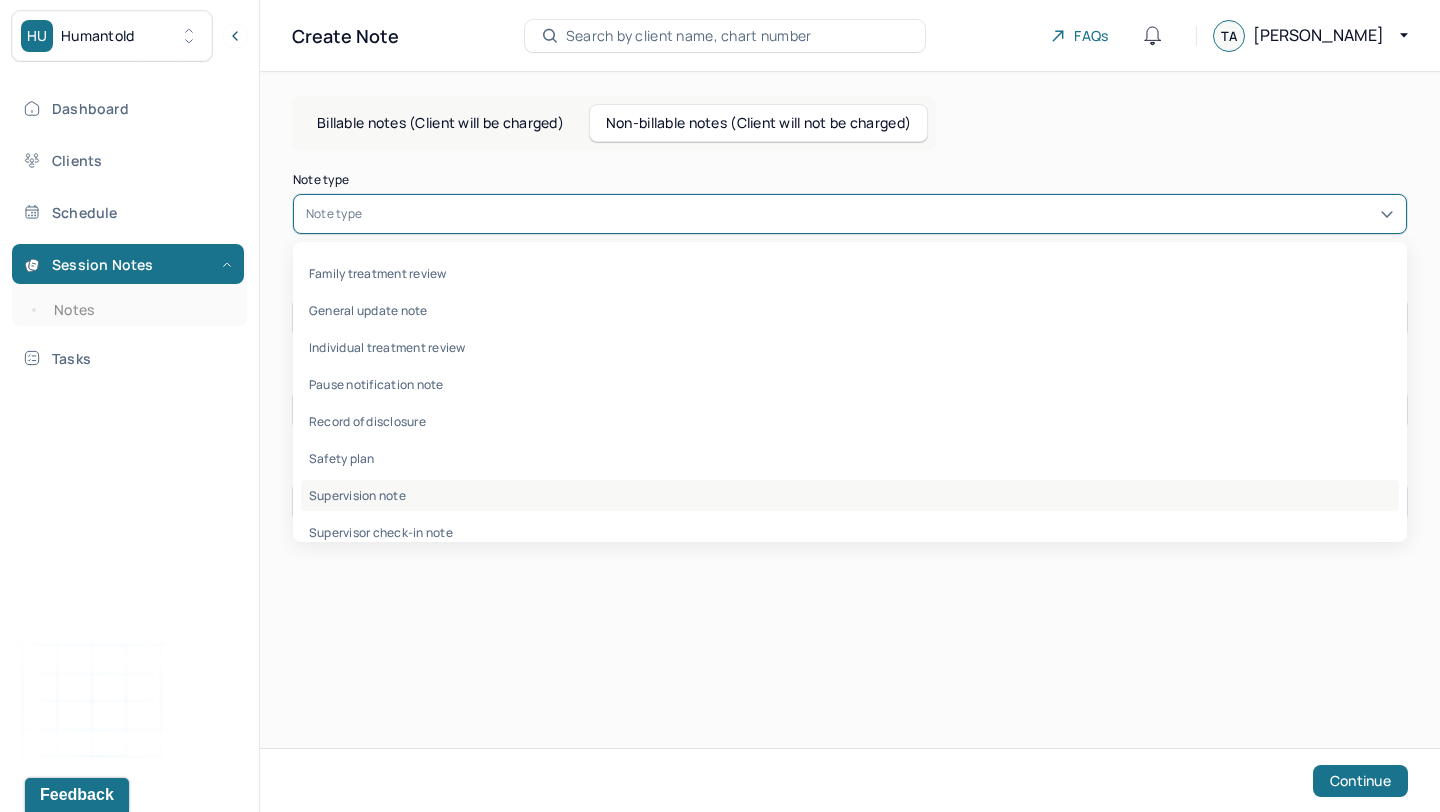 click on "Supervision note" at bounding box center [850, 495] 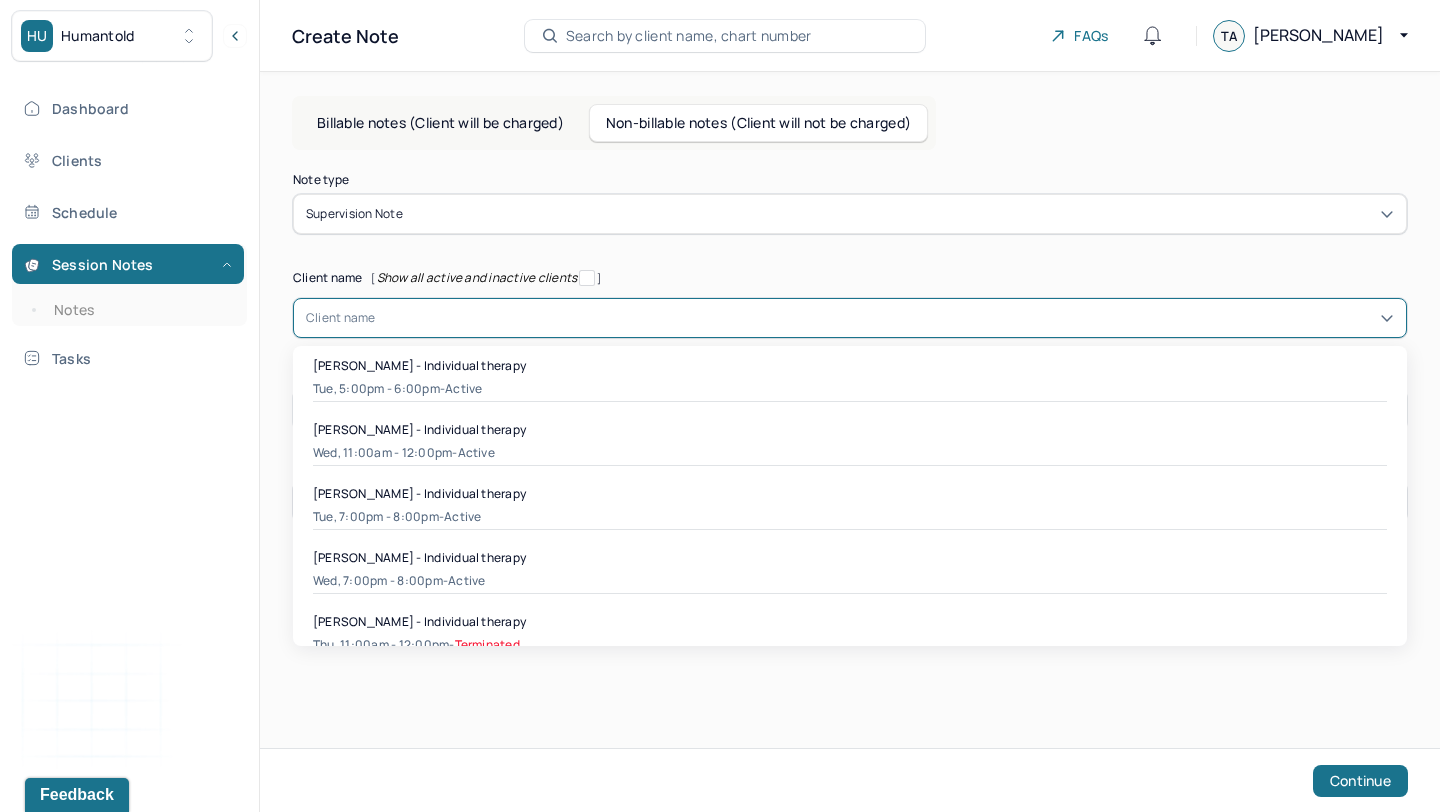 click at bounding box center (885, 318) 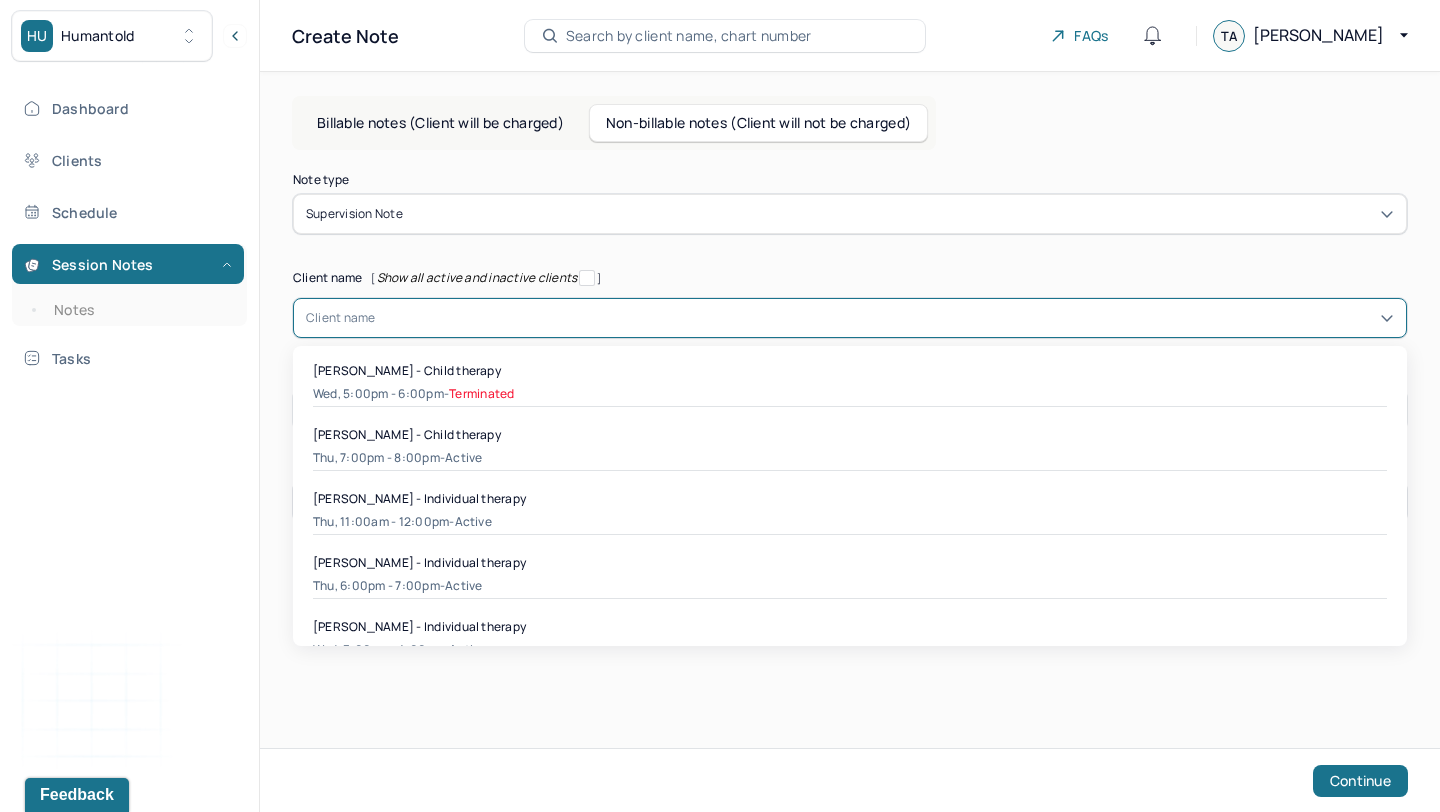 scroll, scrollTop: 1904, scrollLeft: 0, axis: vertical 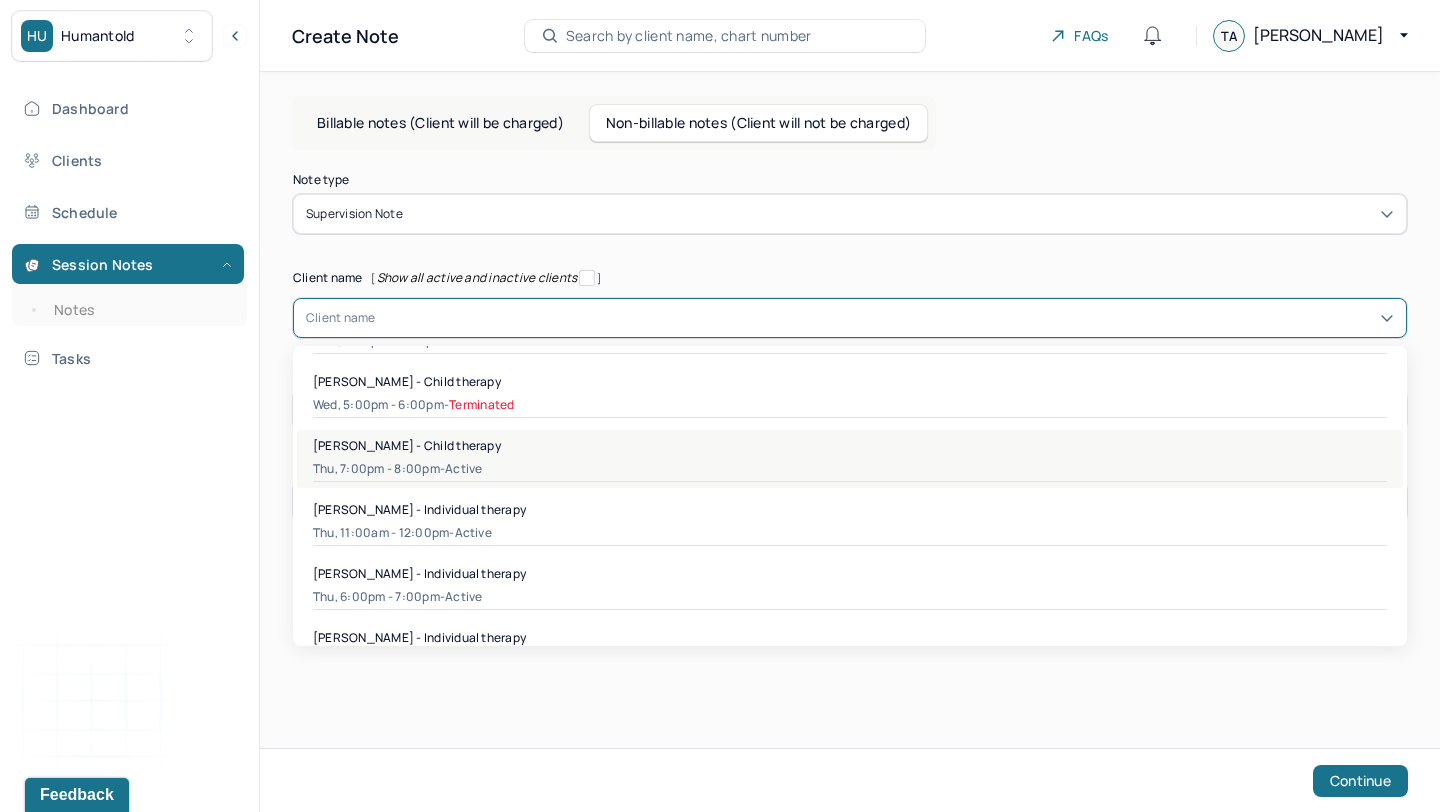 click on "Thu, 7:00pm - 8:00pm  -  active" at bounding box center (850, 469) 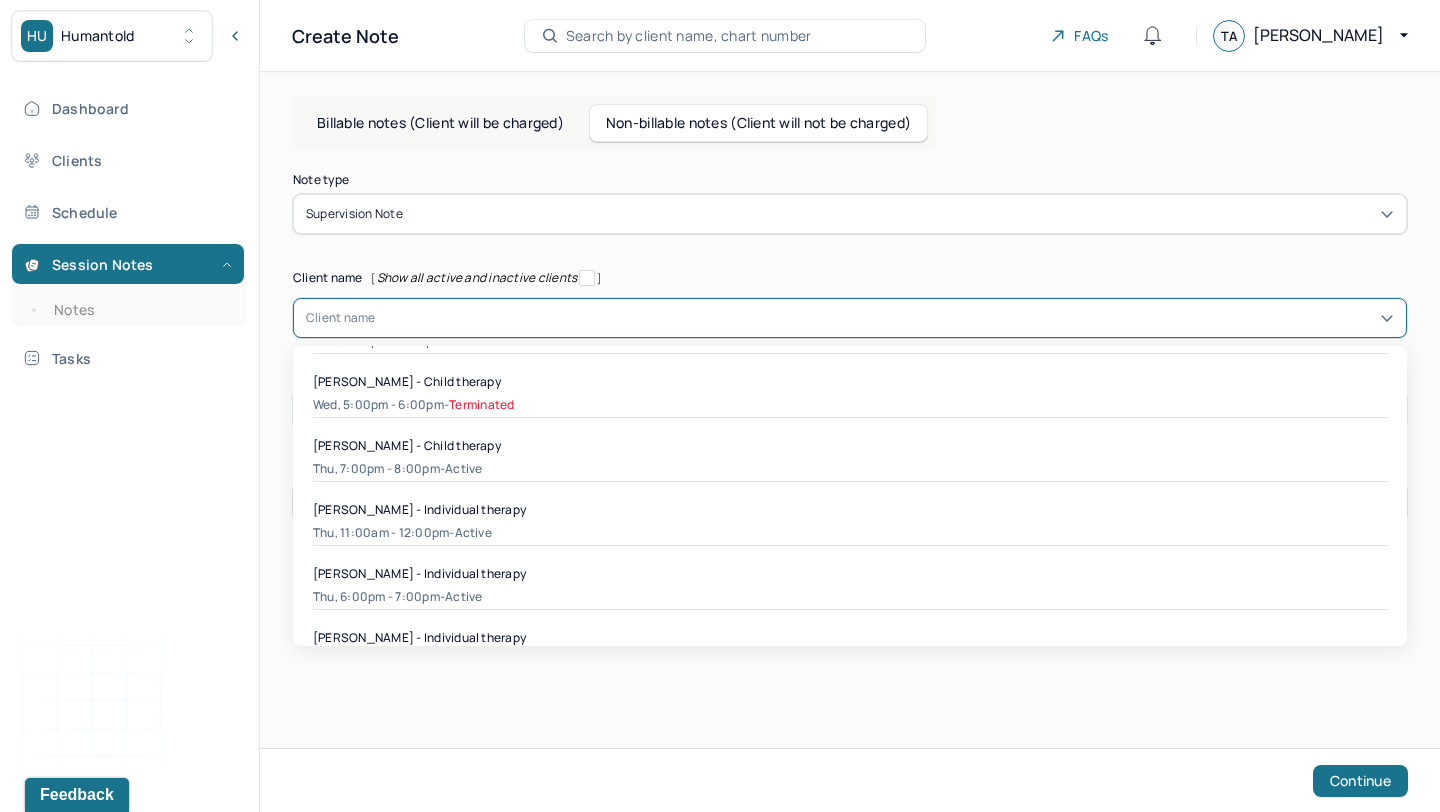 type on "19:00" 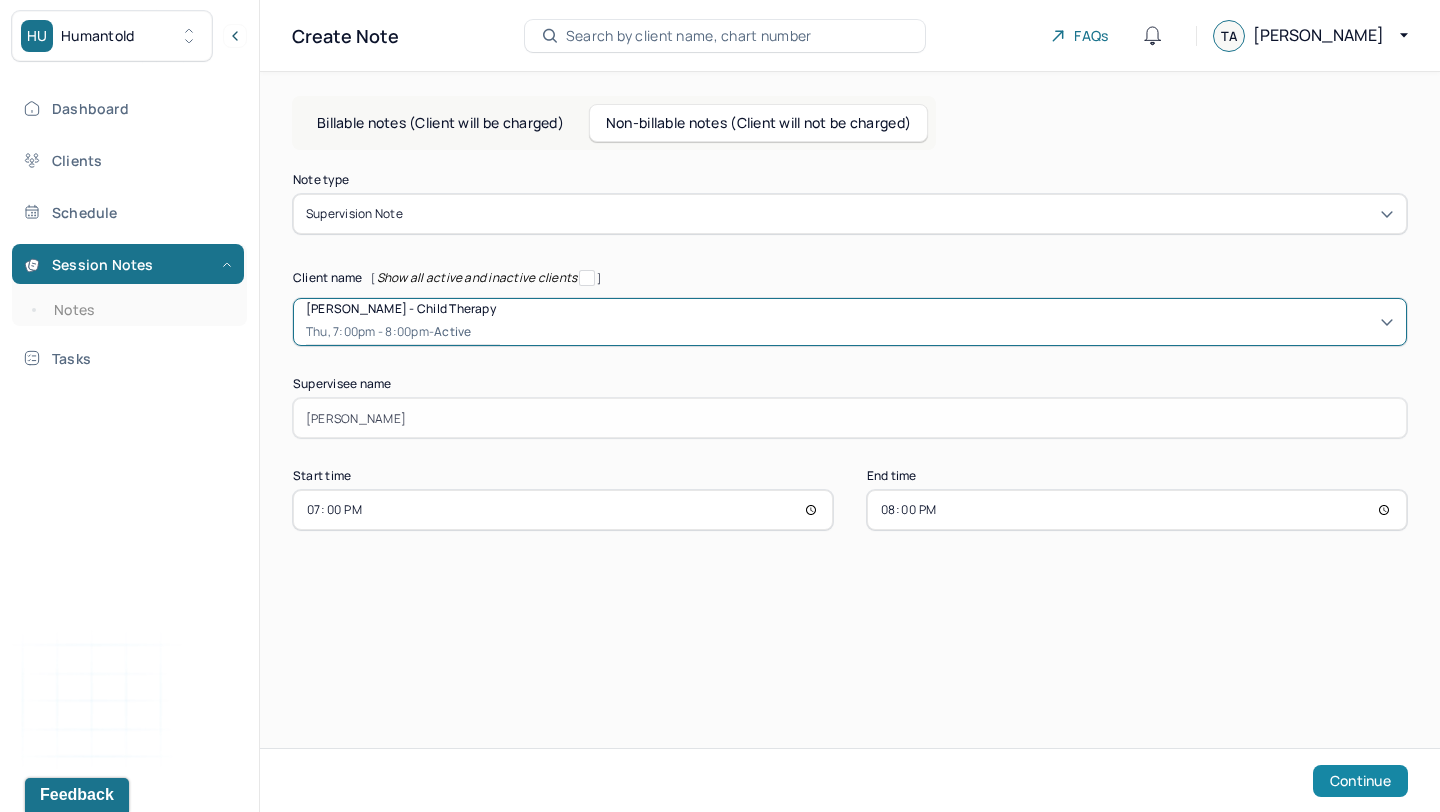 click on "Continue" at bounding box center (1360, 781) 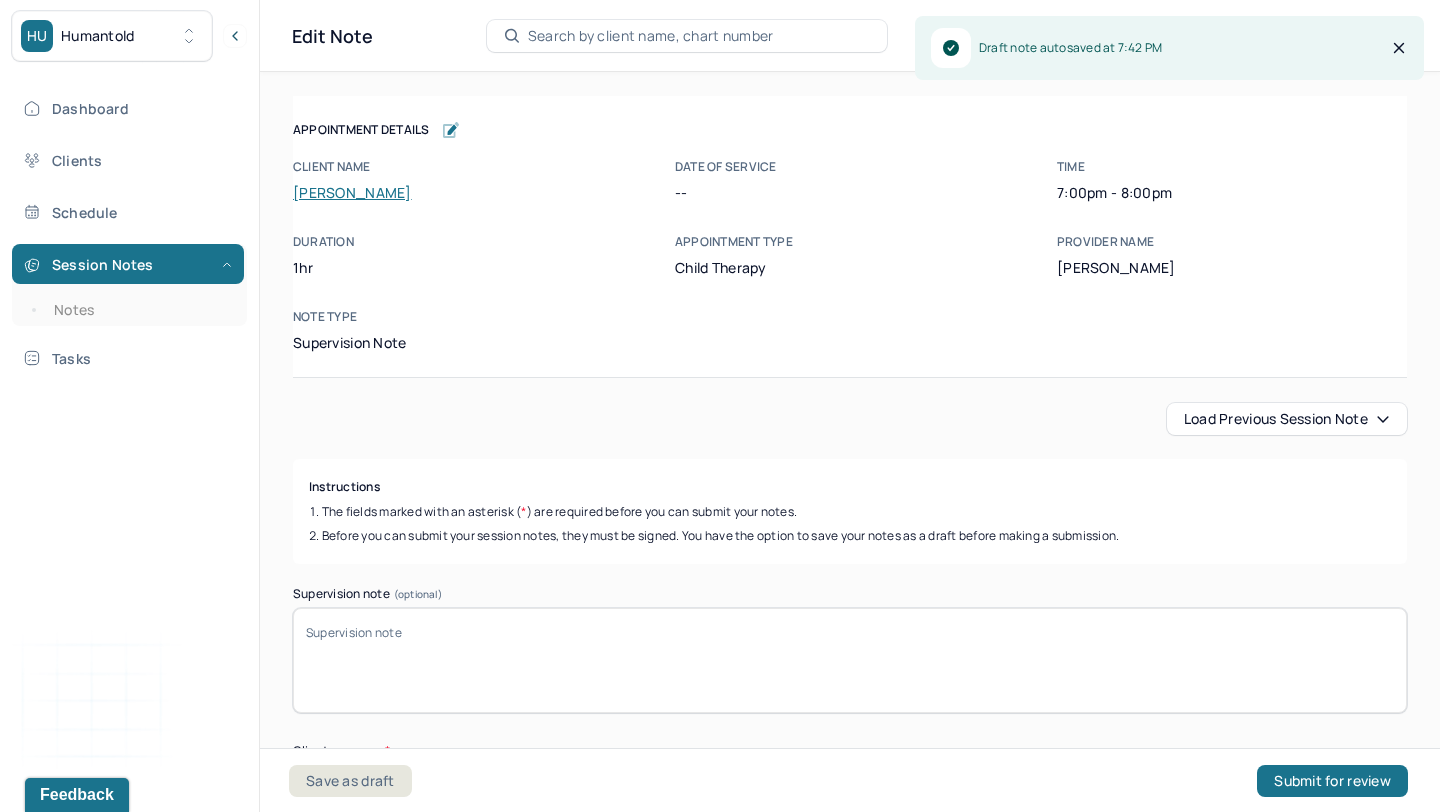 click on "Load previous session note" at bounding box center (1287, 419) 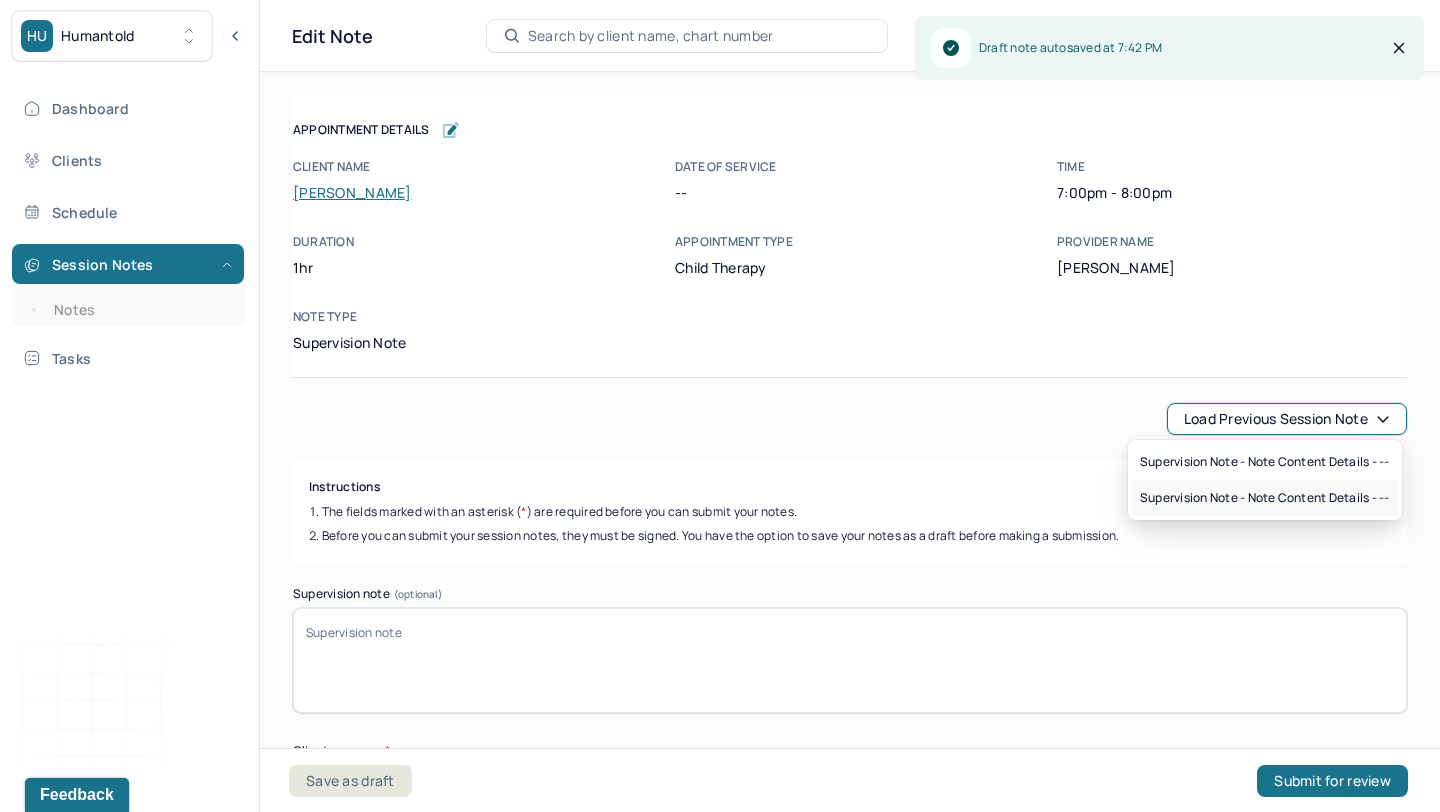click on "Supervision note   - Note content Details -   --" at bounding box center [1265, 498] 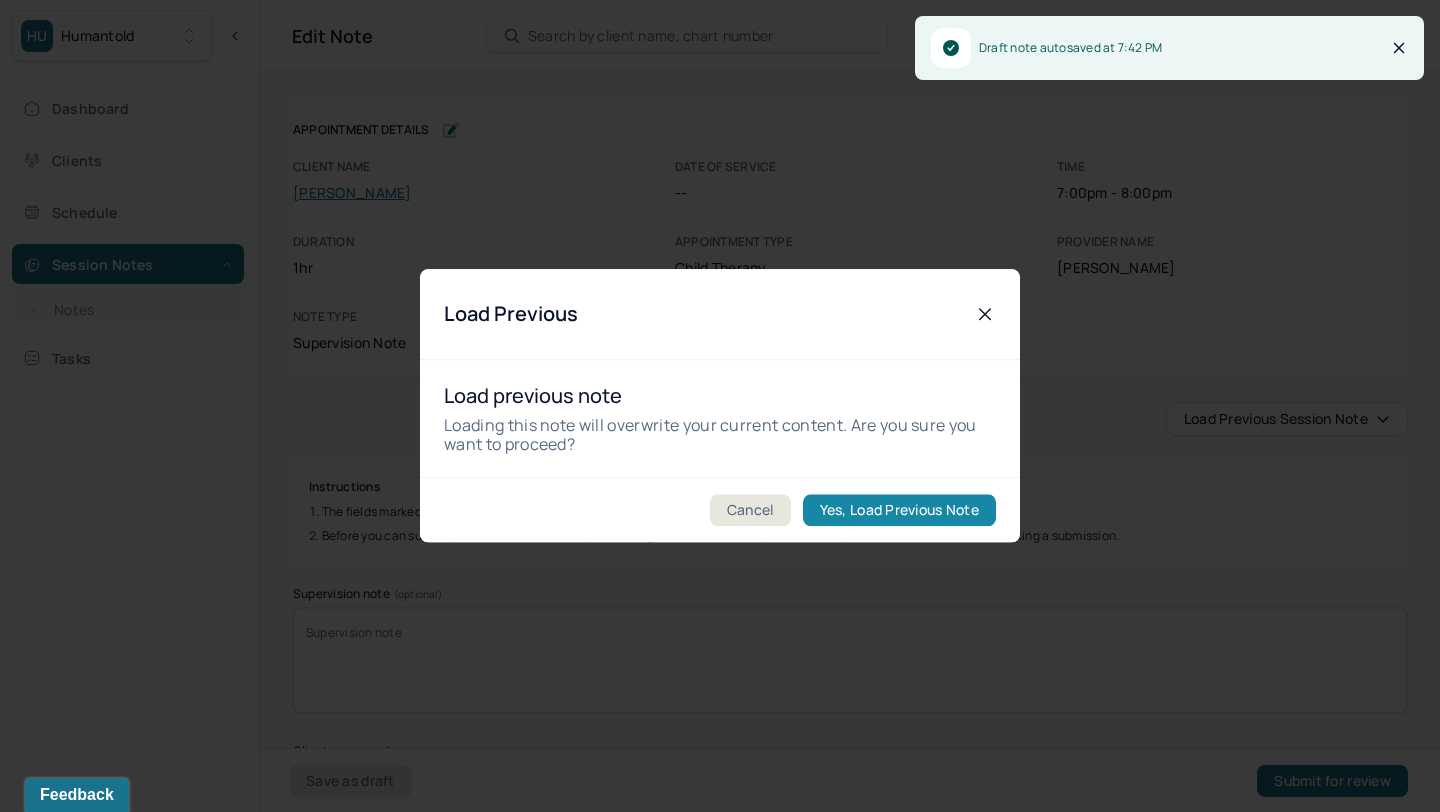 click on "Yes, Load Previous Note" at bounding box center [899, 511] 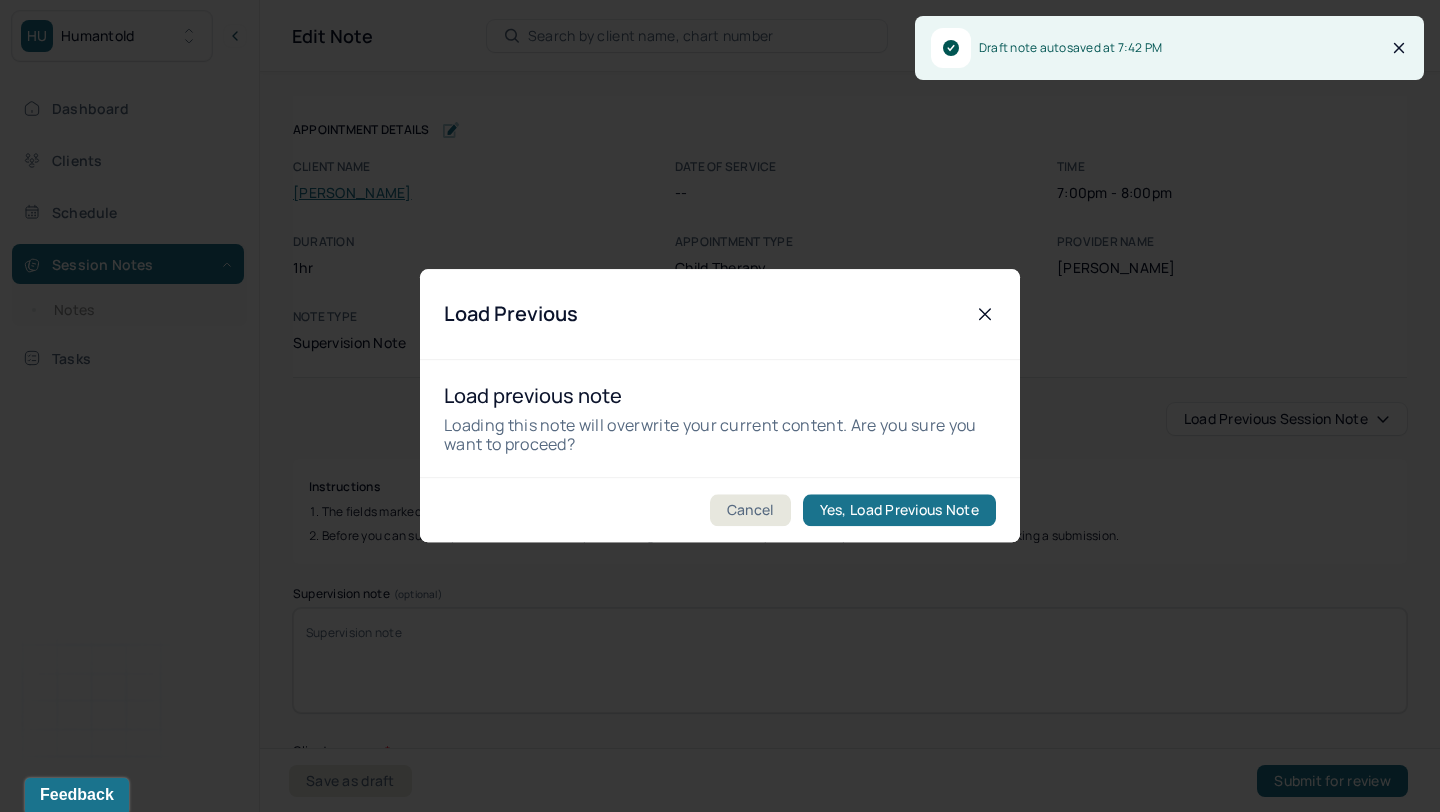 type on "Client and client's mother reported on wanting to improve client's self esteem and self advocacy. Client and clinician is identifying client's core beliefs." 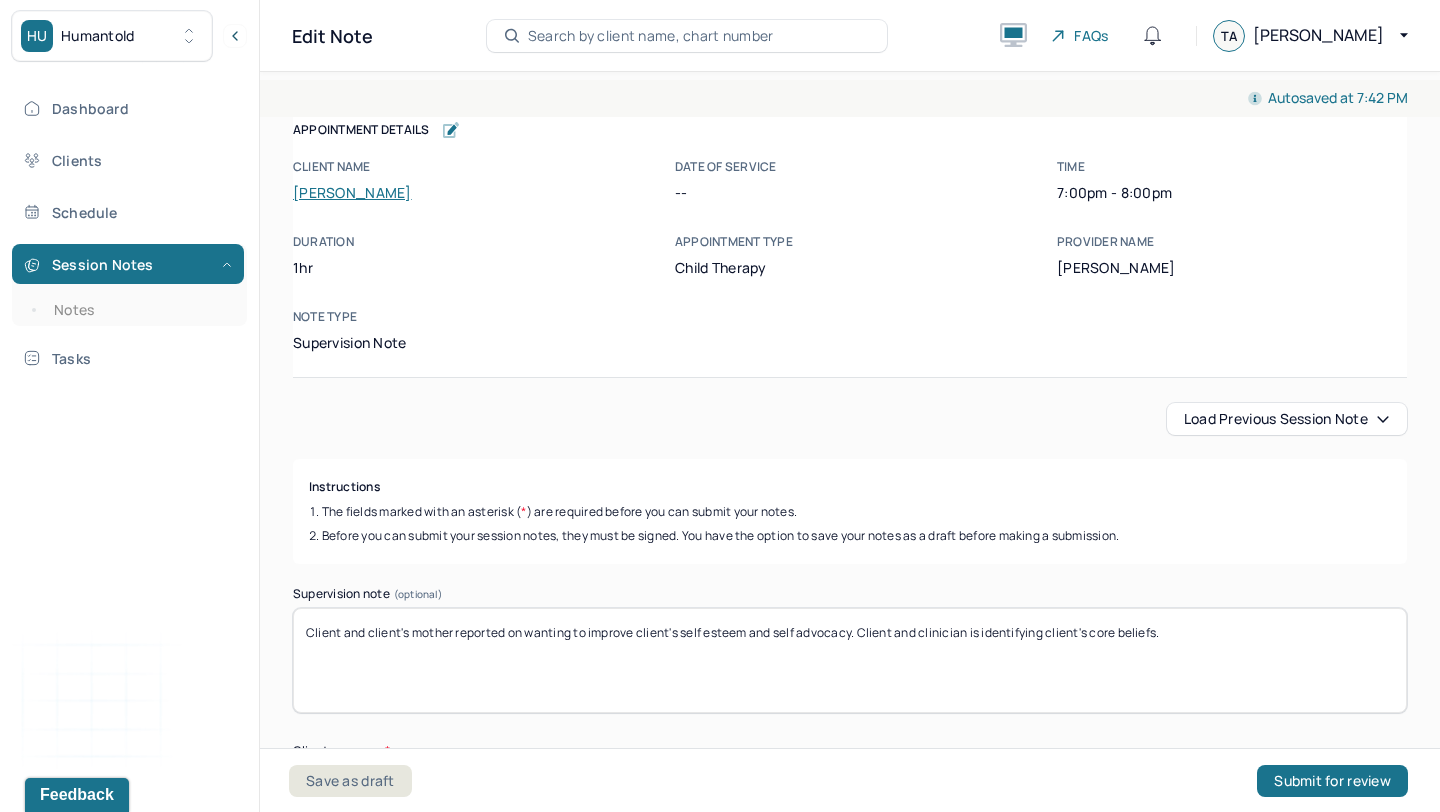 drag, startPoint x: 680, startPoint y: 634, endPoint x: 1172, endPoint y: 650, distance: 492.2601 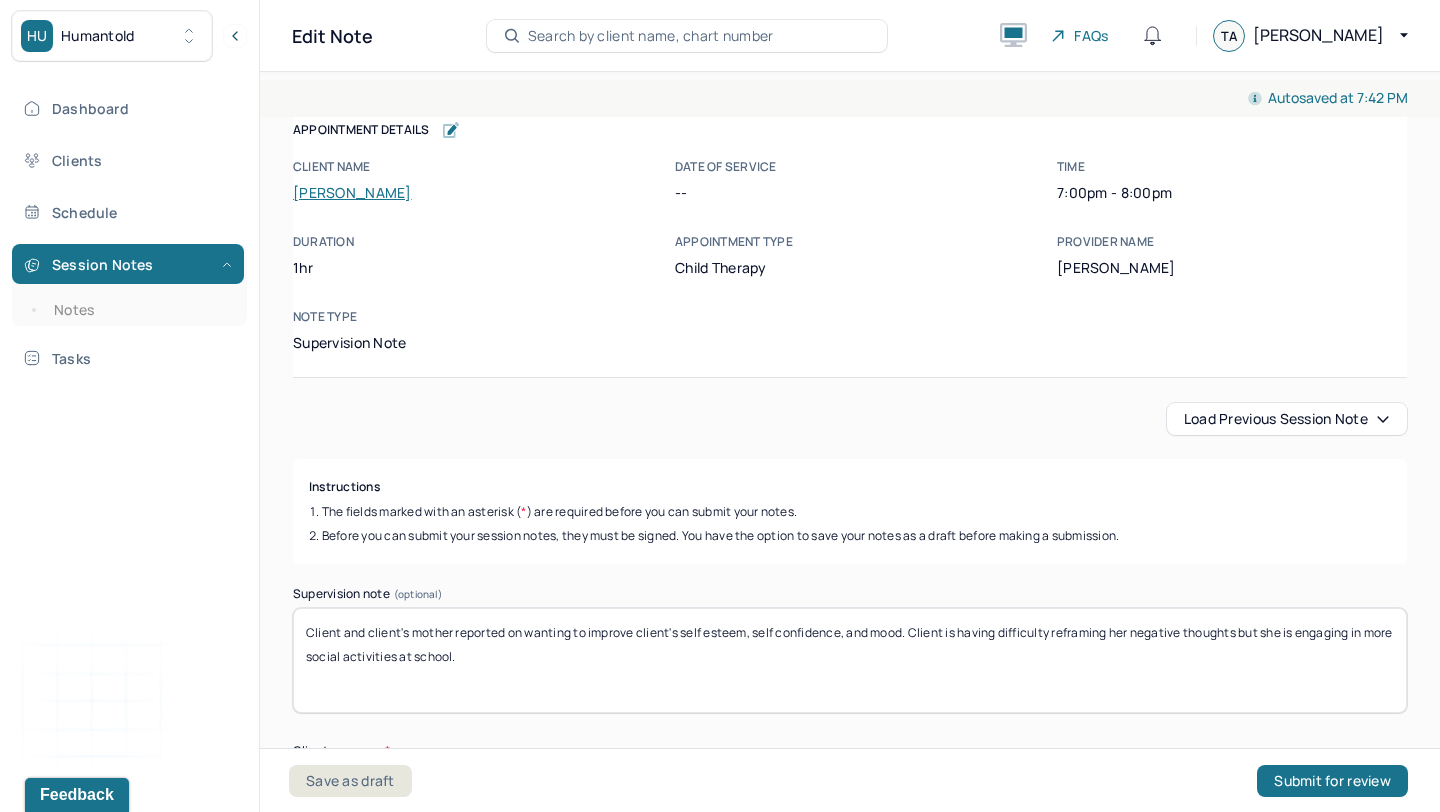 scroll, scrollTop: 401, scrollLeft: 0, axis: vertical 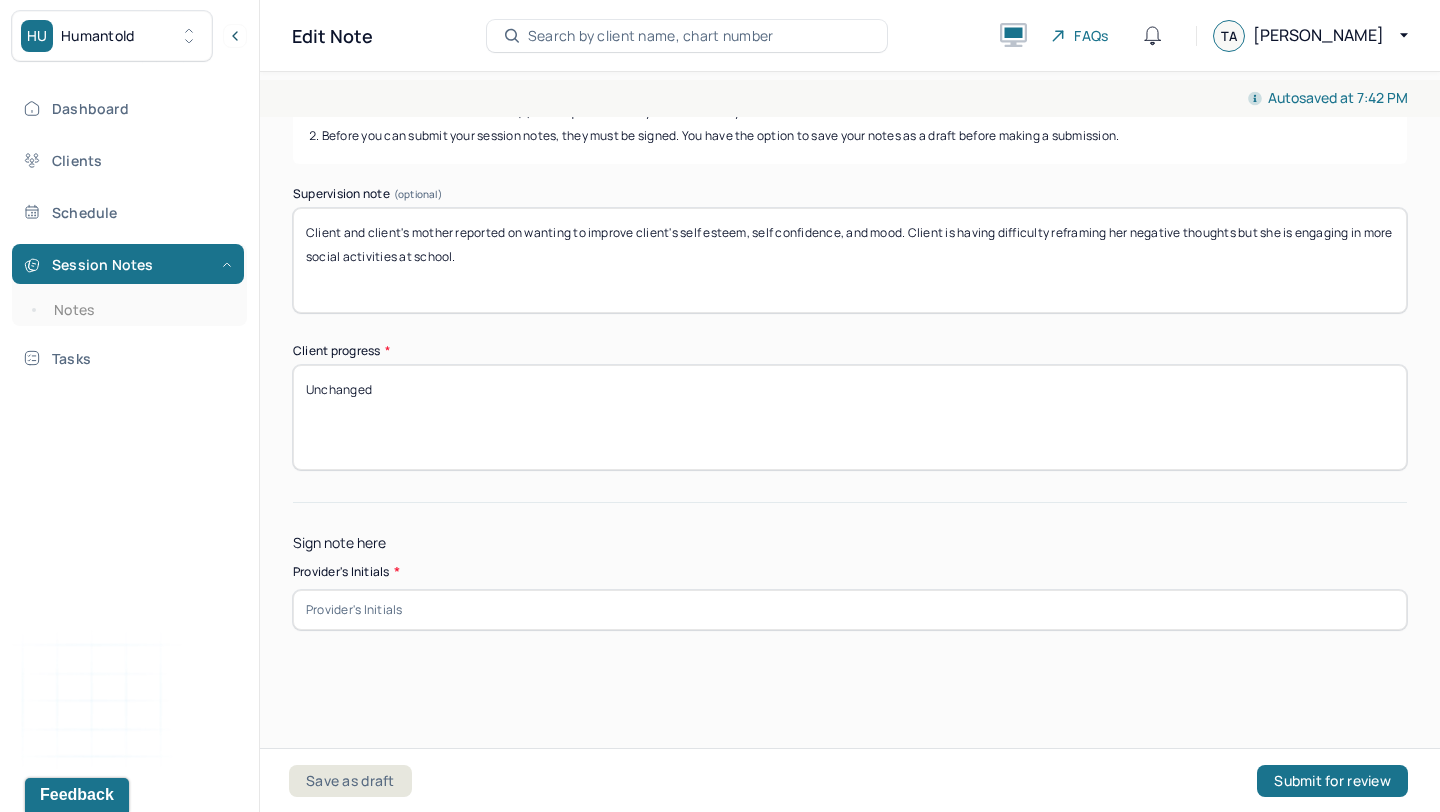 type on "Client and client's mother reported on wanting to improve client's self esteem, self confidence, and mood. Client is having difficulty reframing her negative thoughts but she is engaging in more social activities at school." 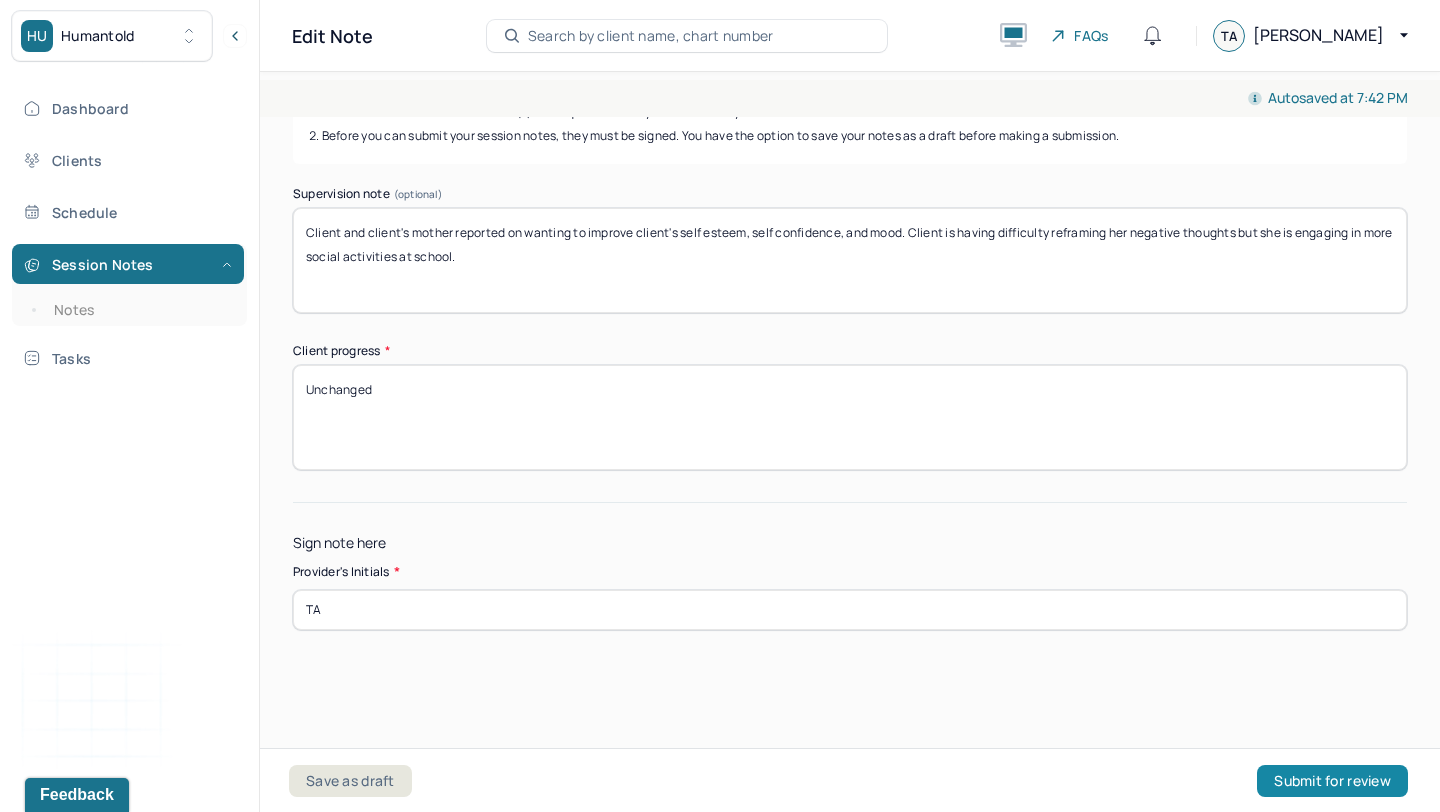 type on "TA" 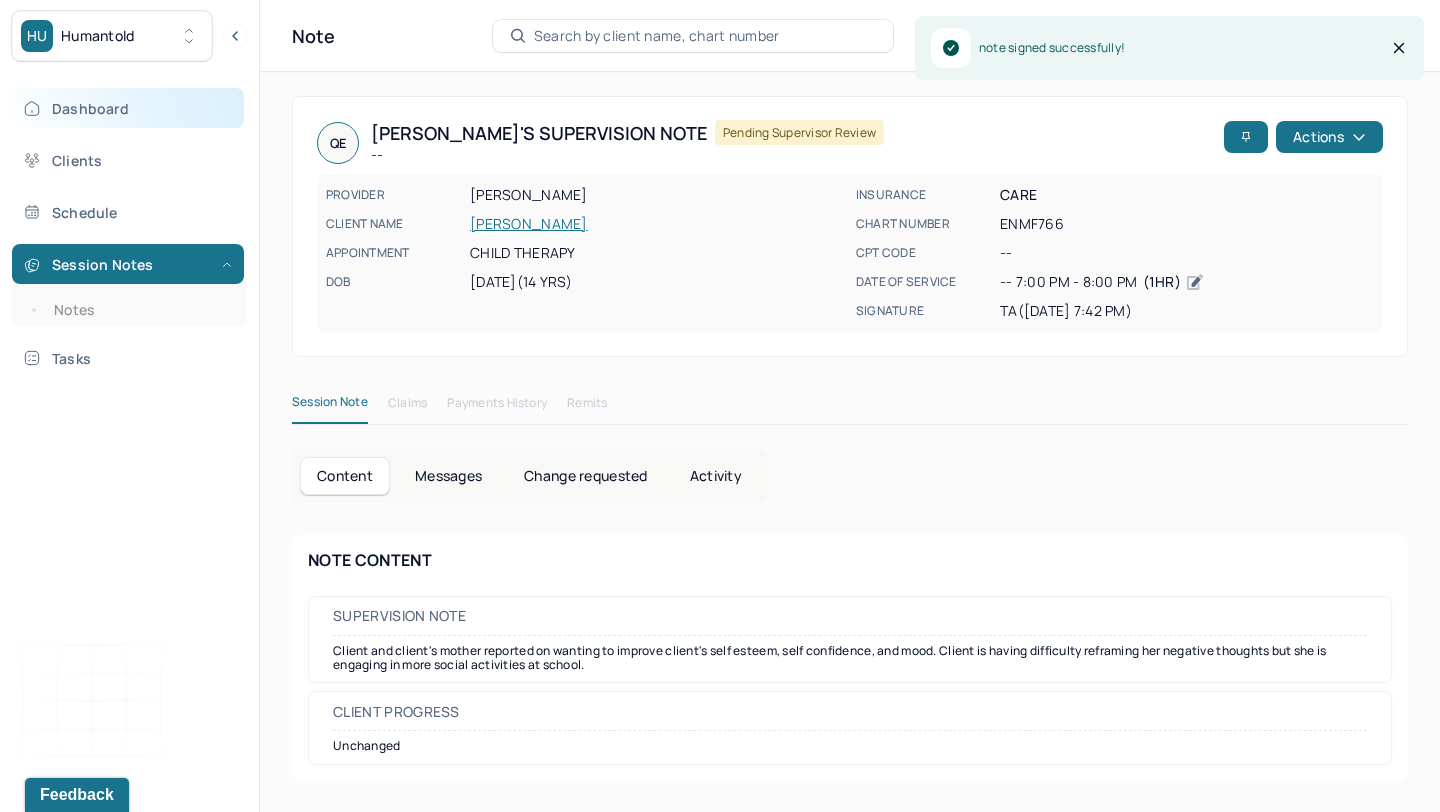 click on "Dashboard" at bounding box center [128, 108] 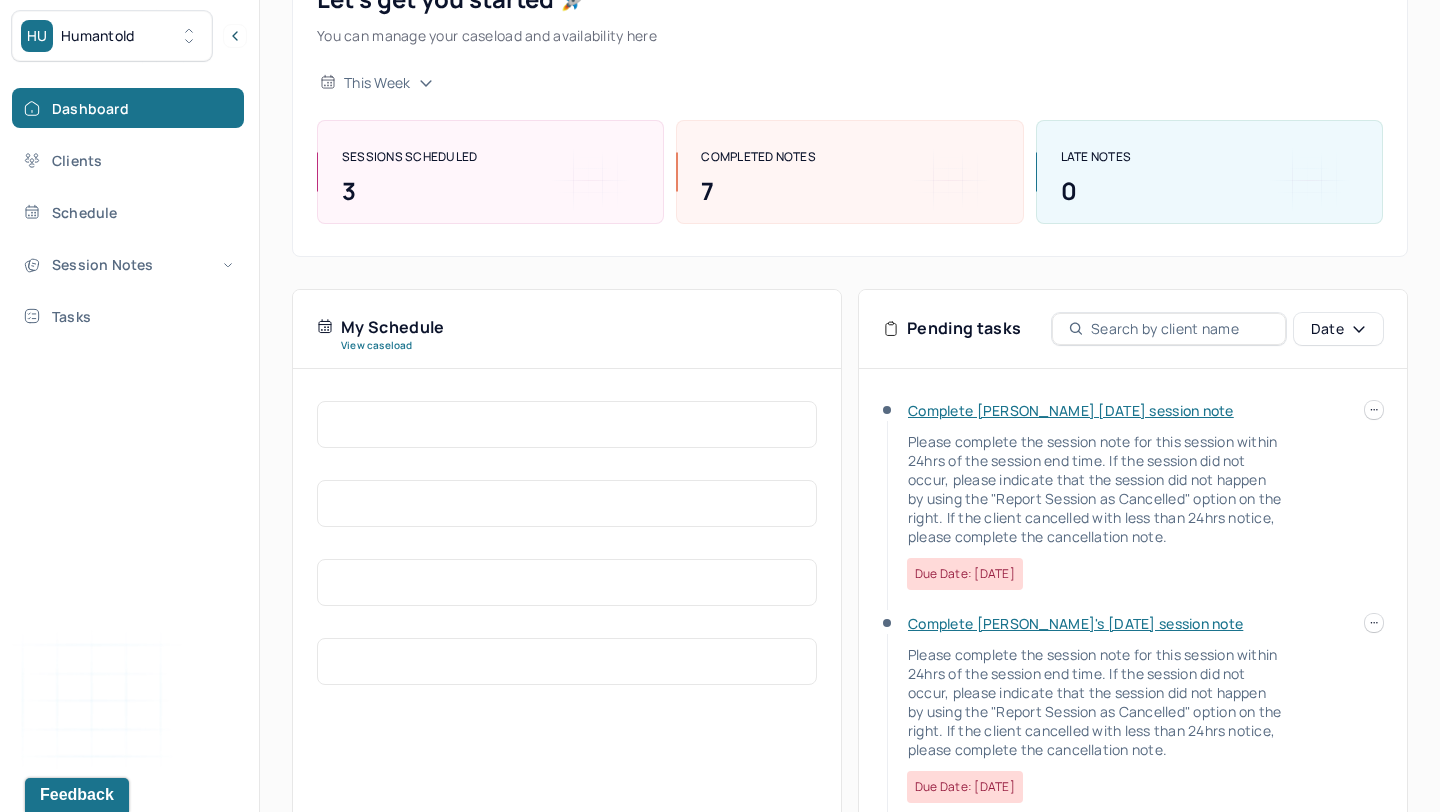 scroll, scrollTop: 353, scrollLeft: 0, axis: vertical 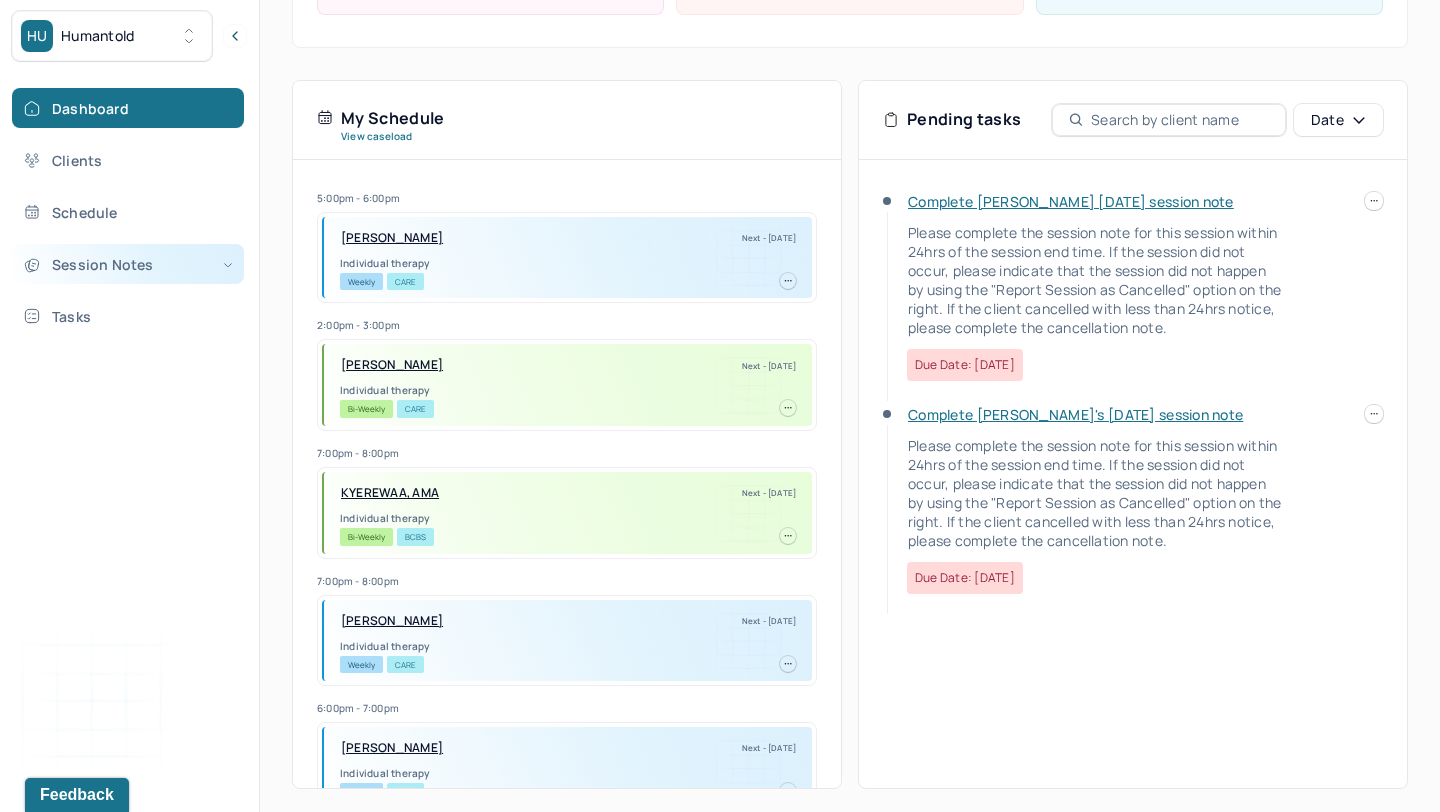 click on "Session Notes" at bounding box center (128, 264) 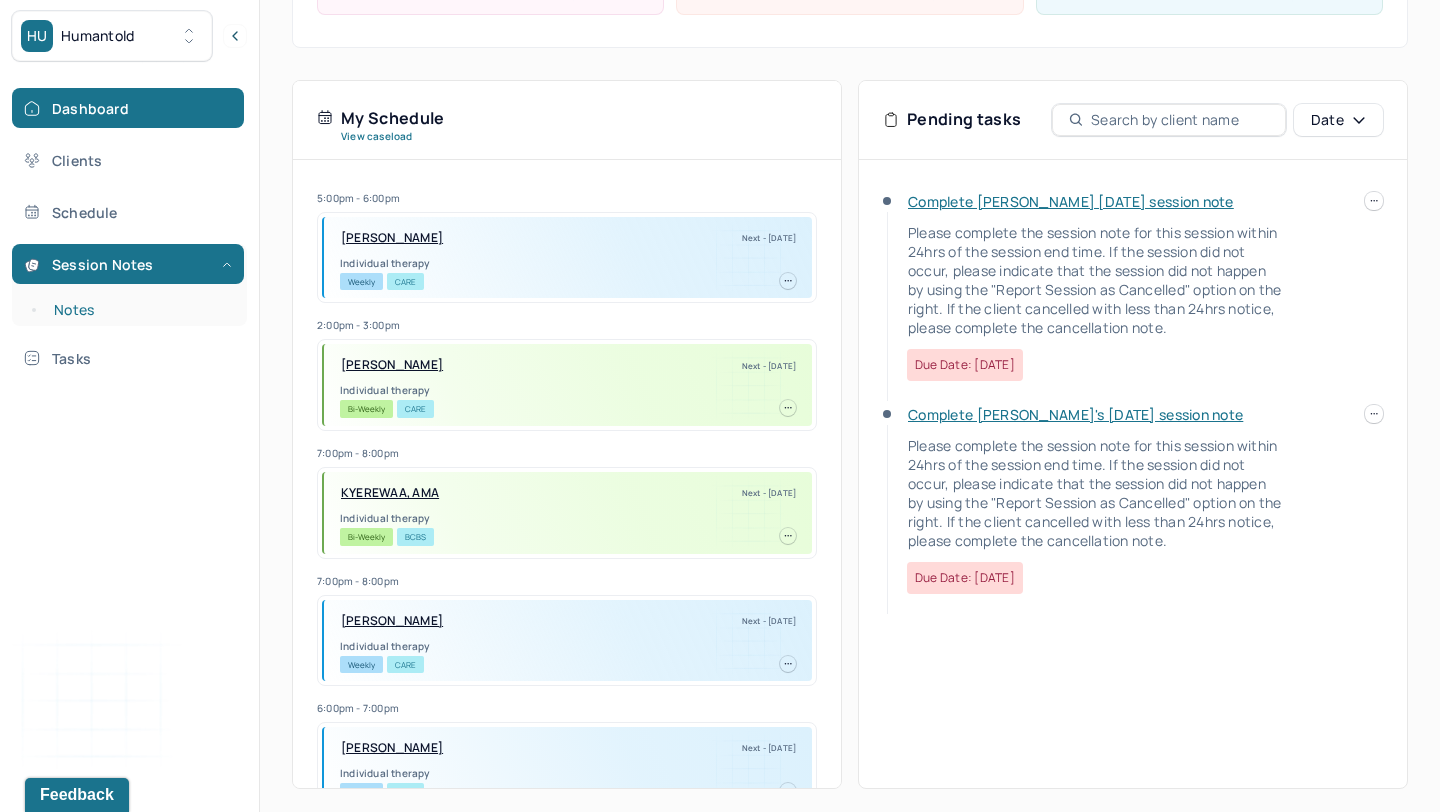 click on "Notes" at bounding box center [139, 310] 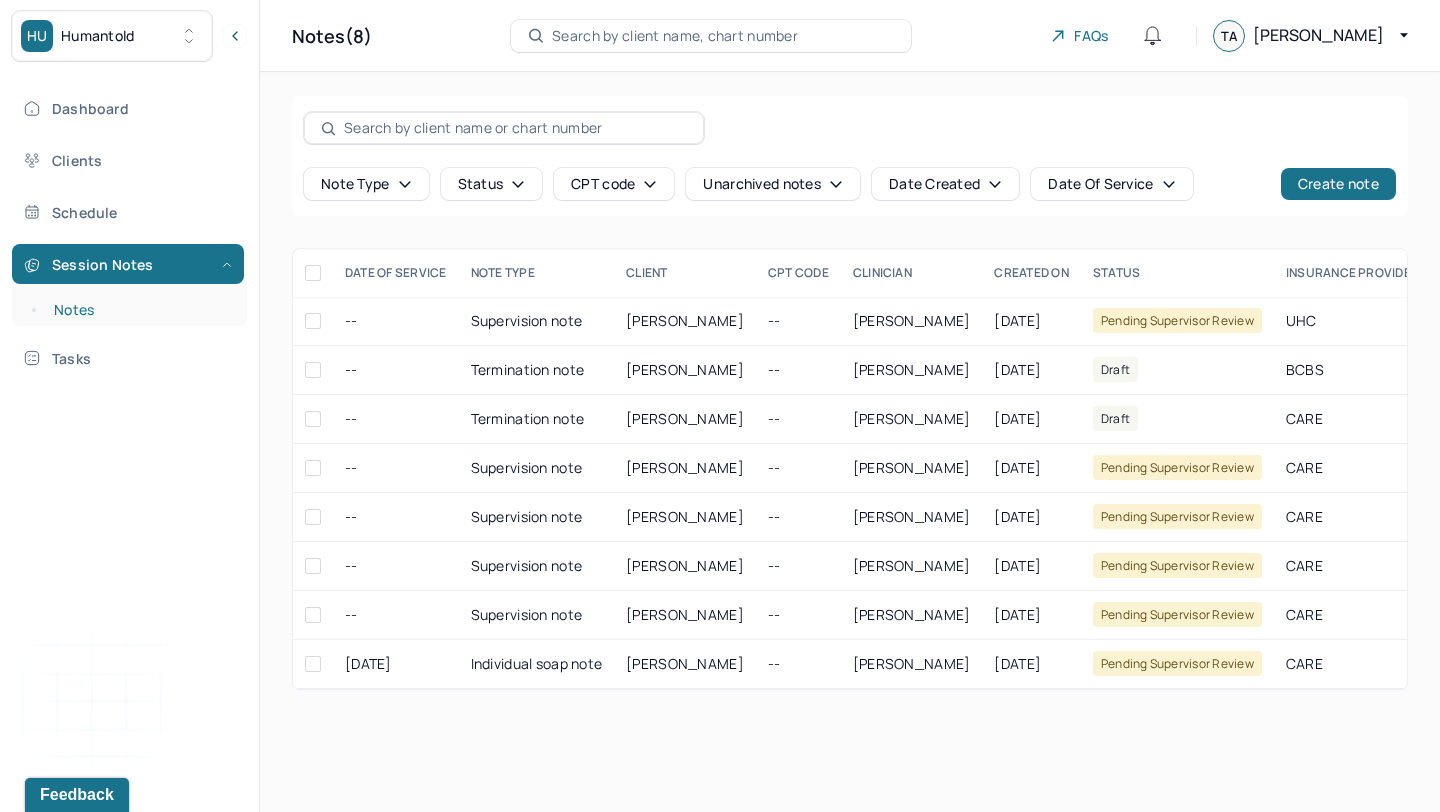 scroll, scrollTop: 0, scrollLeft: 0, axis: both 